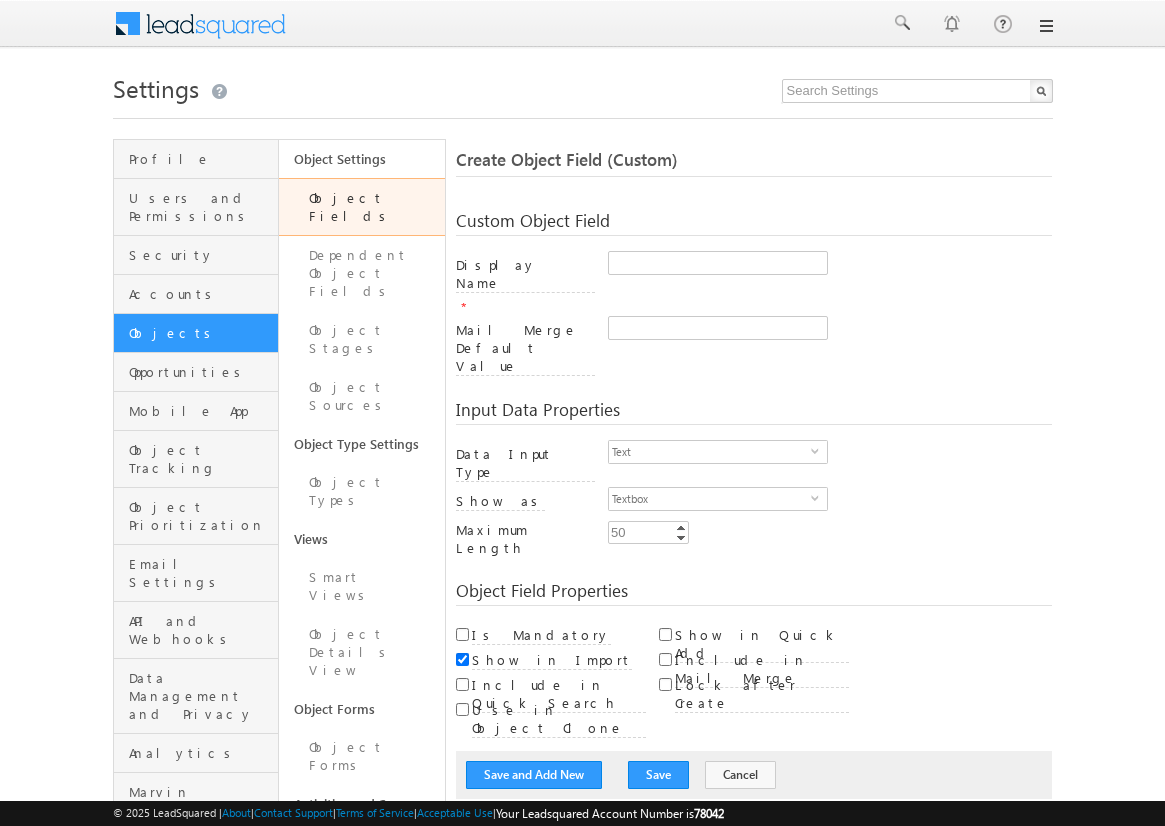 scroll, scrollTop: 0, scrollLeft: 0, axis: both 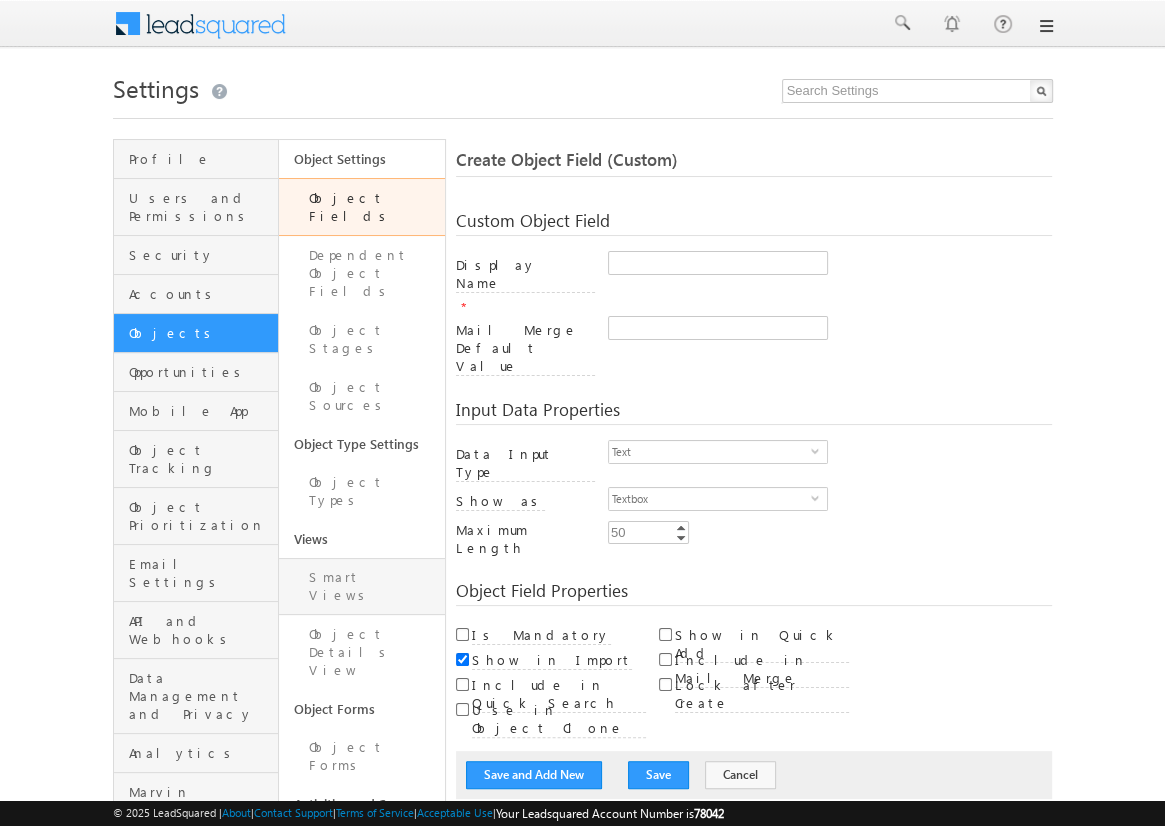 click on "Smart Views" at bounding box center [362, 586] 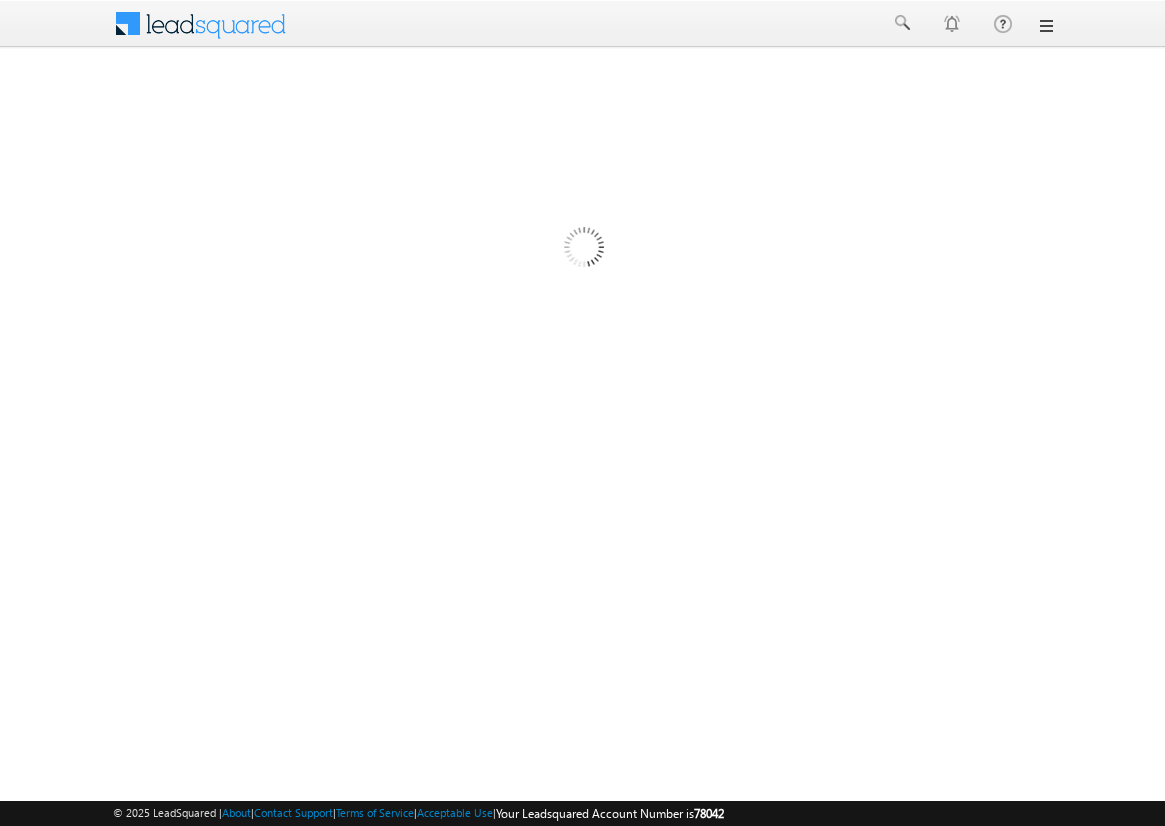scroll, scrollTop: 0, scrollLeft: 0, axis: both 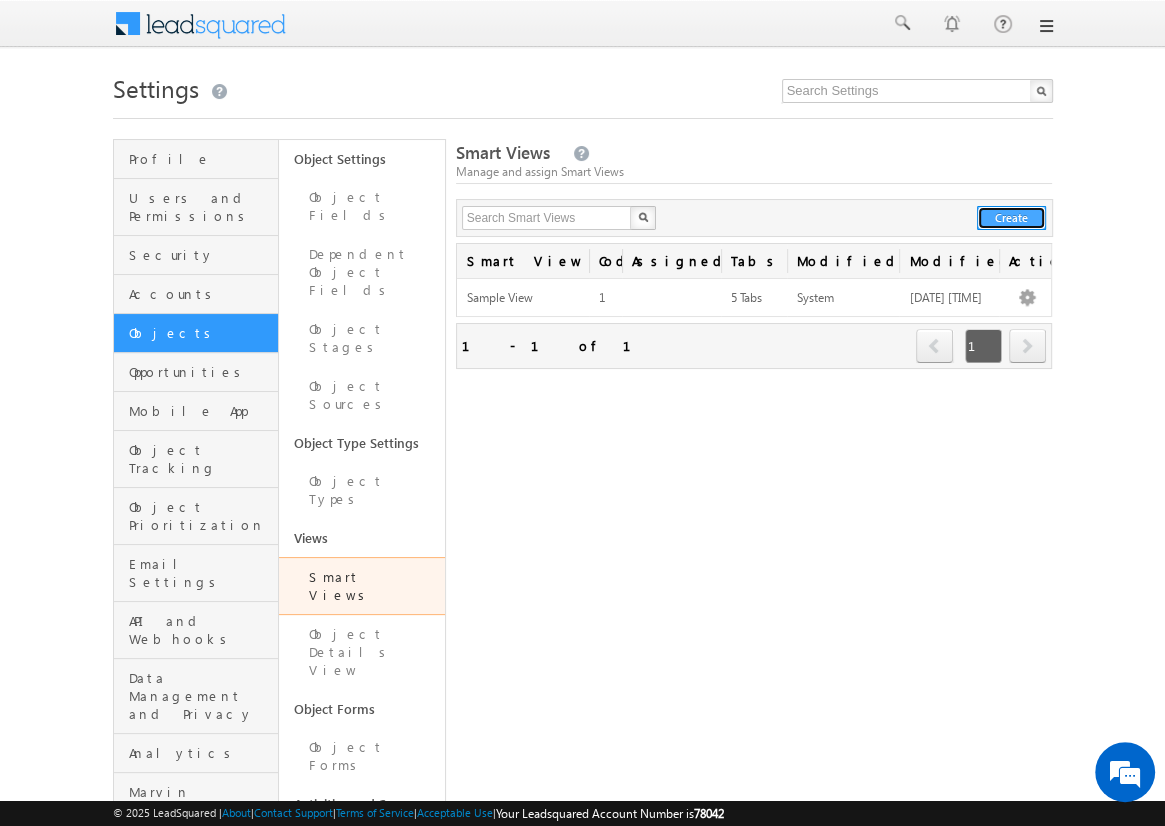 click on "Create" at bounding box center [1011, 218] 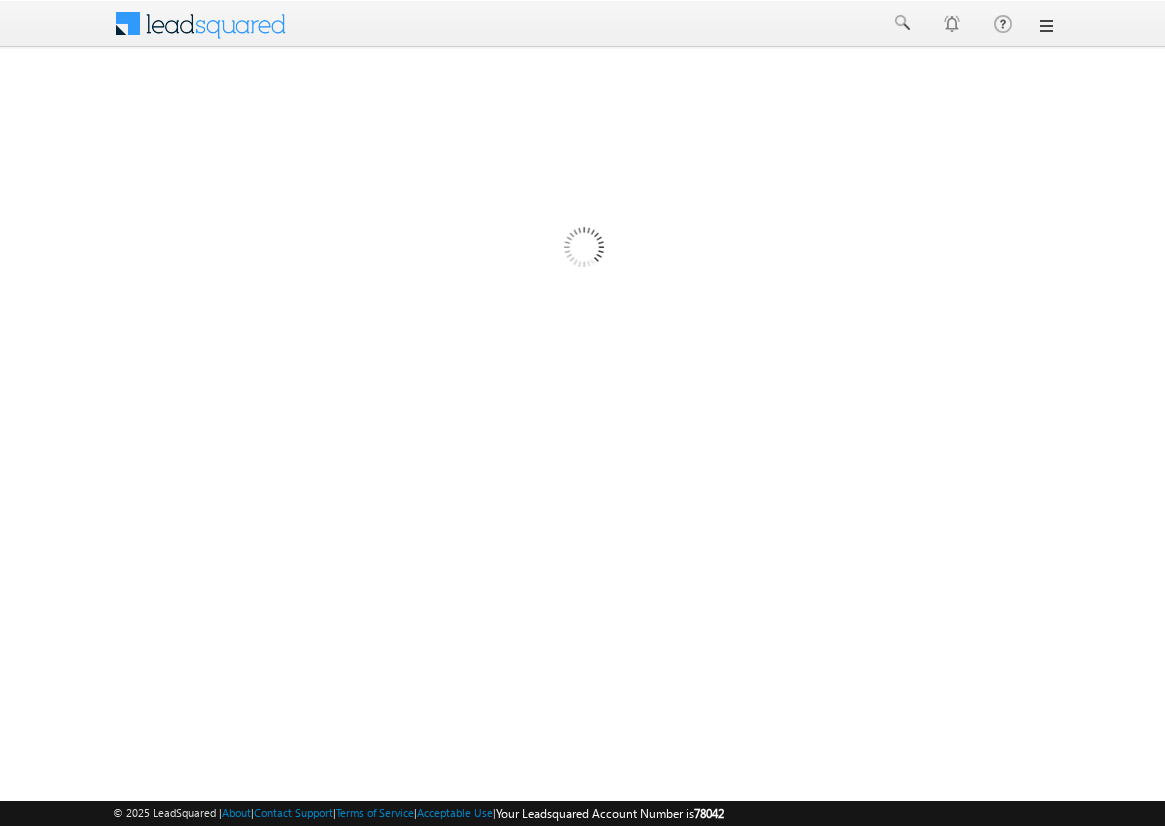 scroll, scrollTop: 0, scrollLeft: 0, axis: both 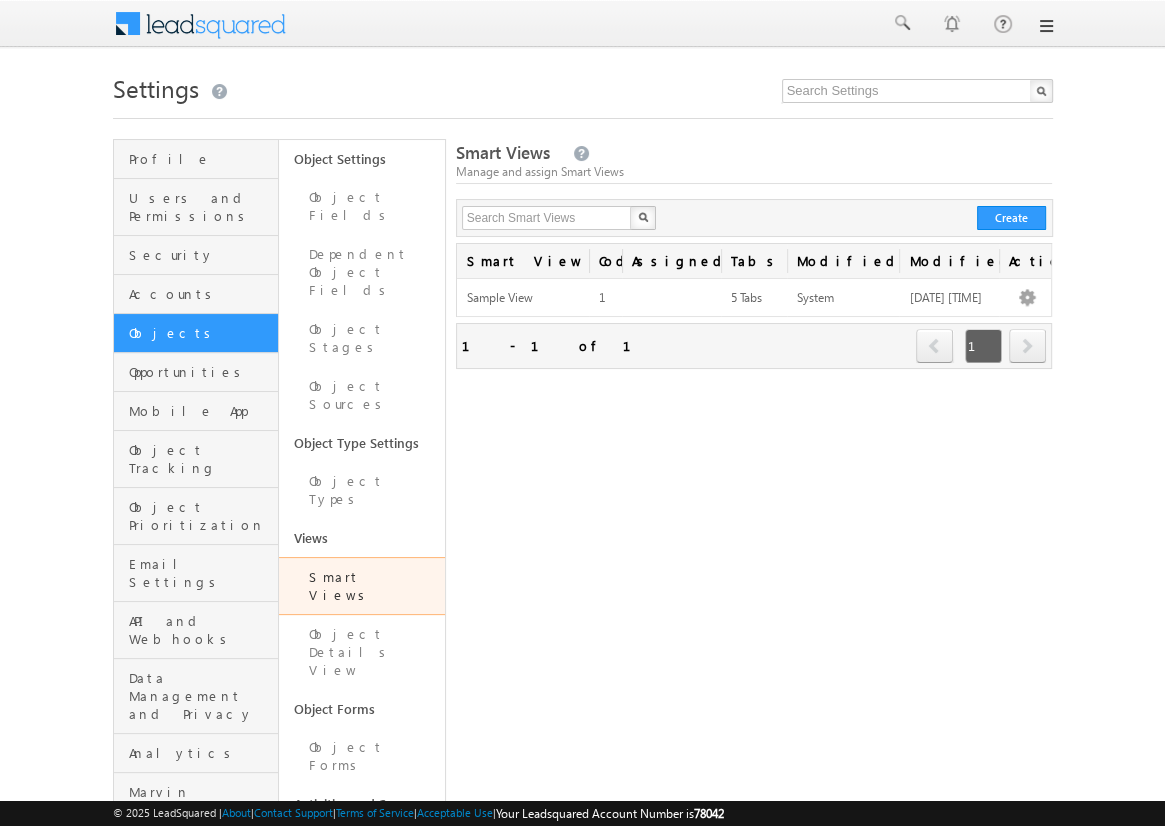 click on "Custom Activities & Scores" at bounding box center [362, 935] 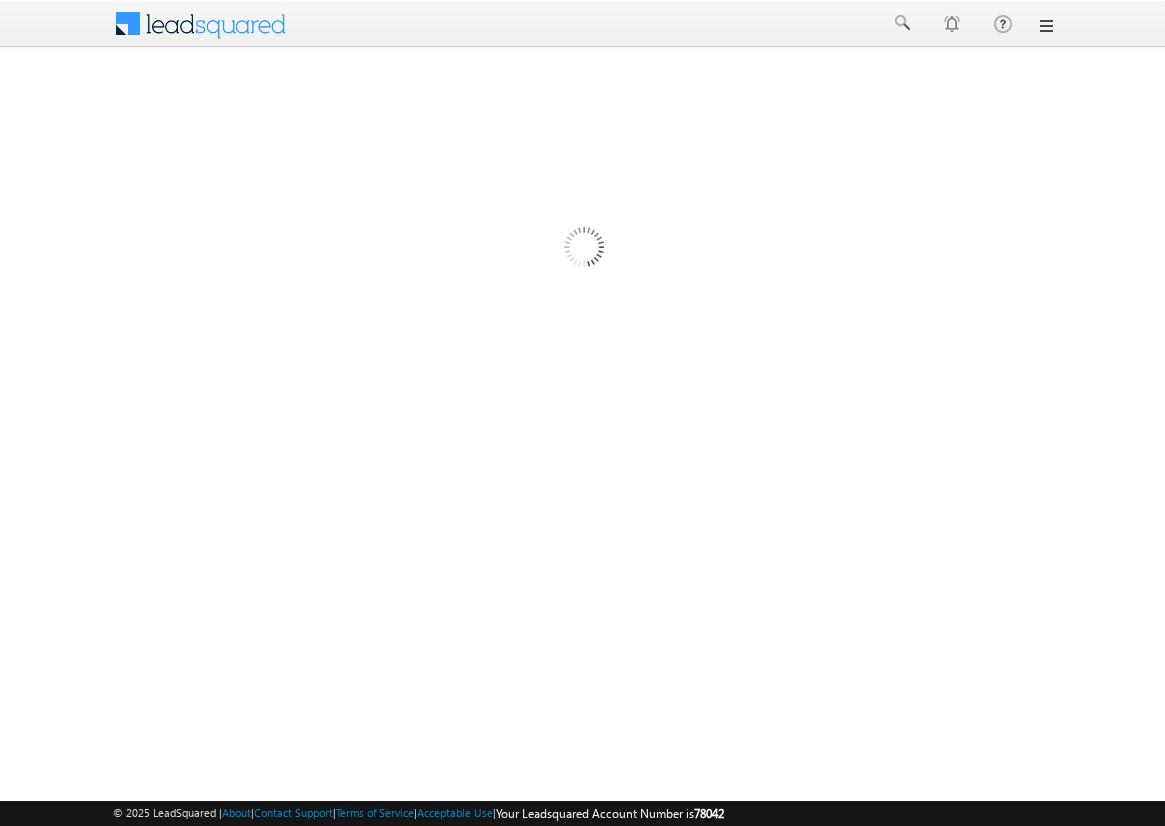scroll, scrollTop: 0, scrollLeft: 0, axis: both 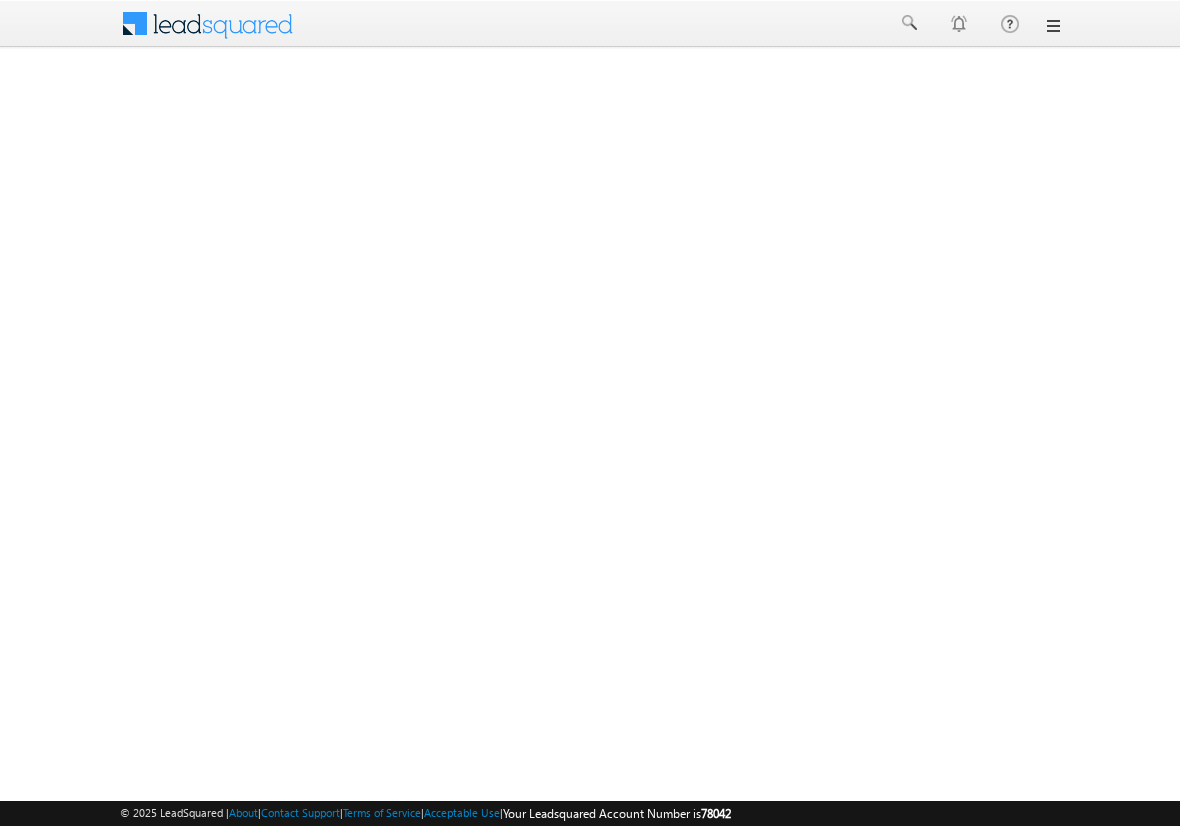 click at bounding box center [1052, 26] 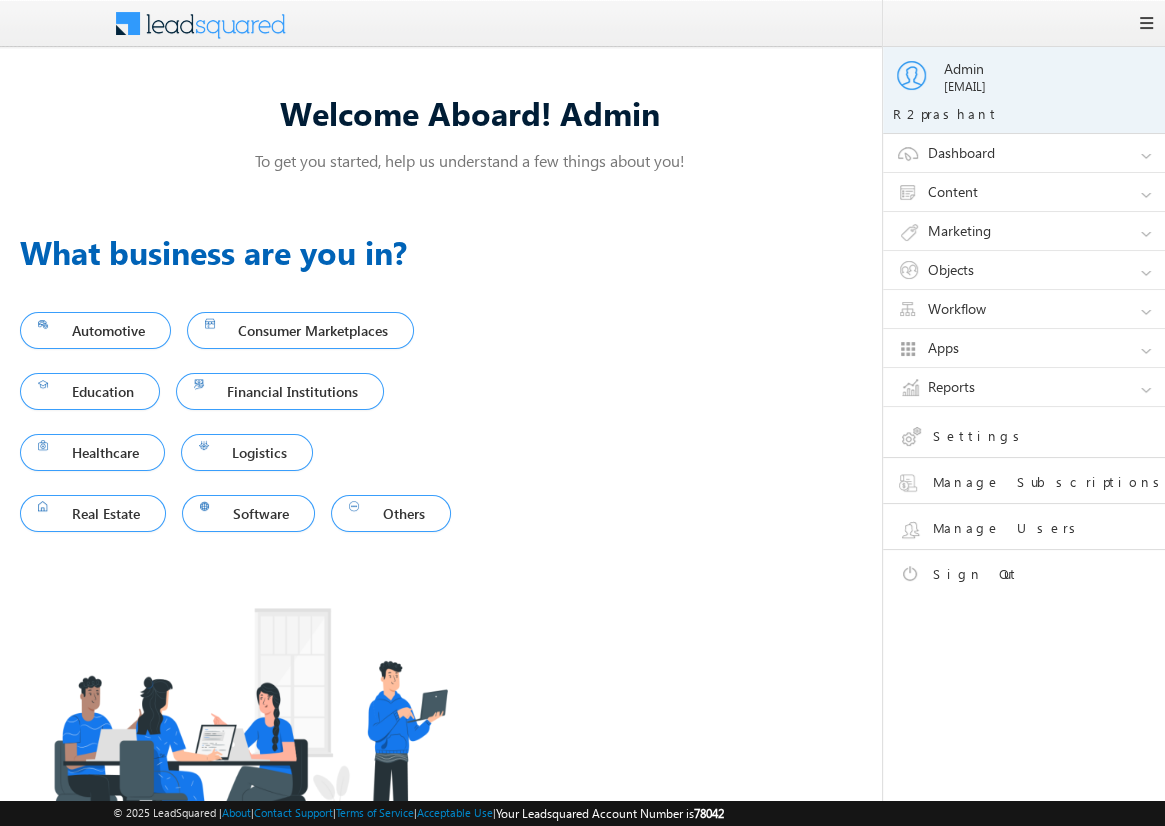 click on "Dashboard" at bounding box center [1033, 153] 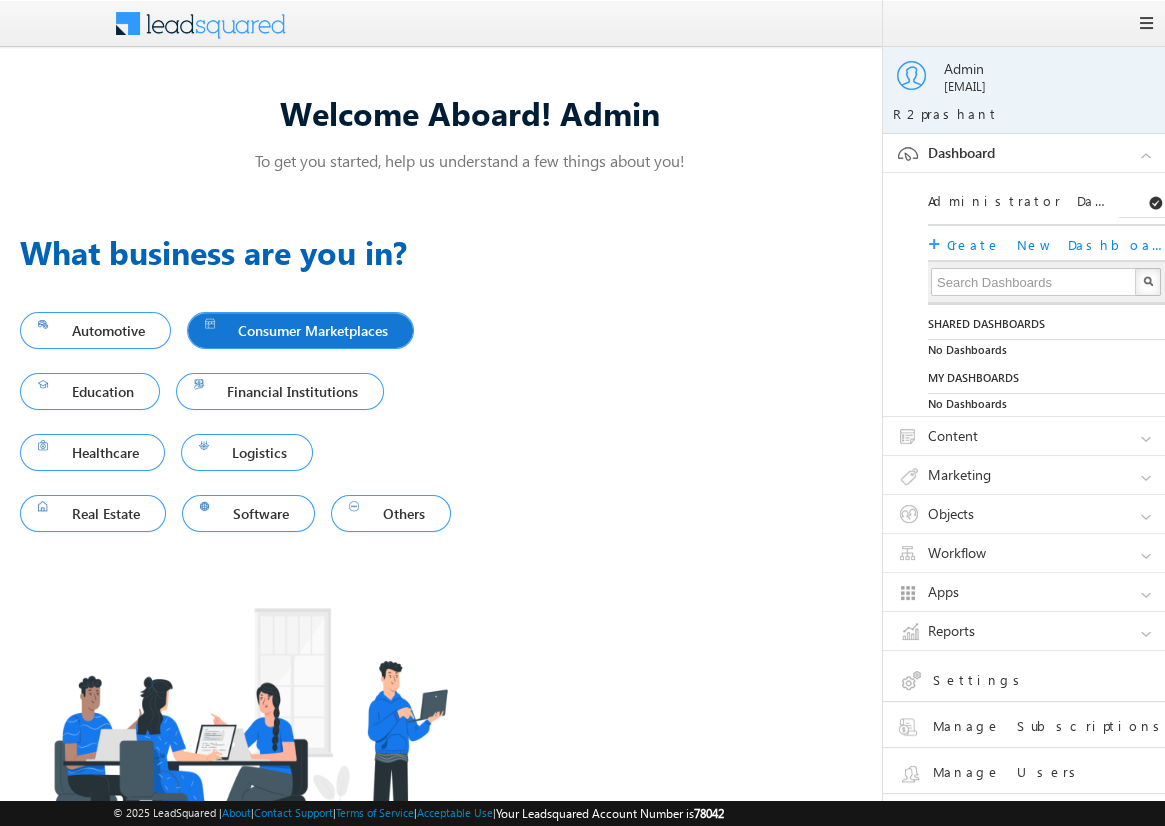 click on "Consumer Marketplaces" at bounding box center [301, 330] 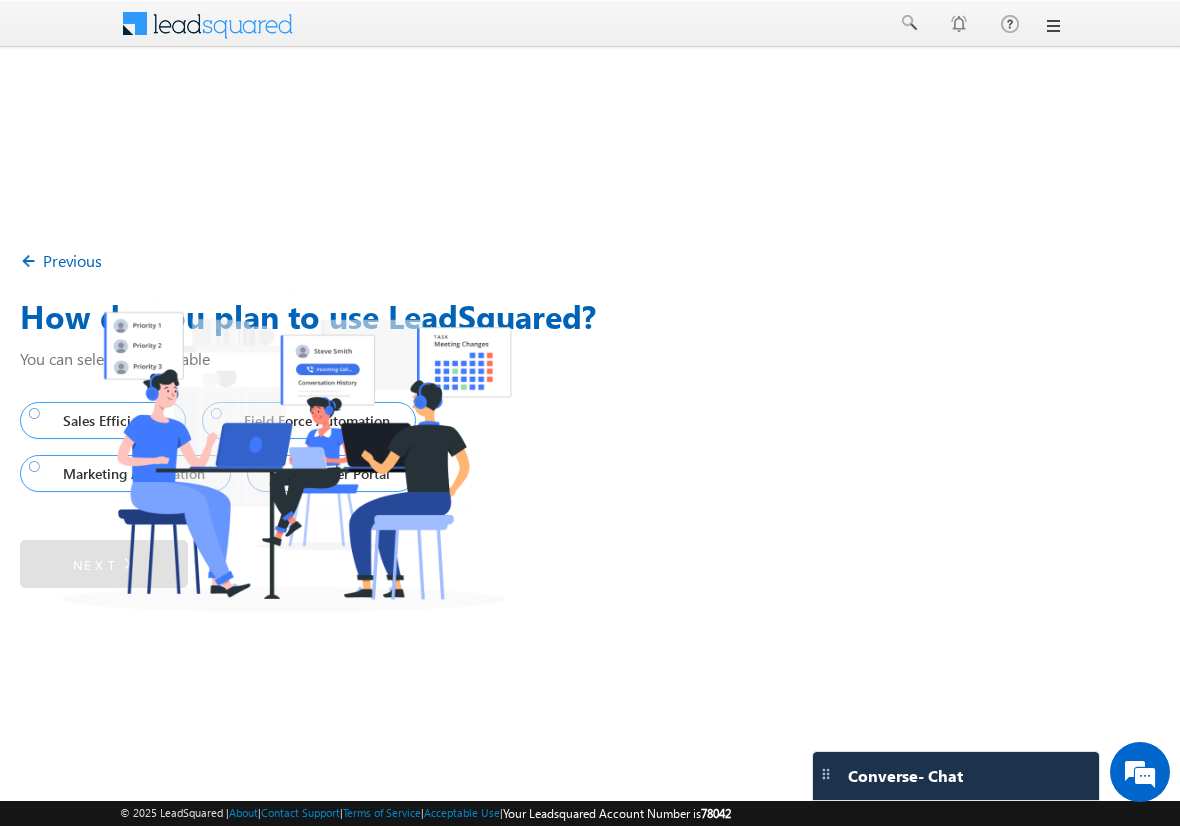 click at bounding box center (220, 21) 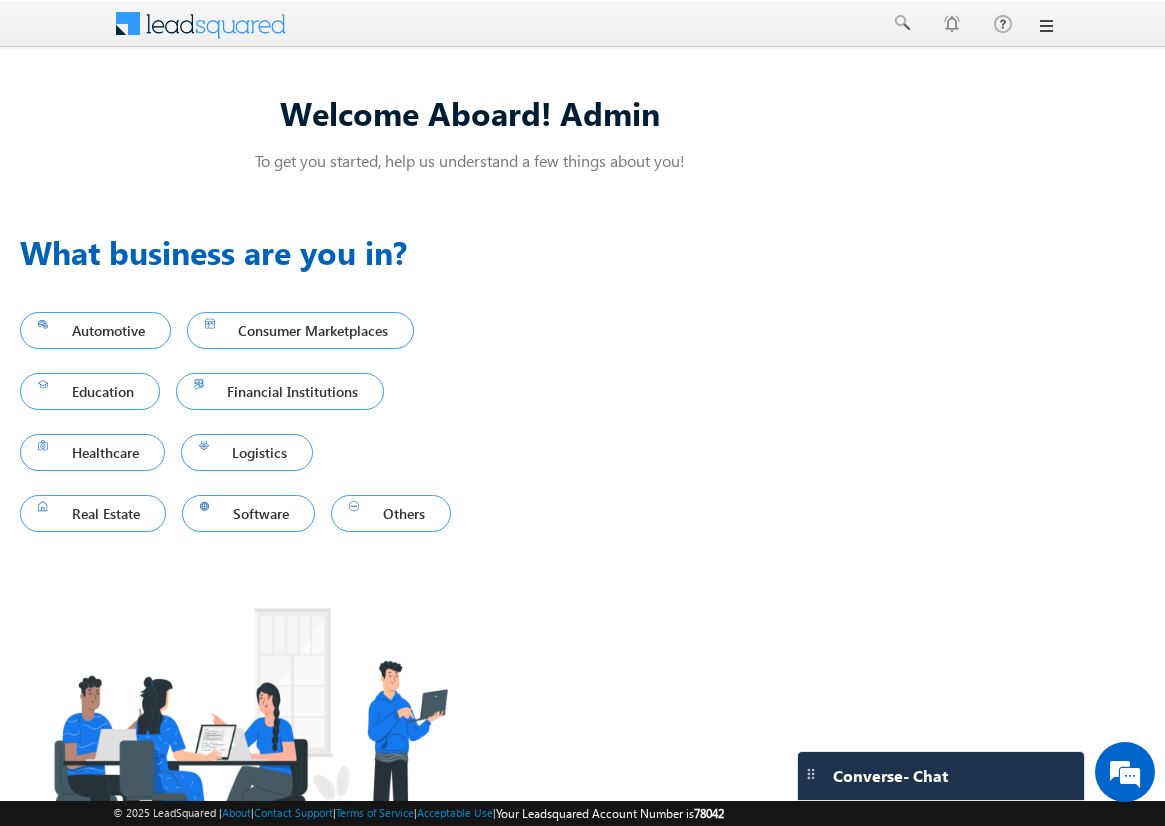 scroll, scrollTop: 0, scrollLeft: 0, axis: both 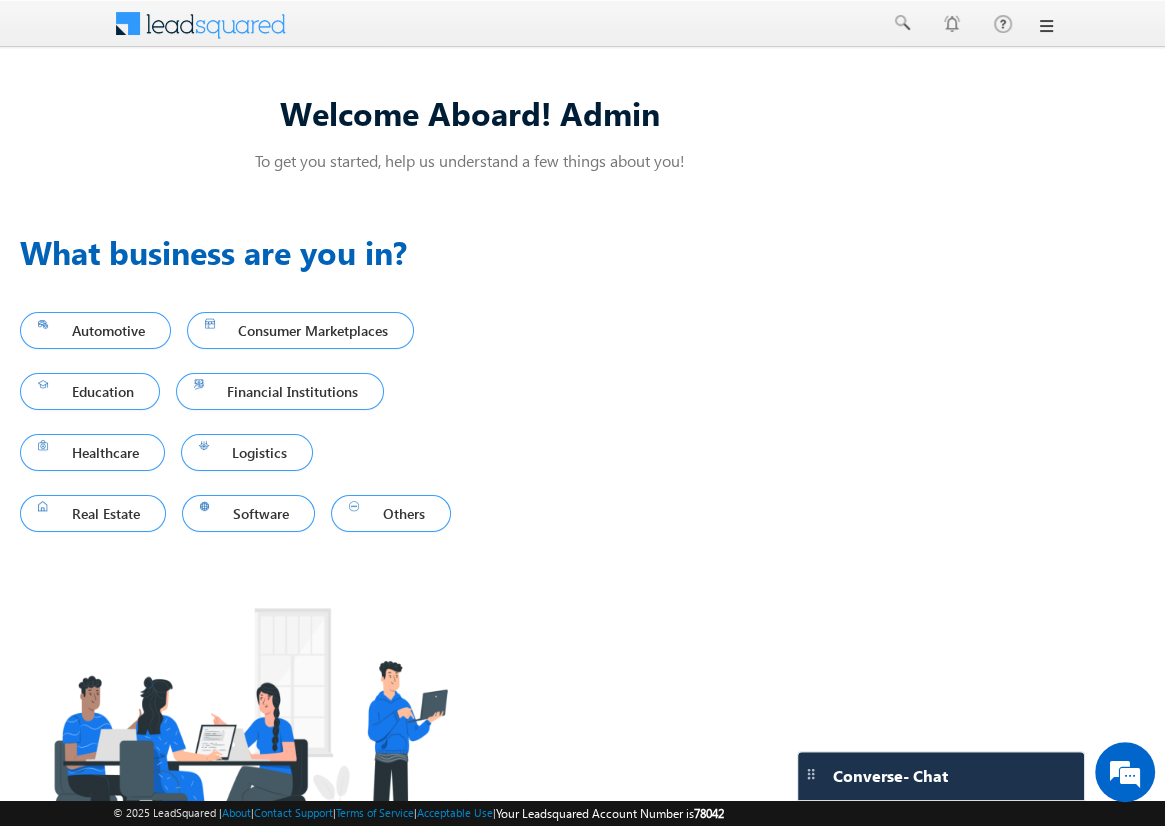 click at bounding box center [1045, 26] 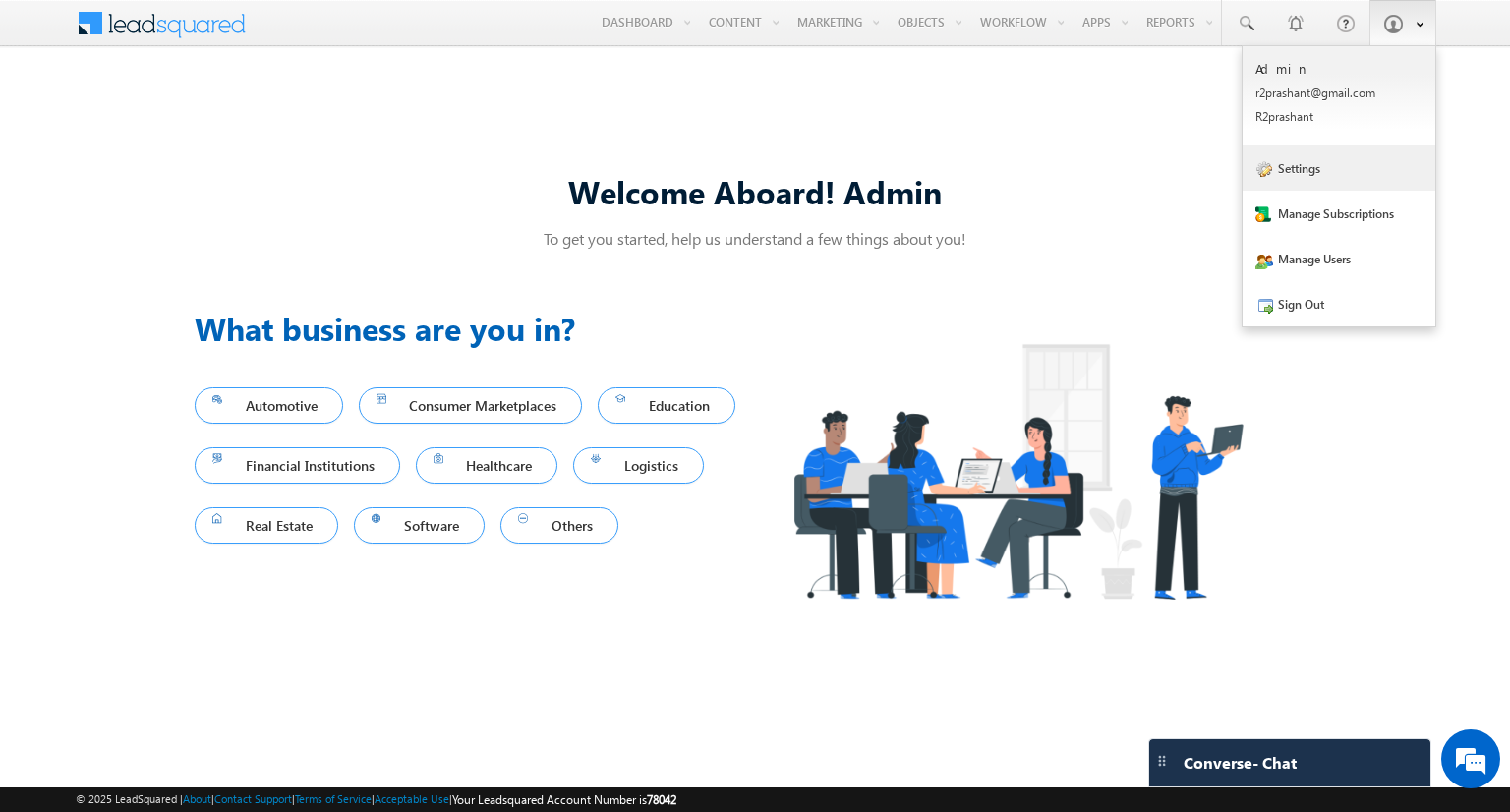 click on "Settings" at bounding box center [1339, 168] 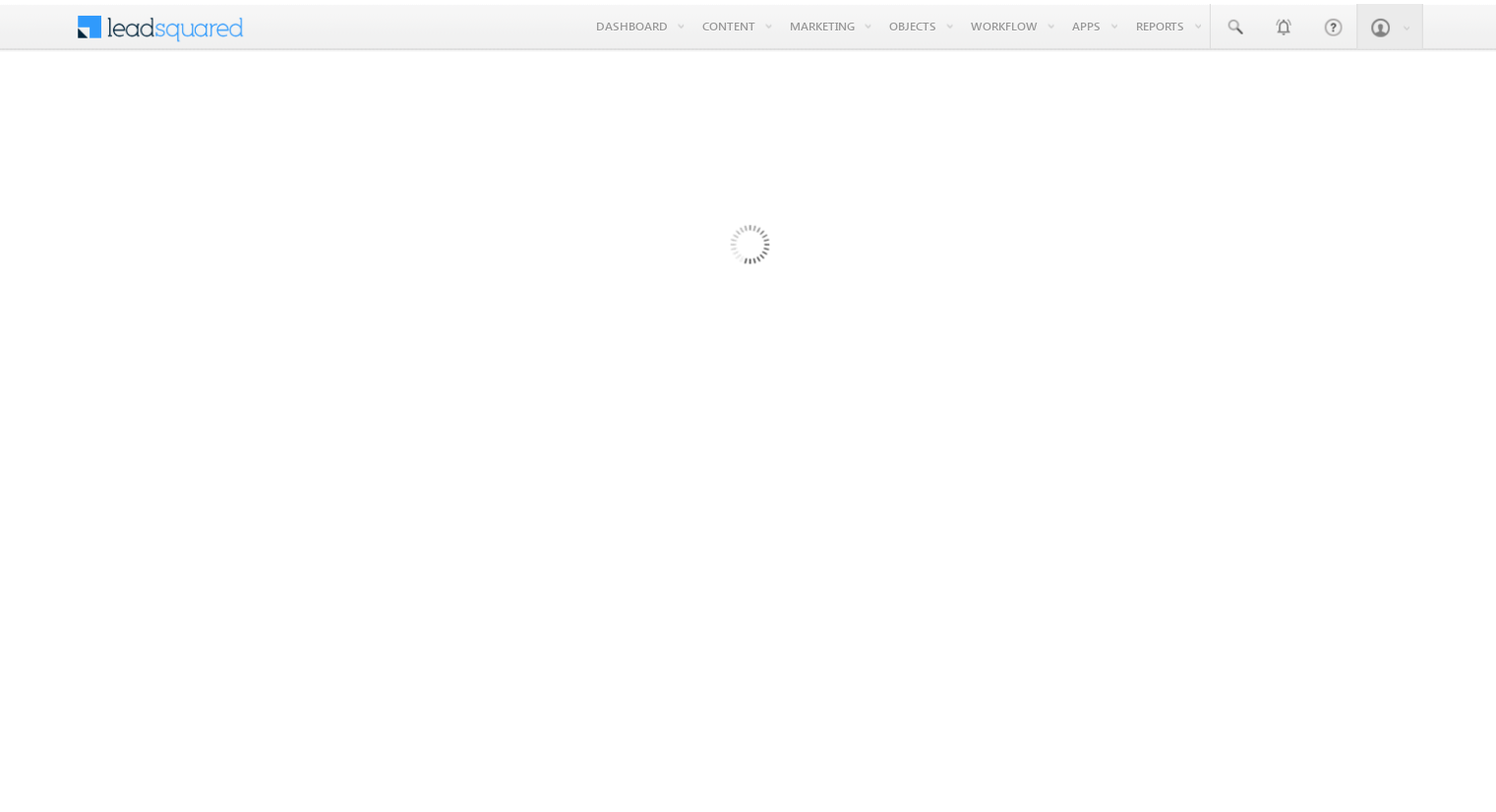scroll, scrollTop: 0, scrollLeft: 0, axis: both 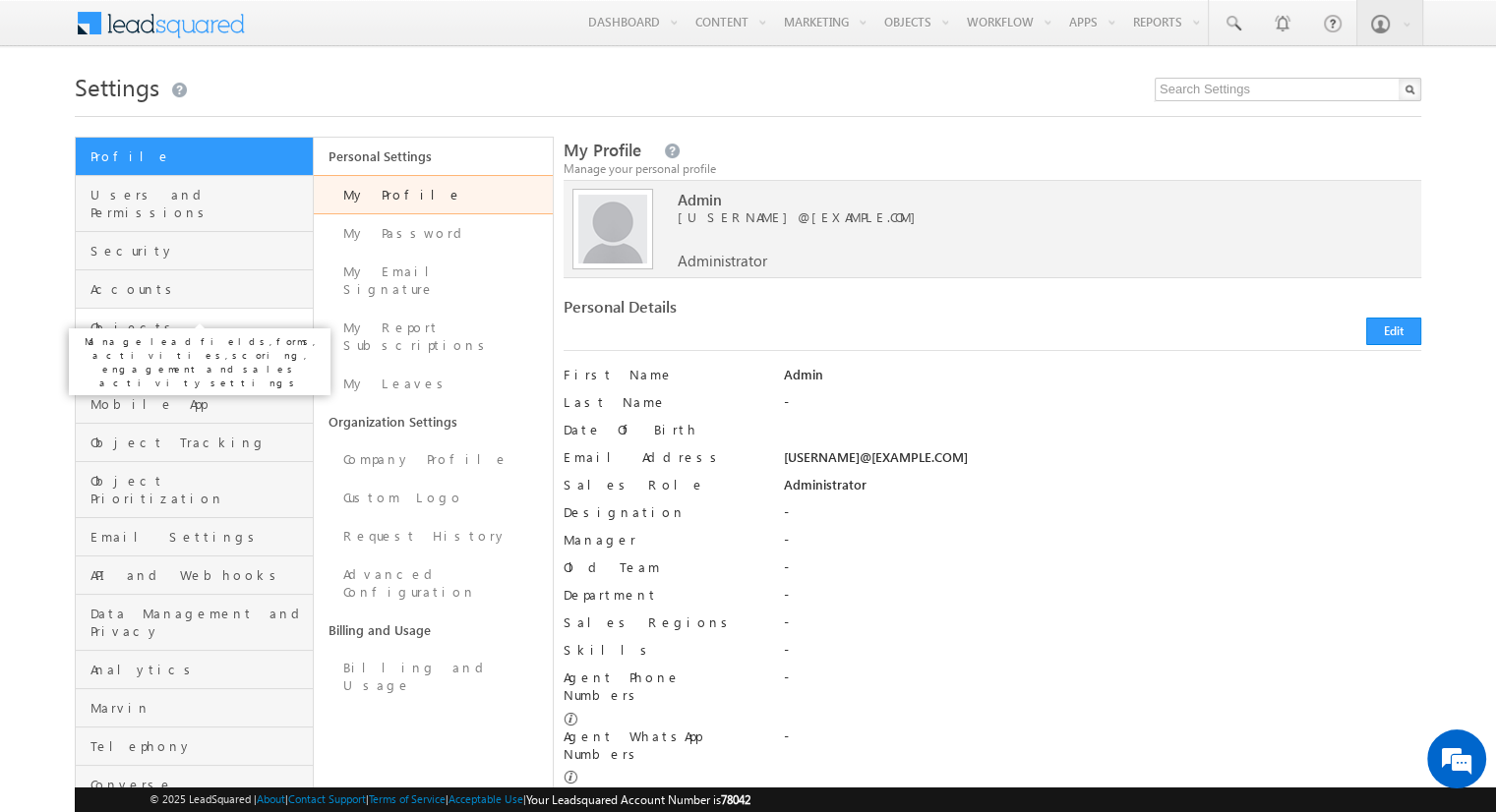 click on "Objects" at bounding box center (199, 327) 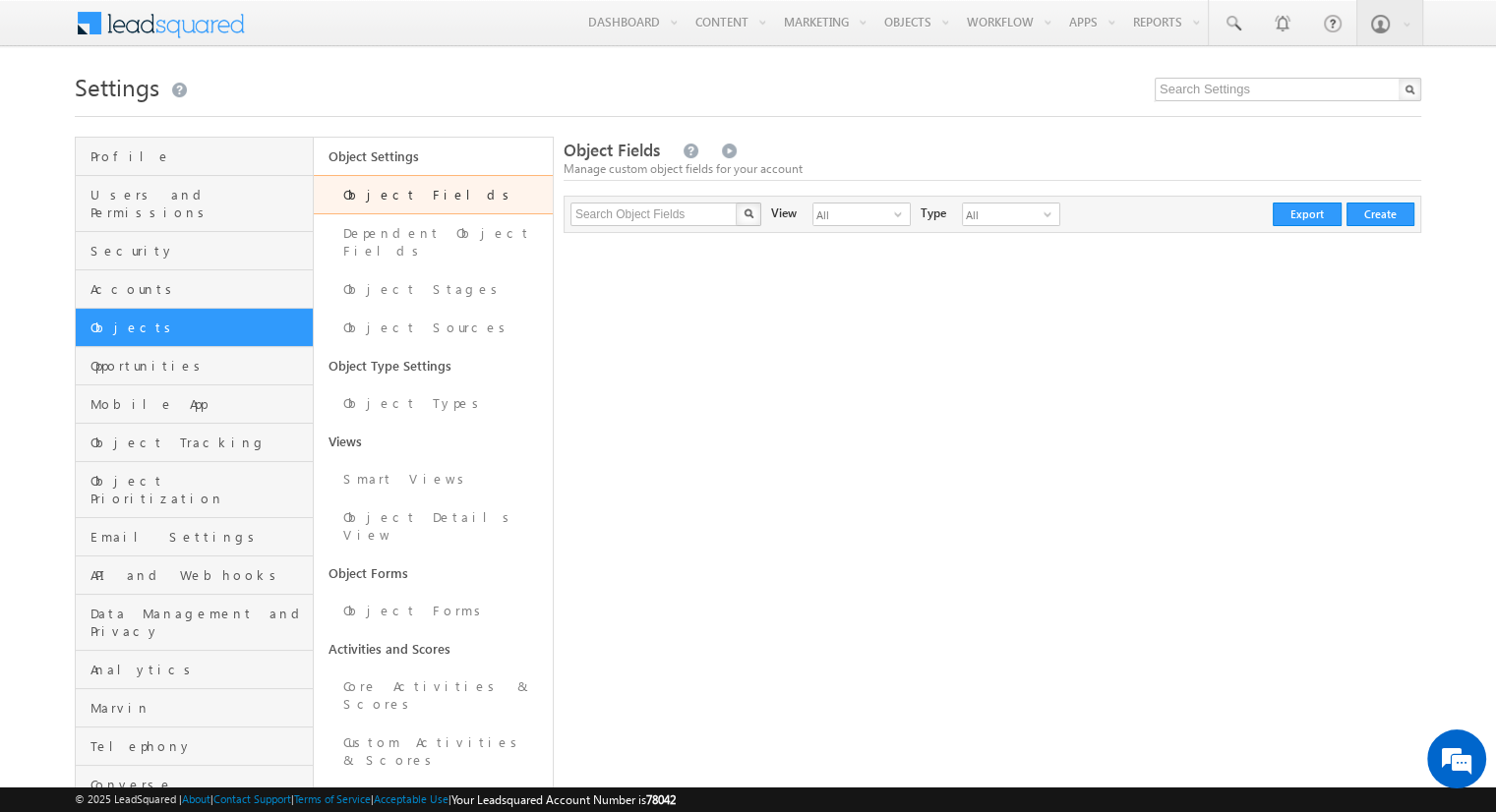 scroll, scrollTop: 159, scrollLeft: 0, axis: vertical 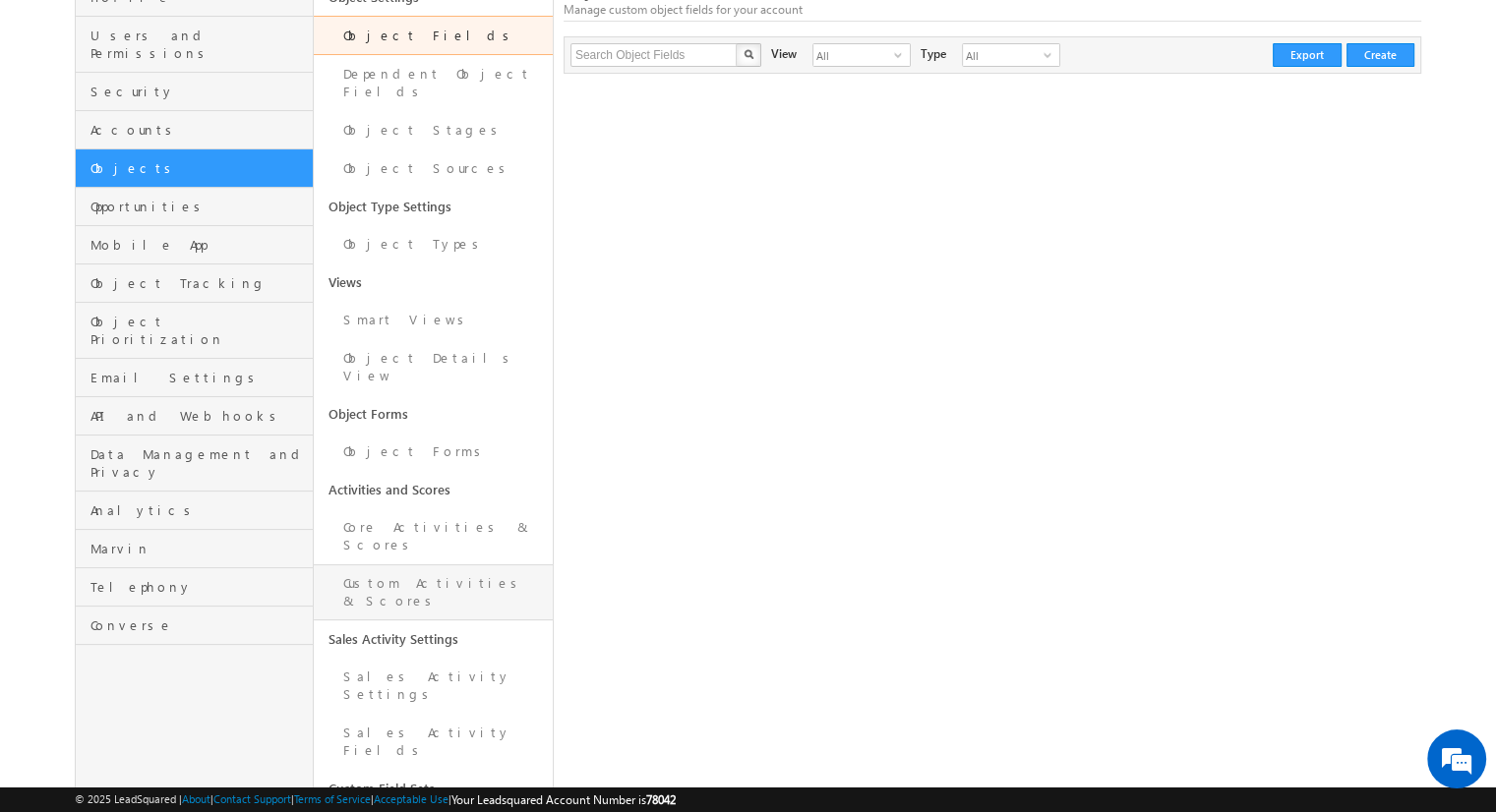 click on "Custom Activities & Scores" at bounding box center (433, 592) 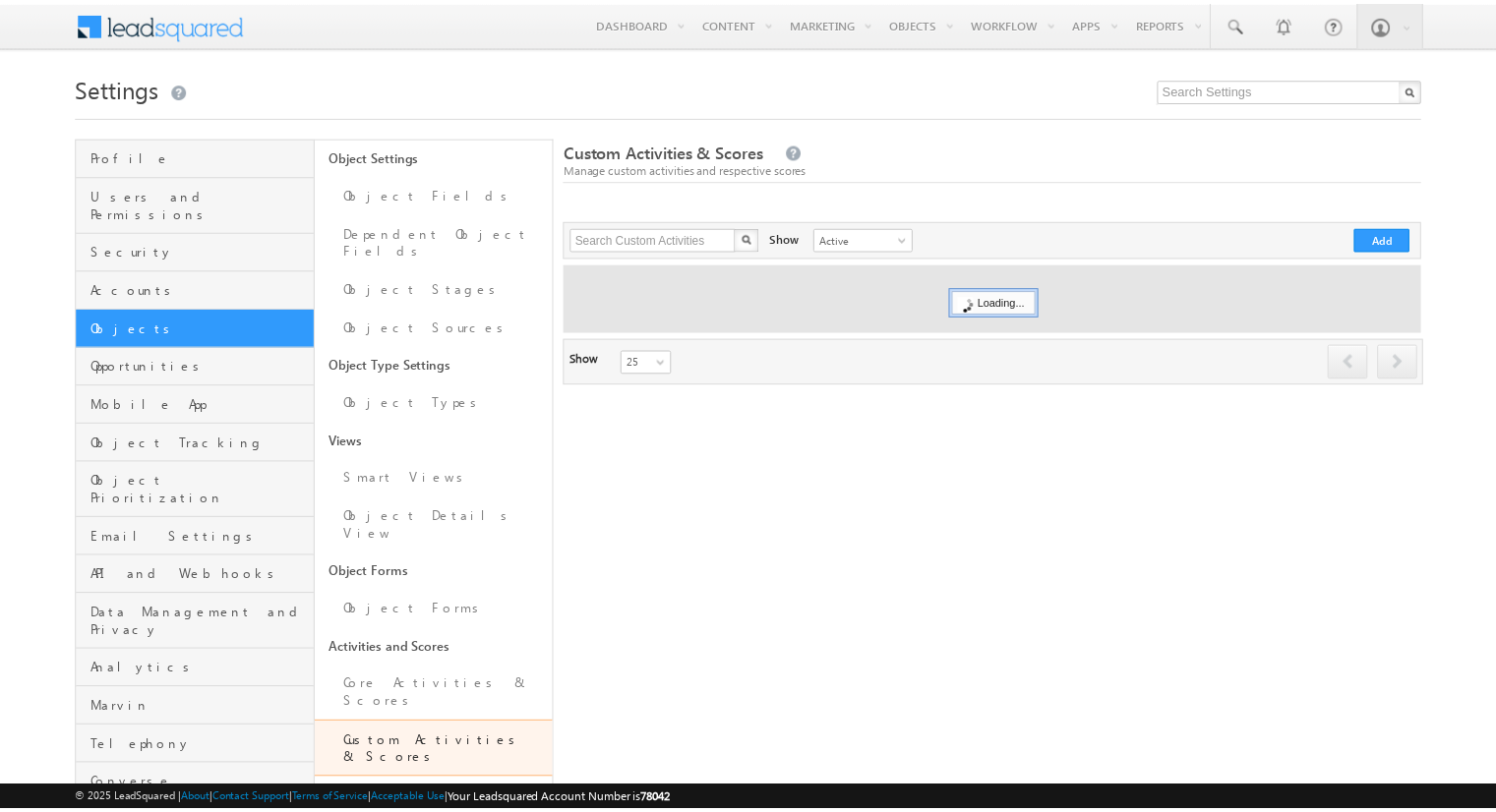scroll, scrollTop: 0, scrollLeft: 0, axis: both 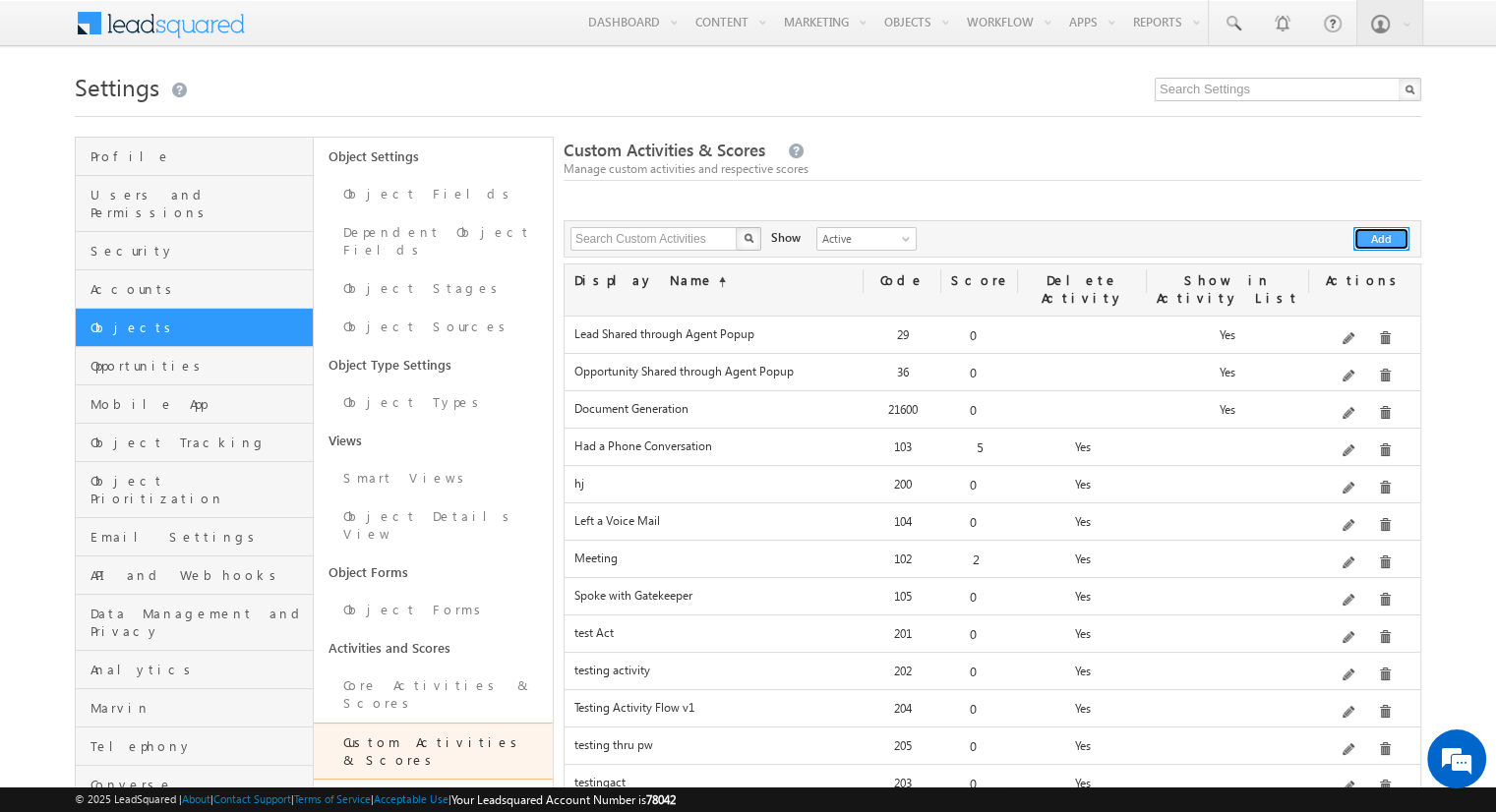 click on "Add" at bounding box center [1381, 239] 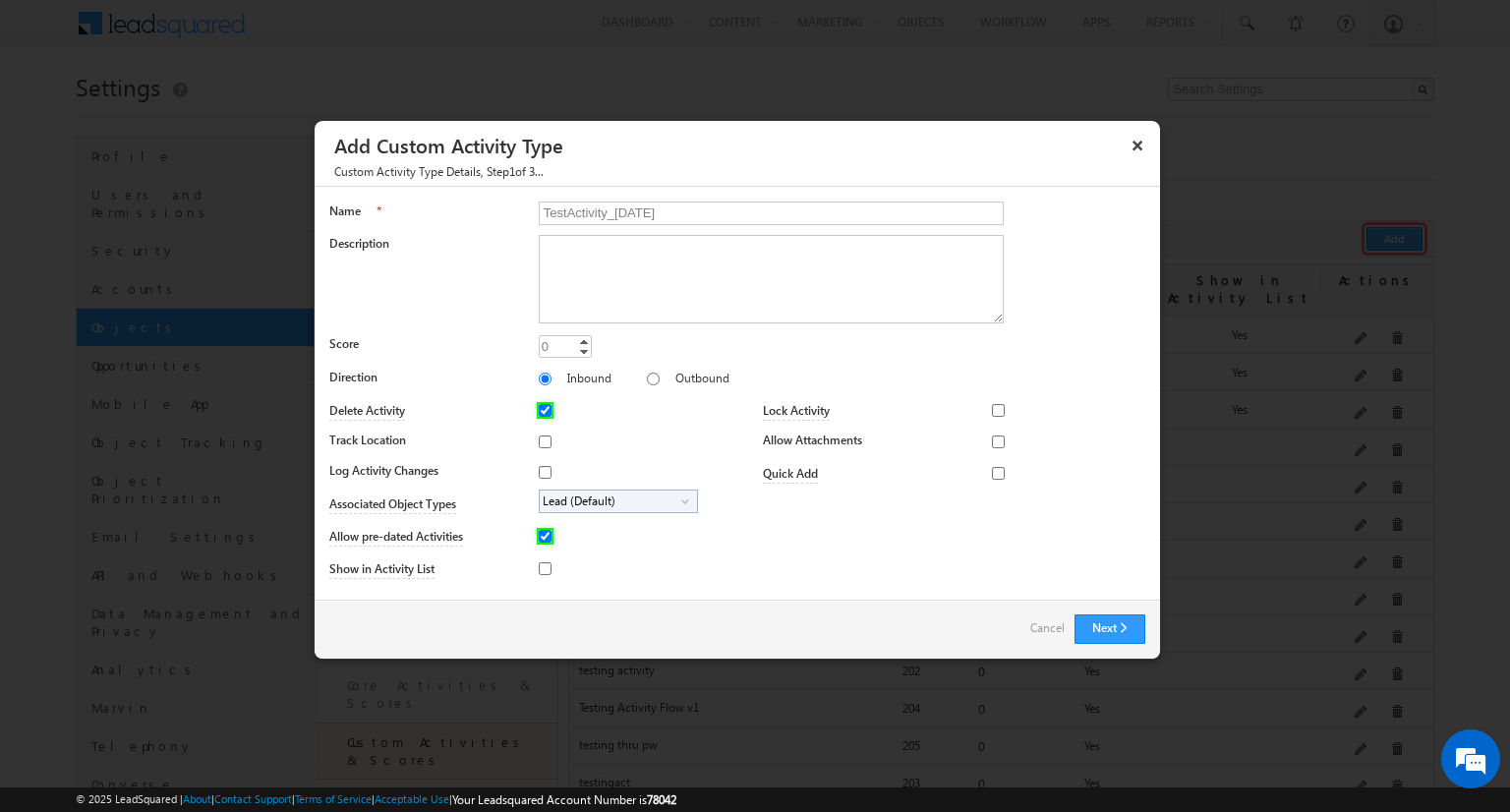 type on "TestActivity_[DATE]" 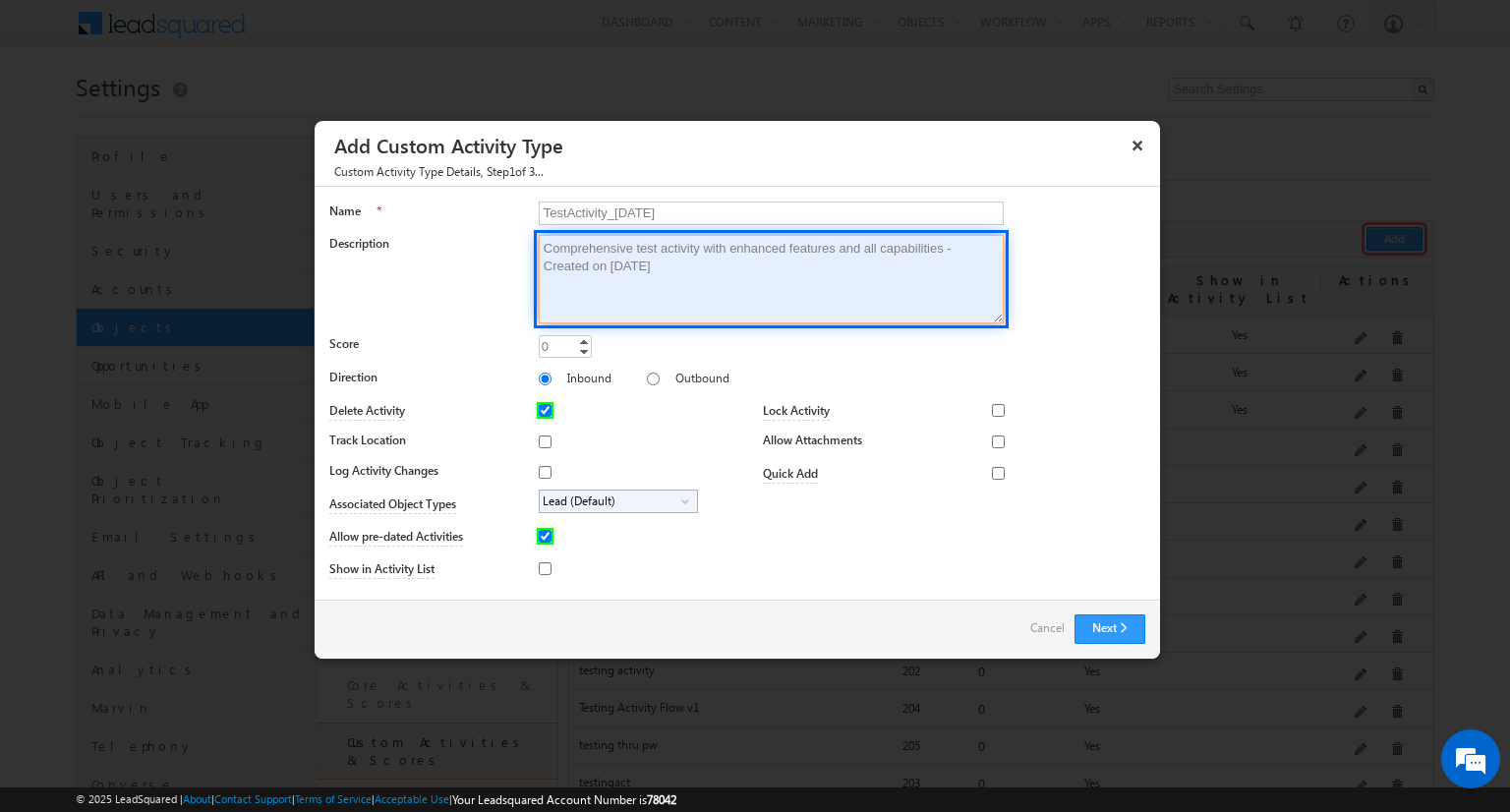 type on "Comprehensive test activity with enhanced features and all capabilities - Created on [DATE]" 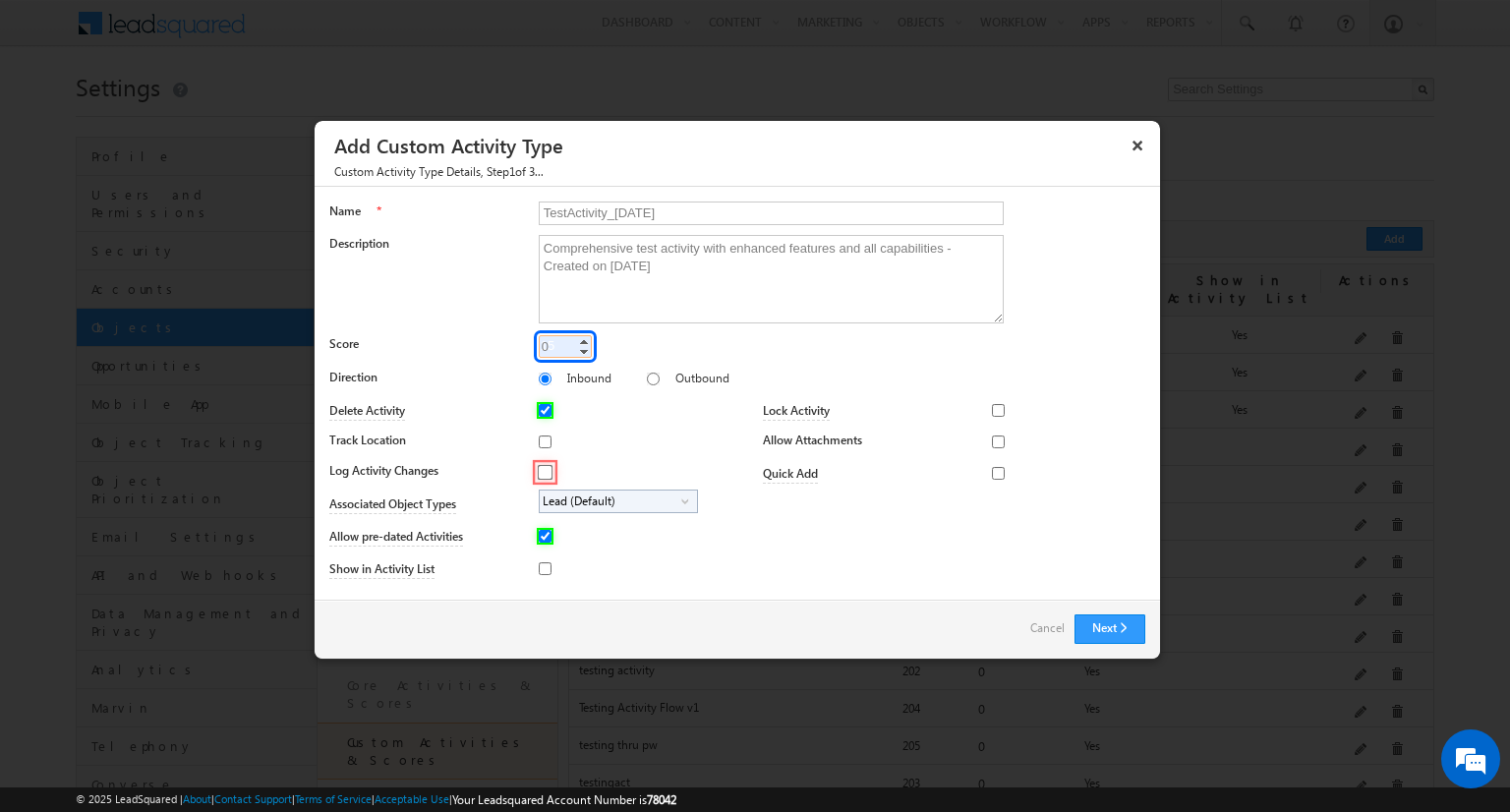 type on "15" 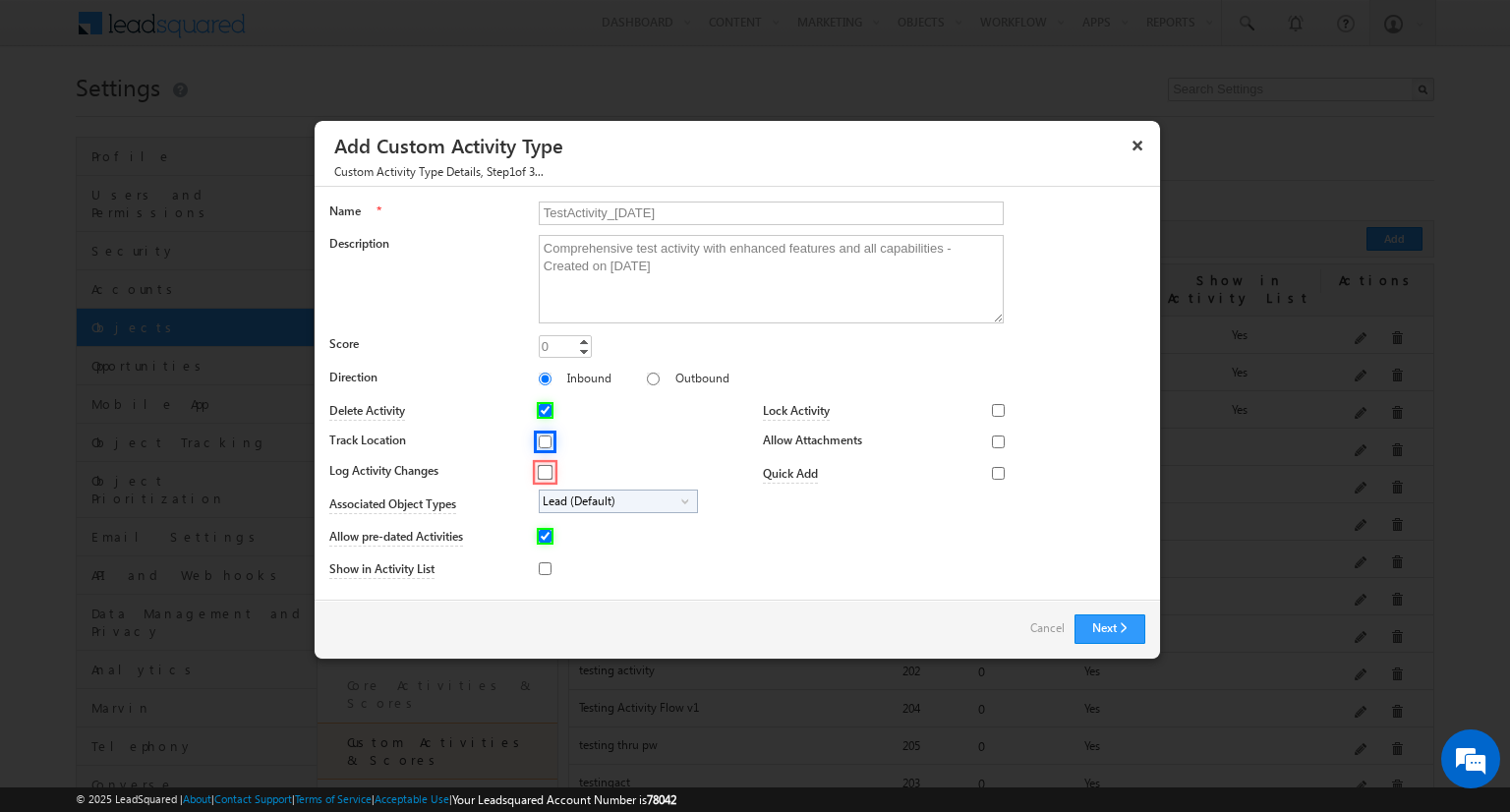 click on "Track Location" at bounding box center (545, 441) 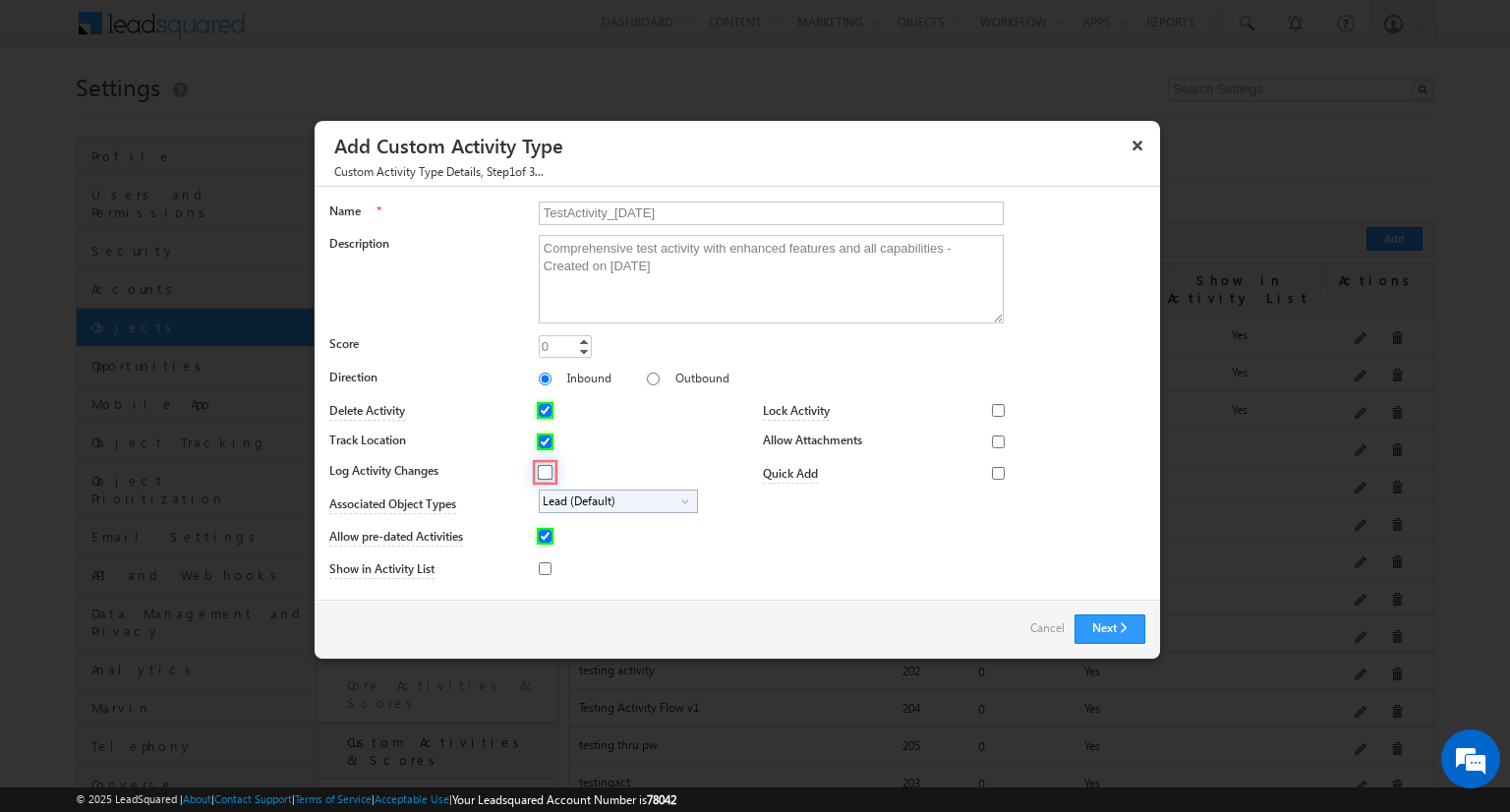 click on "Log Activity Changes" at bounding box center (546, 473) 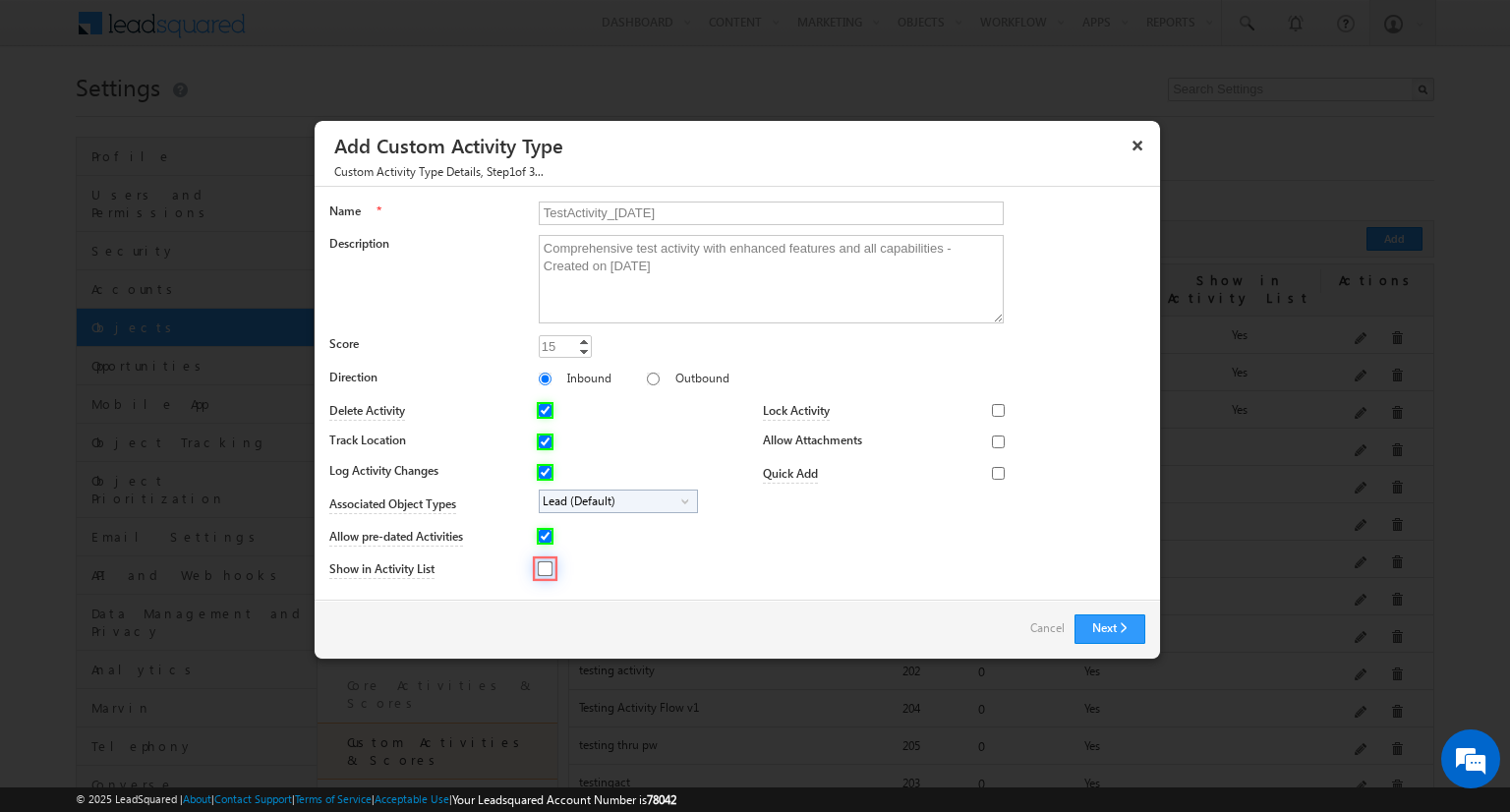 click on "Show in Activity List" at bounding box center (546, 568) 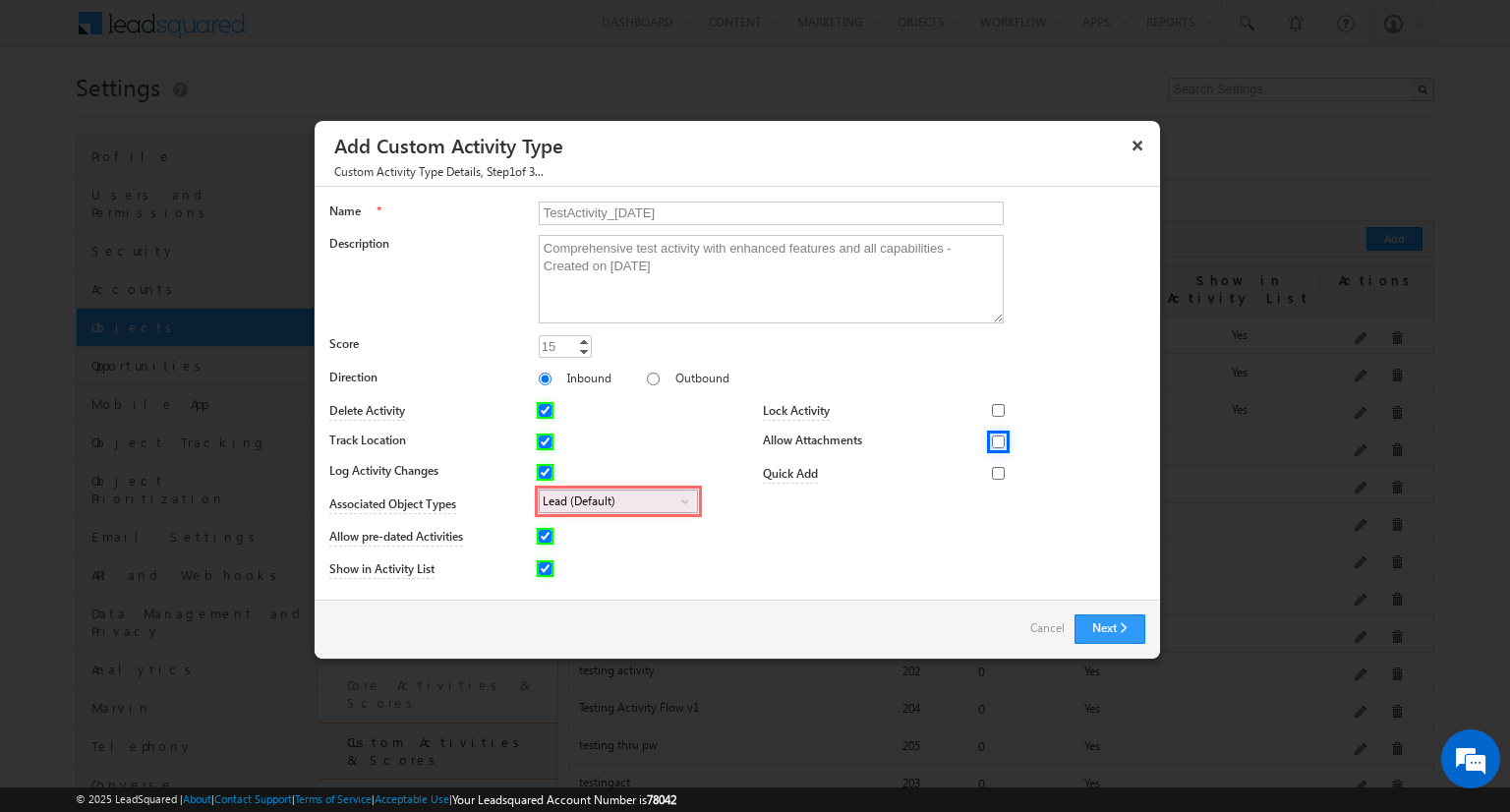 click on "Allow Attachments" at bounding box center (998, 441) 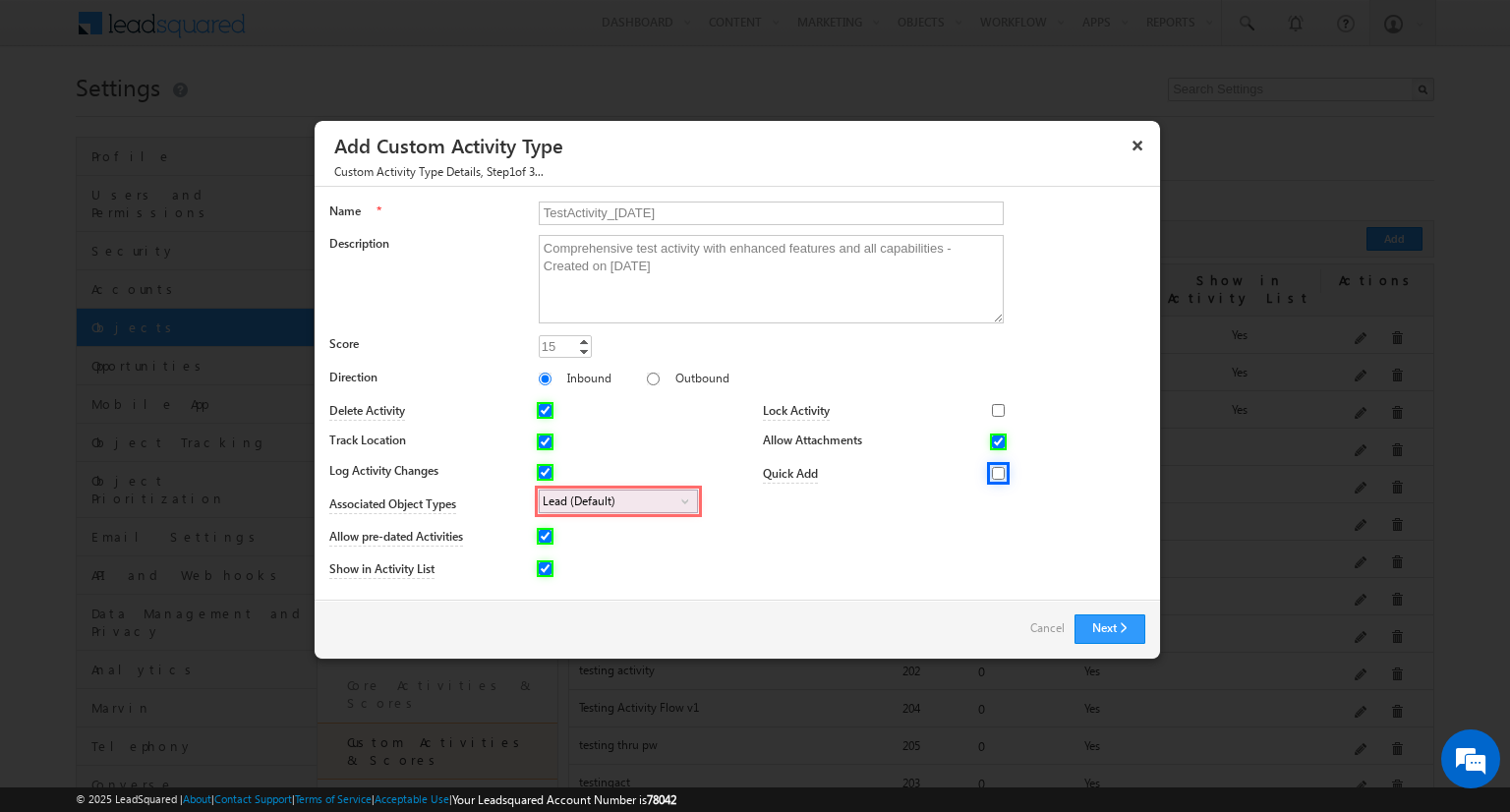 click on "Quick Add" at bounding box center [998, 473] 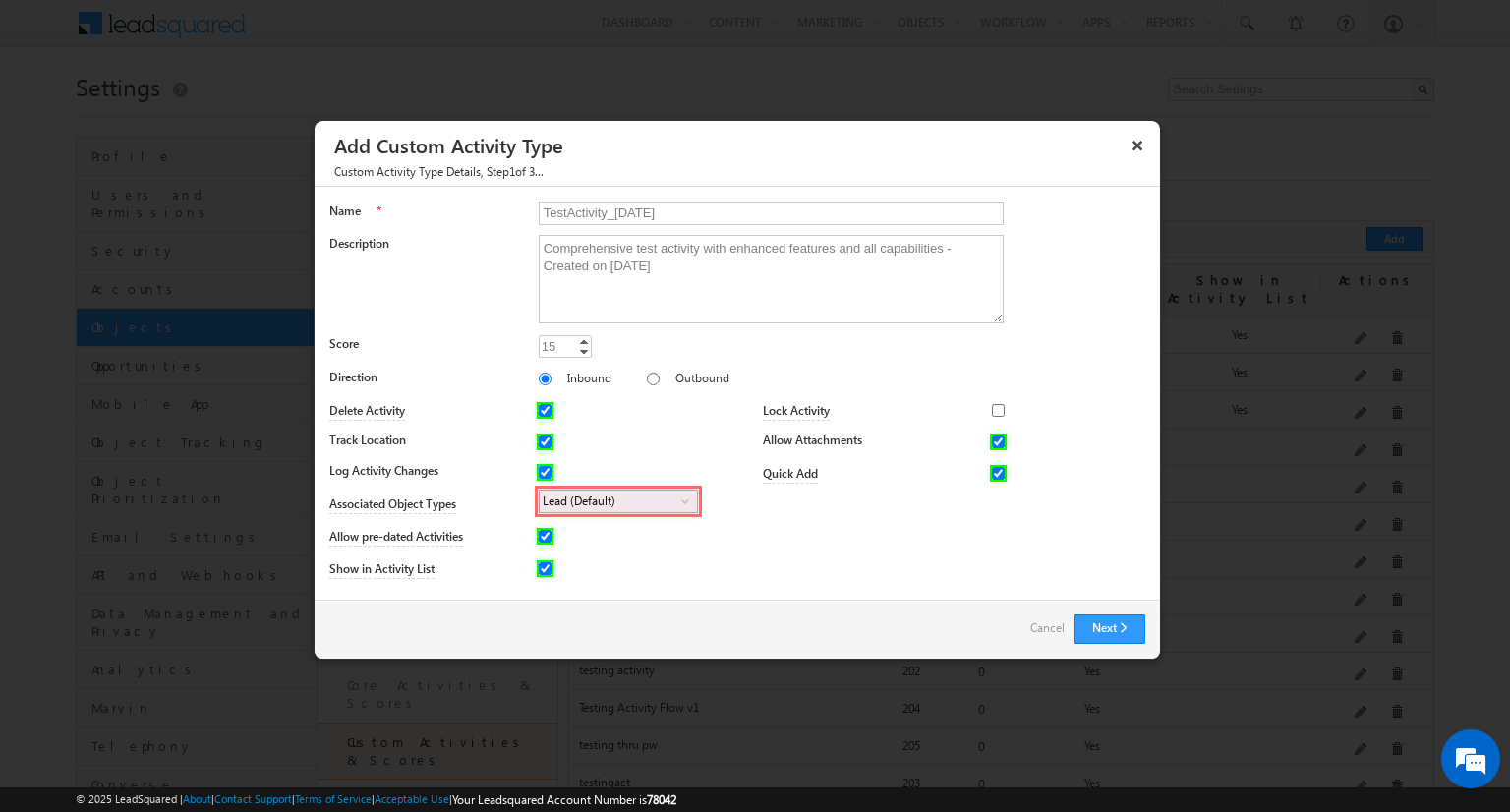 click on "Lead (Default)" at bounding box center (610, 501) 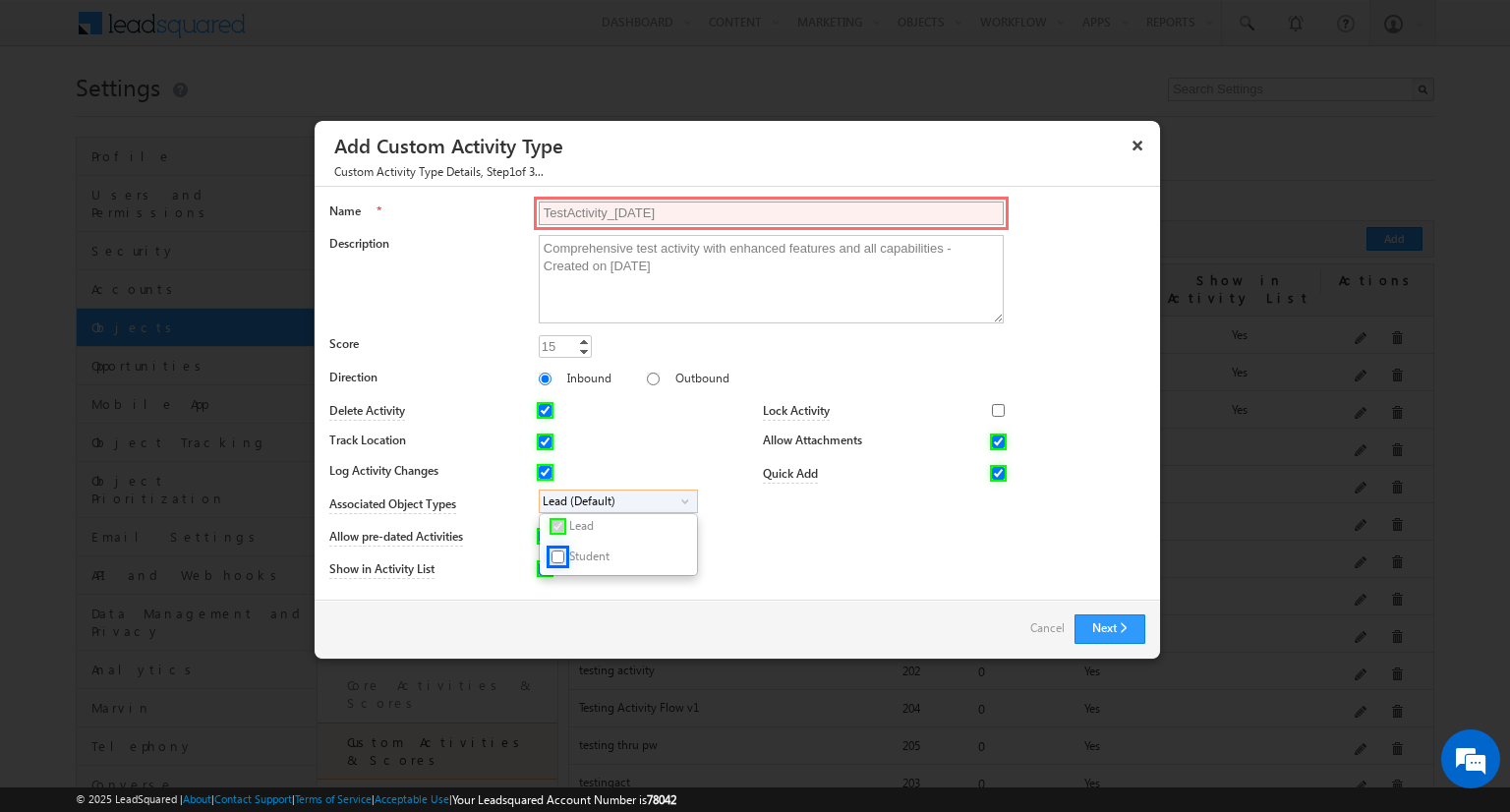 click on "Student" at bounding box center (557, 556) 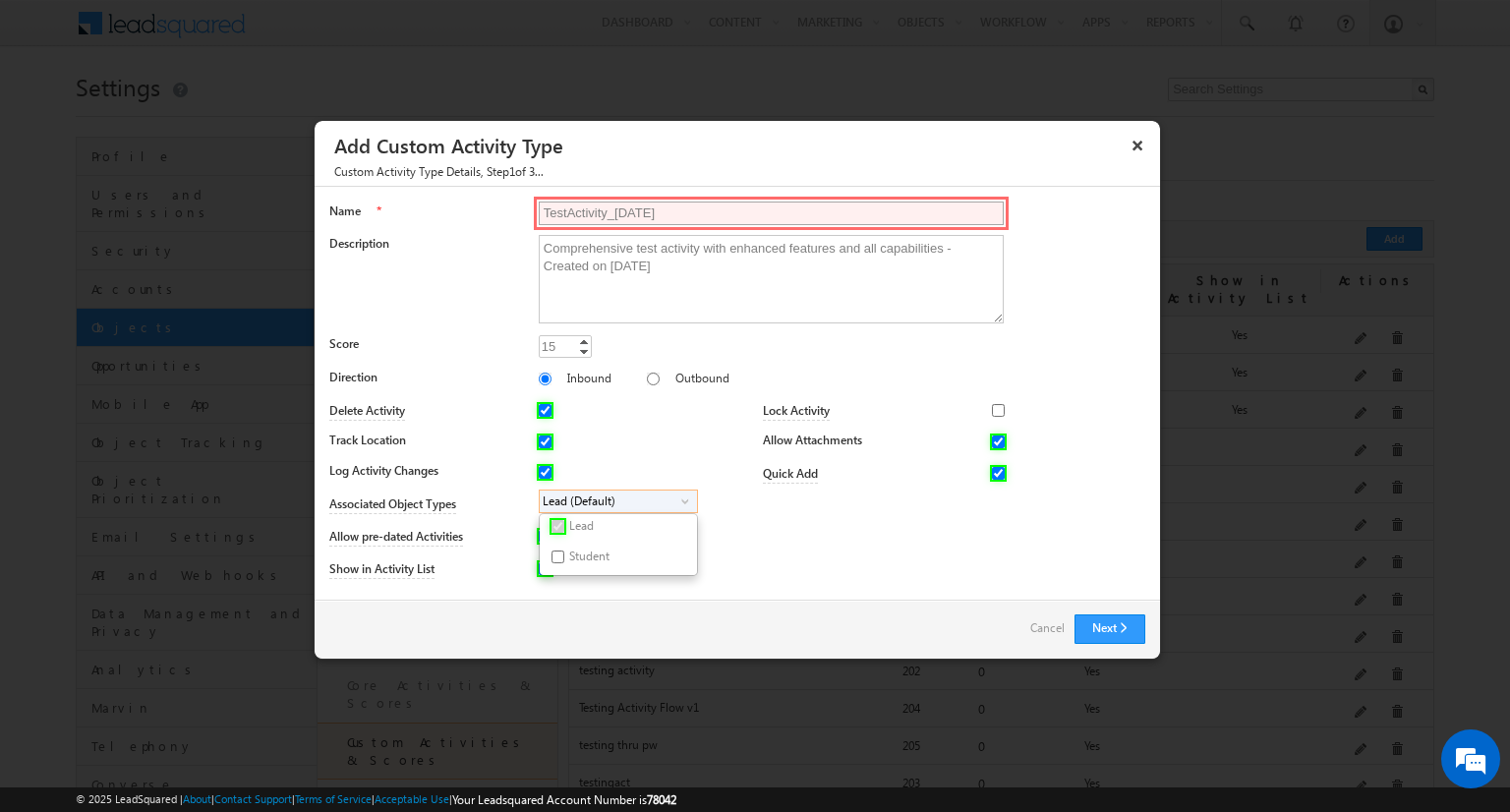 checkbox on "true" 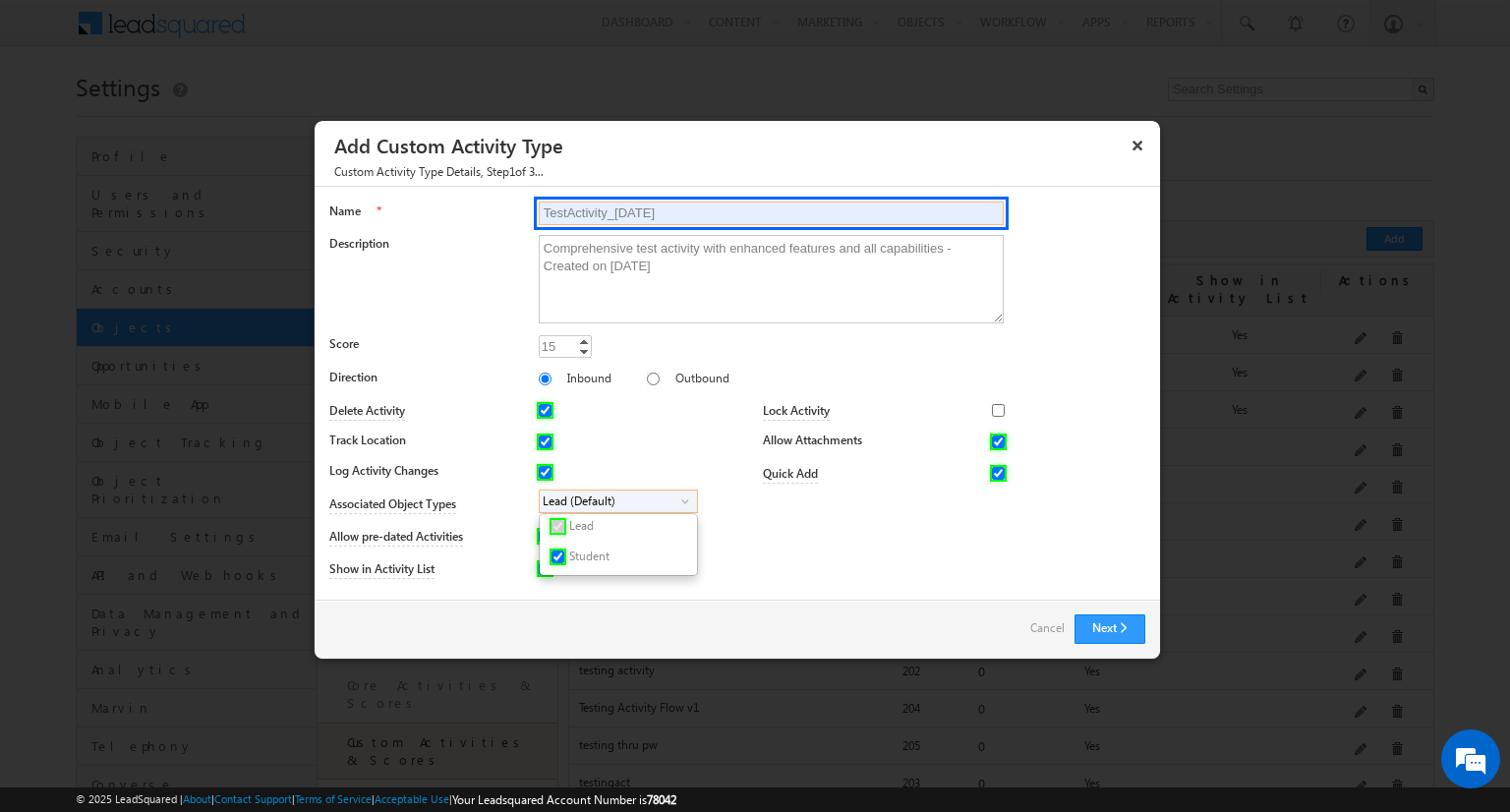 click on "TestActivity_20250718_0554" at bounding box center [771, 213] 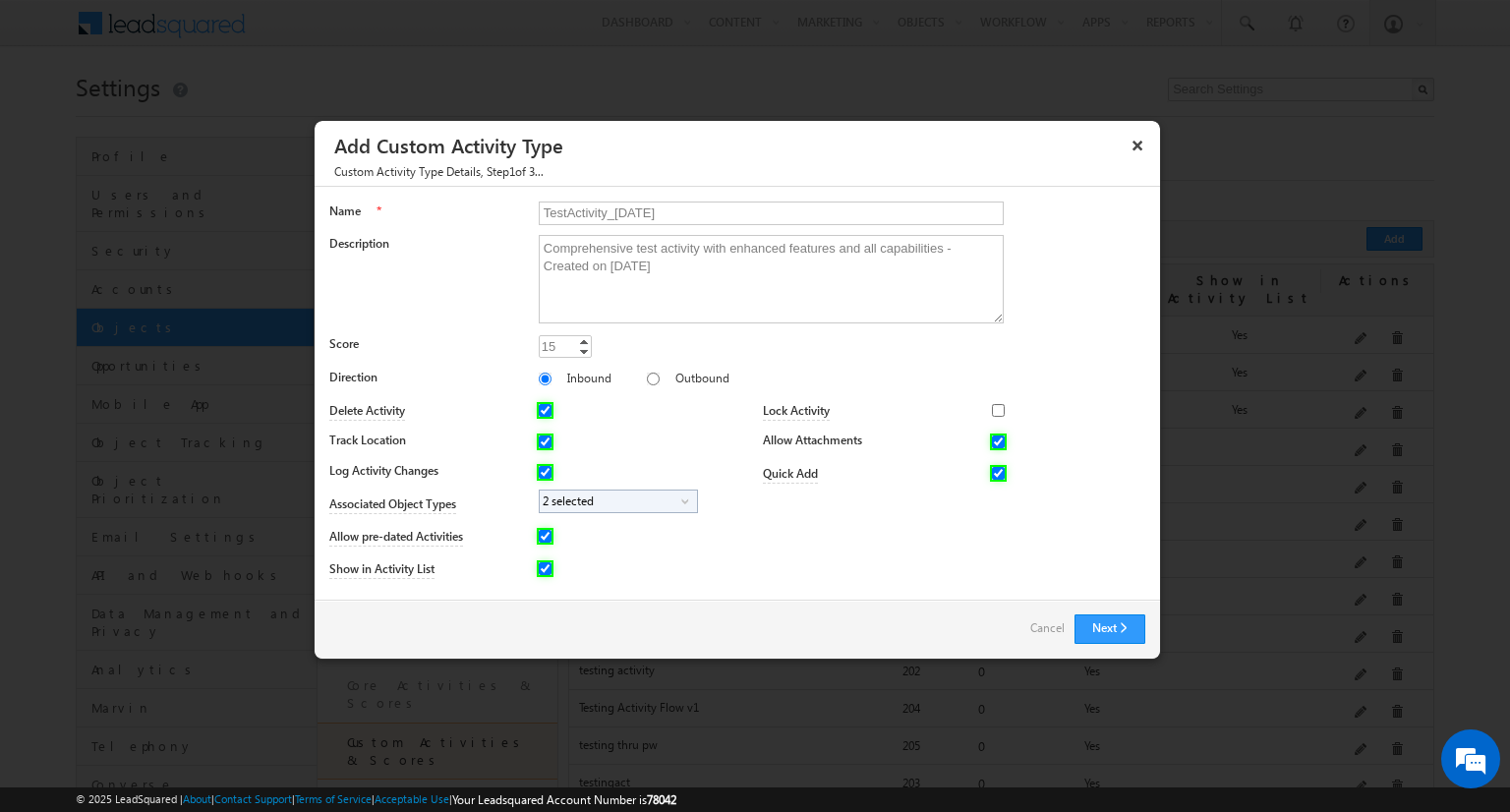 click on "Name
*
TestActivity_20250718_0554
Description
Comprehensive test activity with enhanced features and all capabilities - Created on 20250718_0554
Score
15 15 Increment Decrement
Direction
Inbound
Outbound
select" at bounding box center (737, 394) 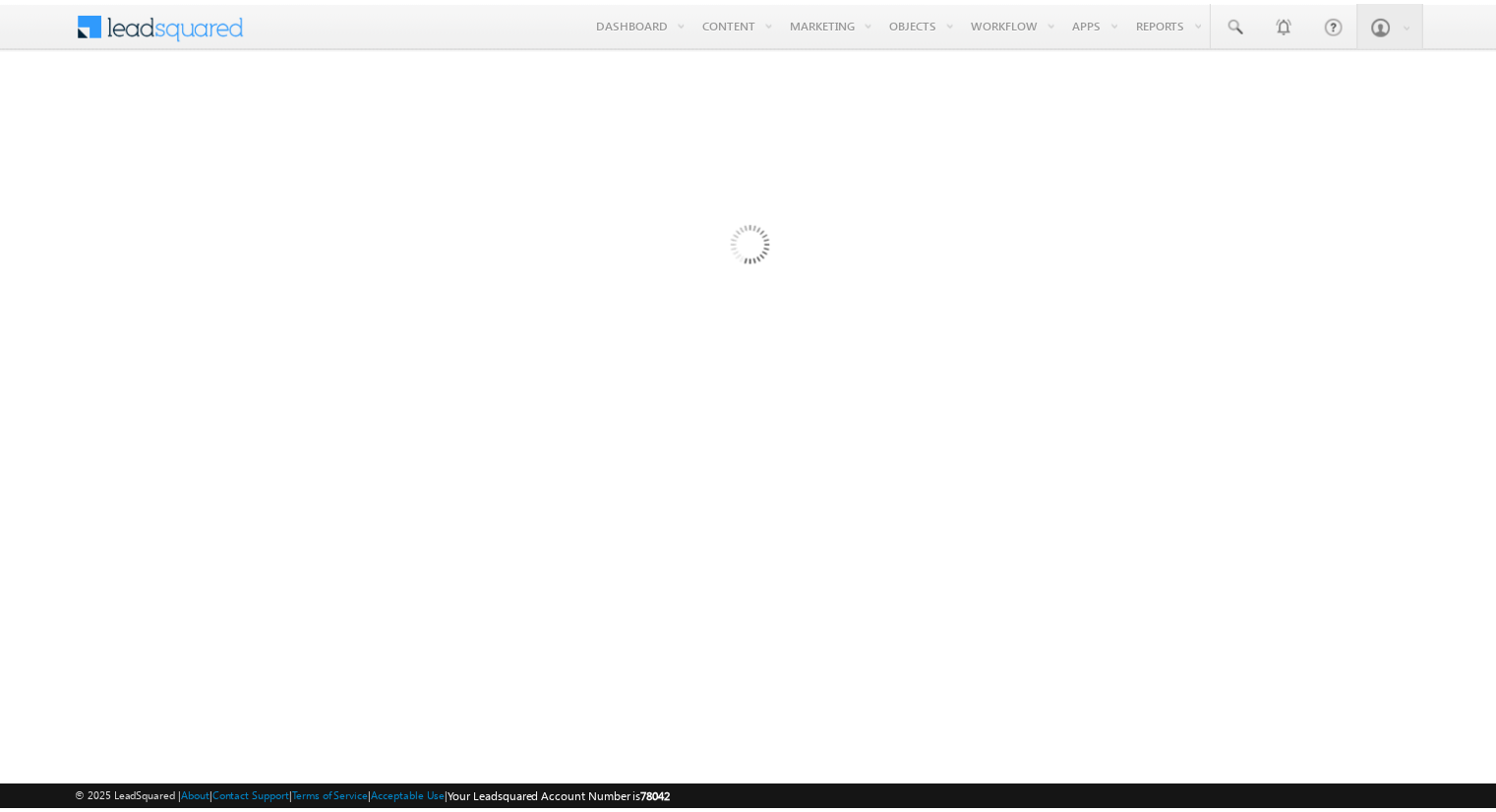 scroll, scrollTop: 0, scrollLeft: 0, axis: both 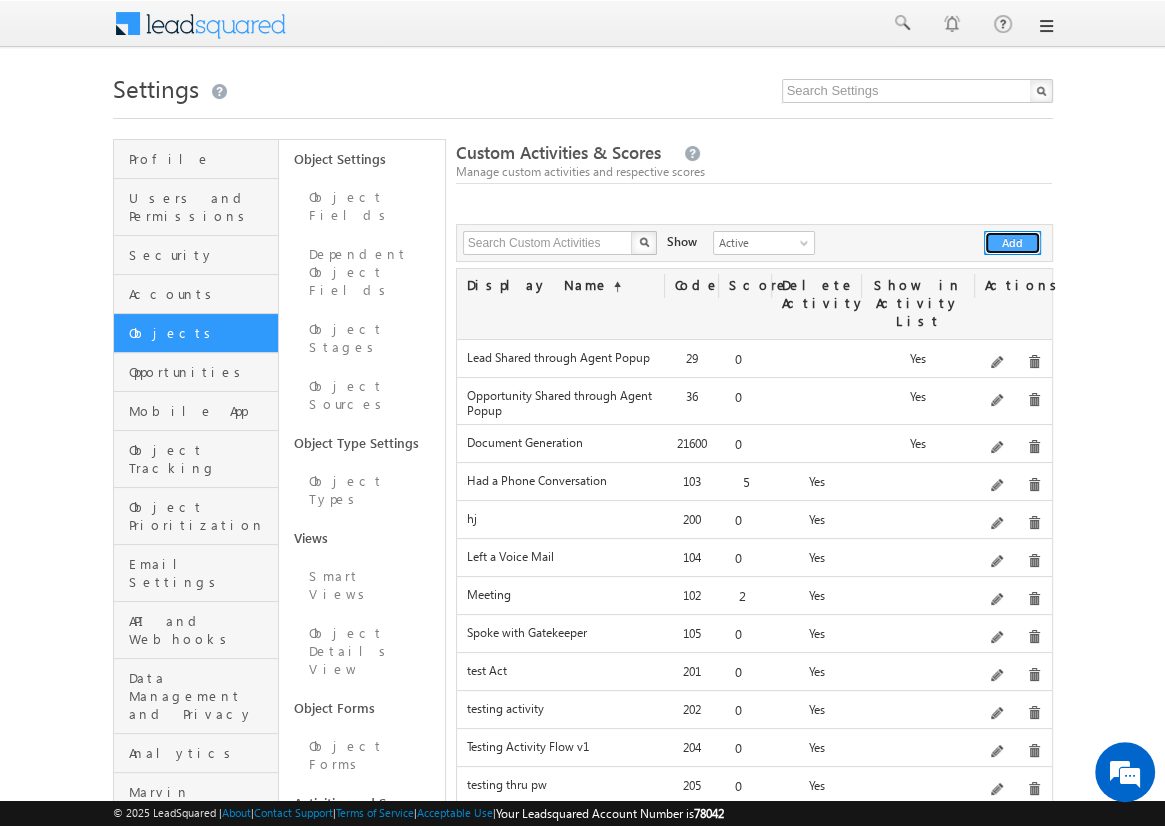 click on "Add" at bounding box center [1012, 243] 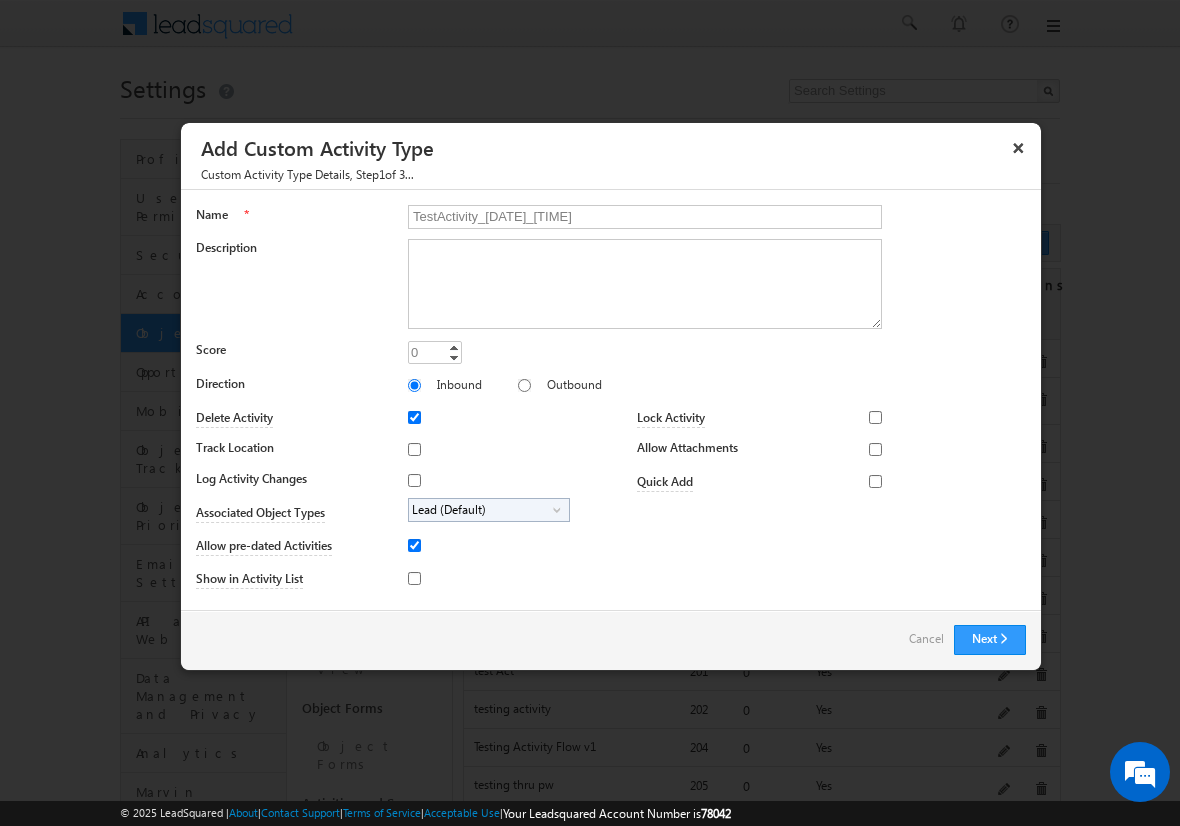 type on "TestActivity_20250718_0600" 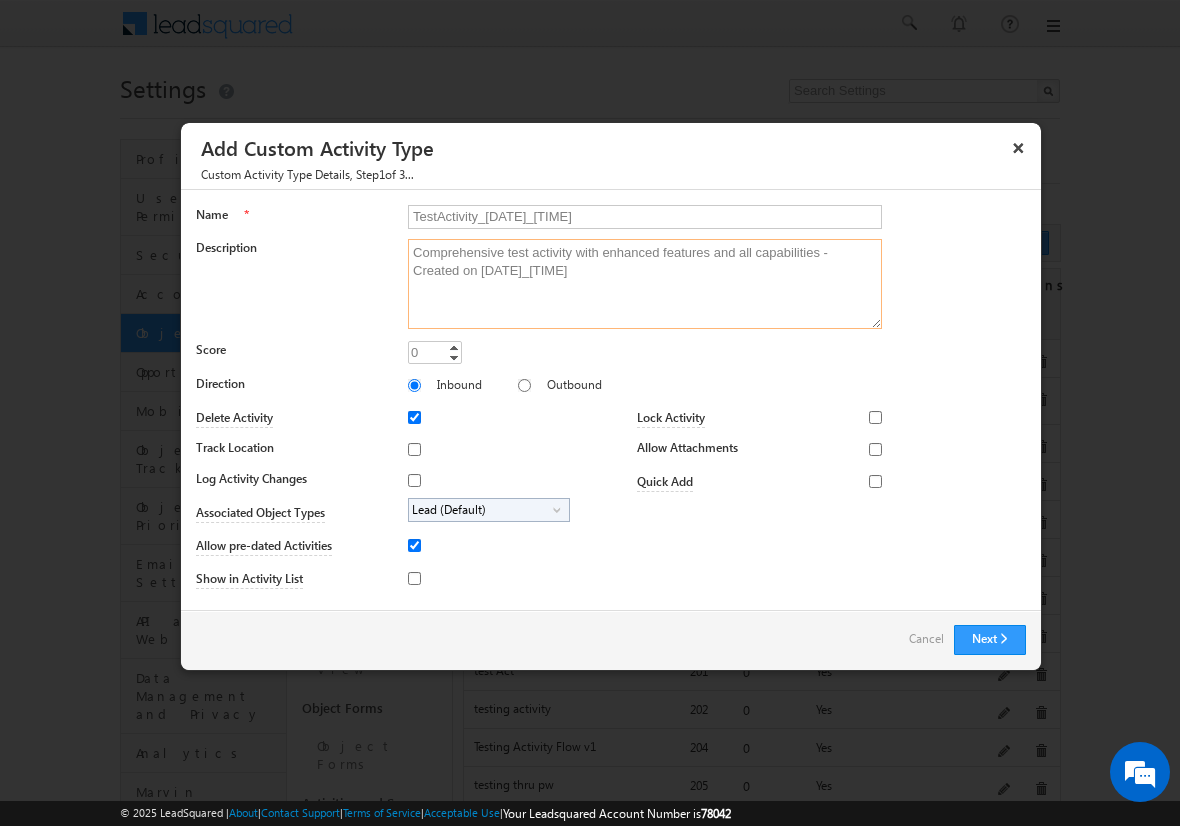 type on "Comprehensive test activity with enhanced features and all capabilities - Created on 20250718_0600" 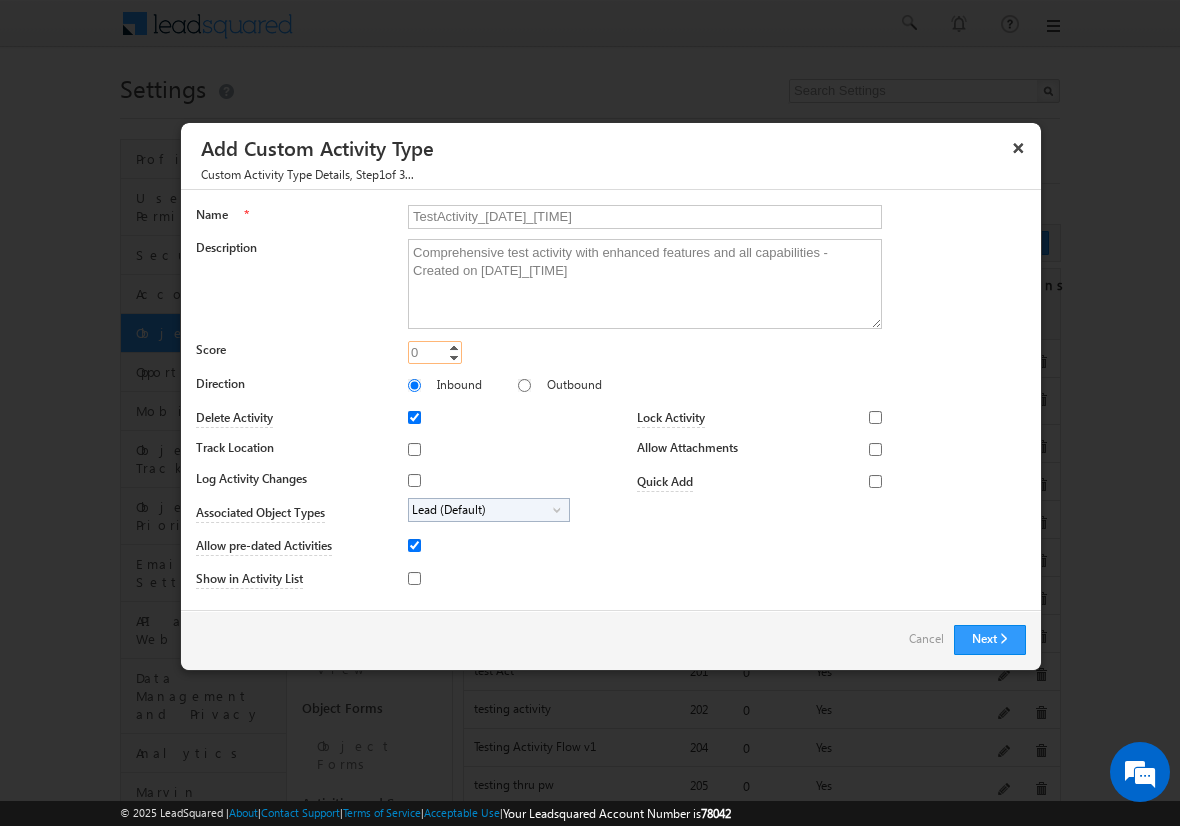 type on "15" 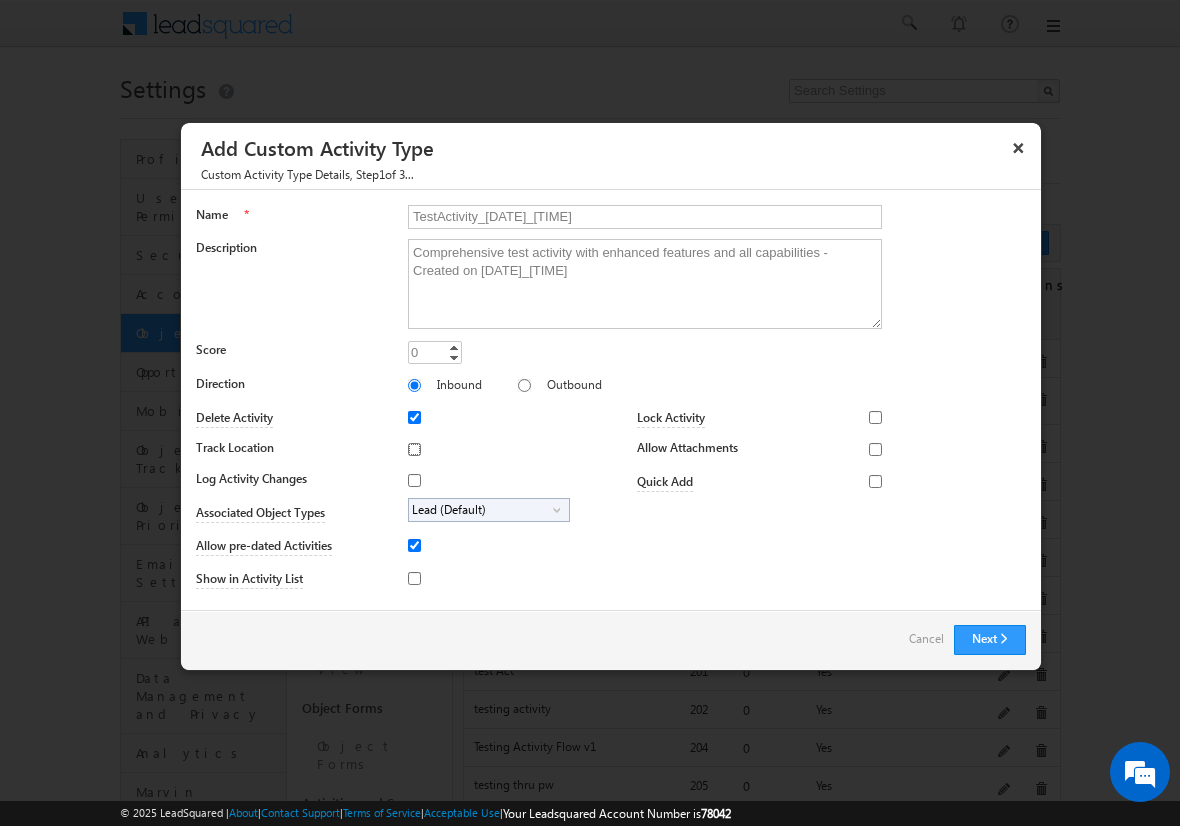 click on "Track Location" at bounding box center (414, 449) 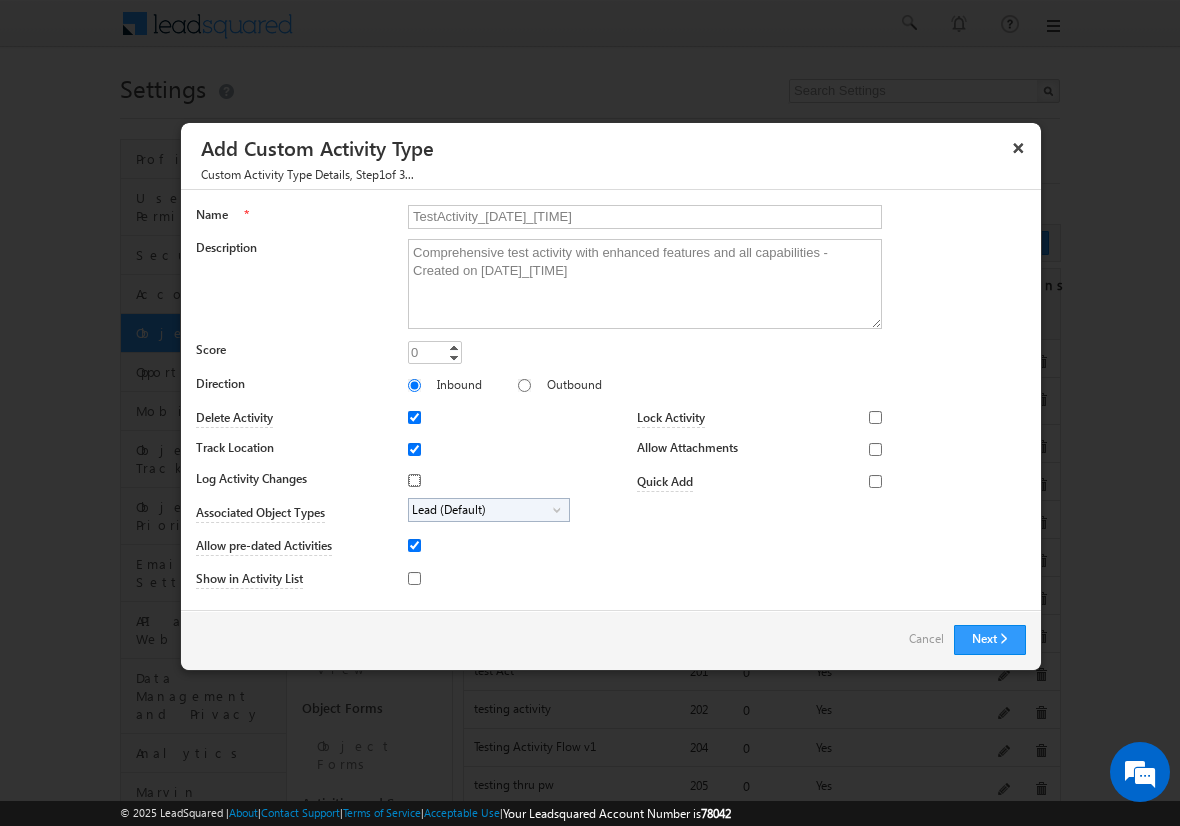 click on "Log Activity Changes" at bounding box center (414, 480) 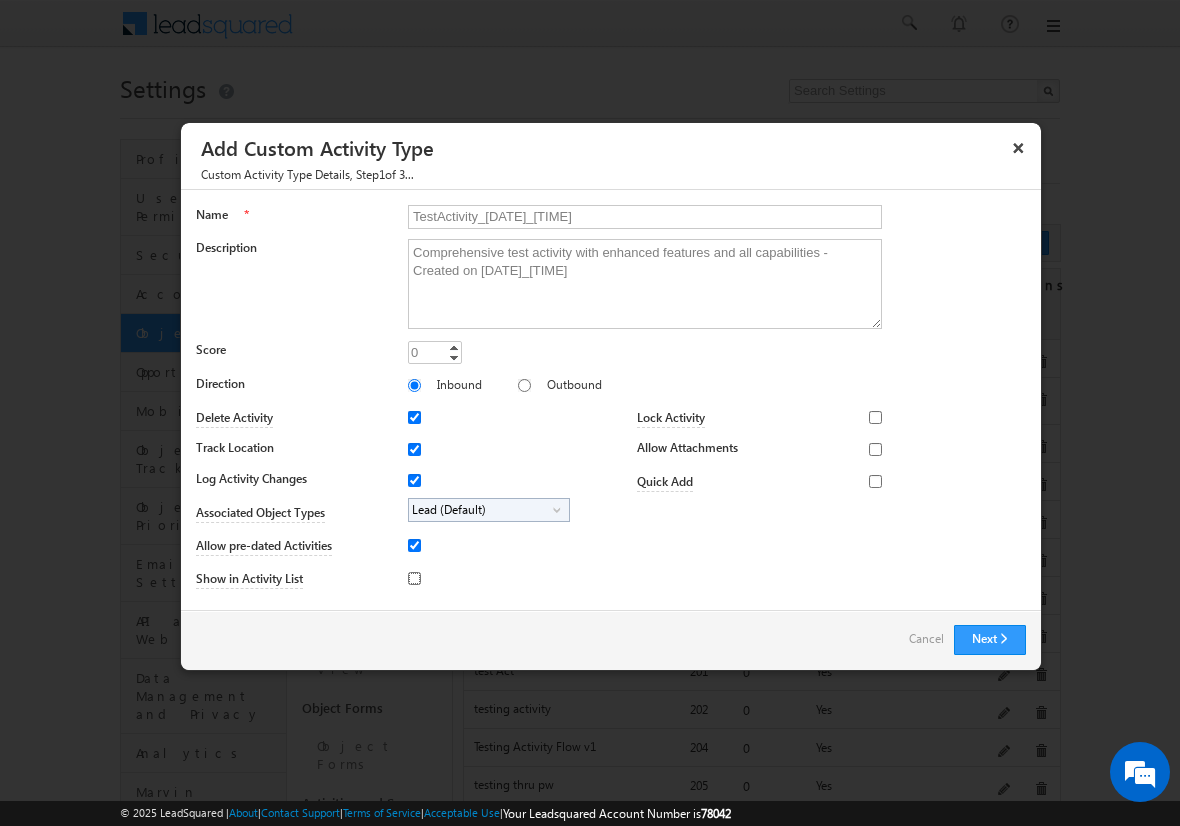 click on "Show in Activity List" at bounding box center (414, 578) 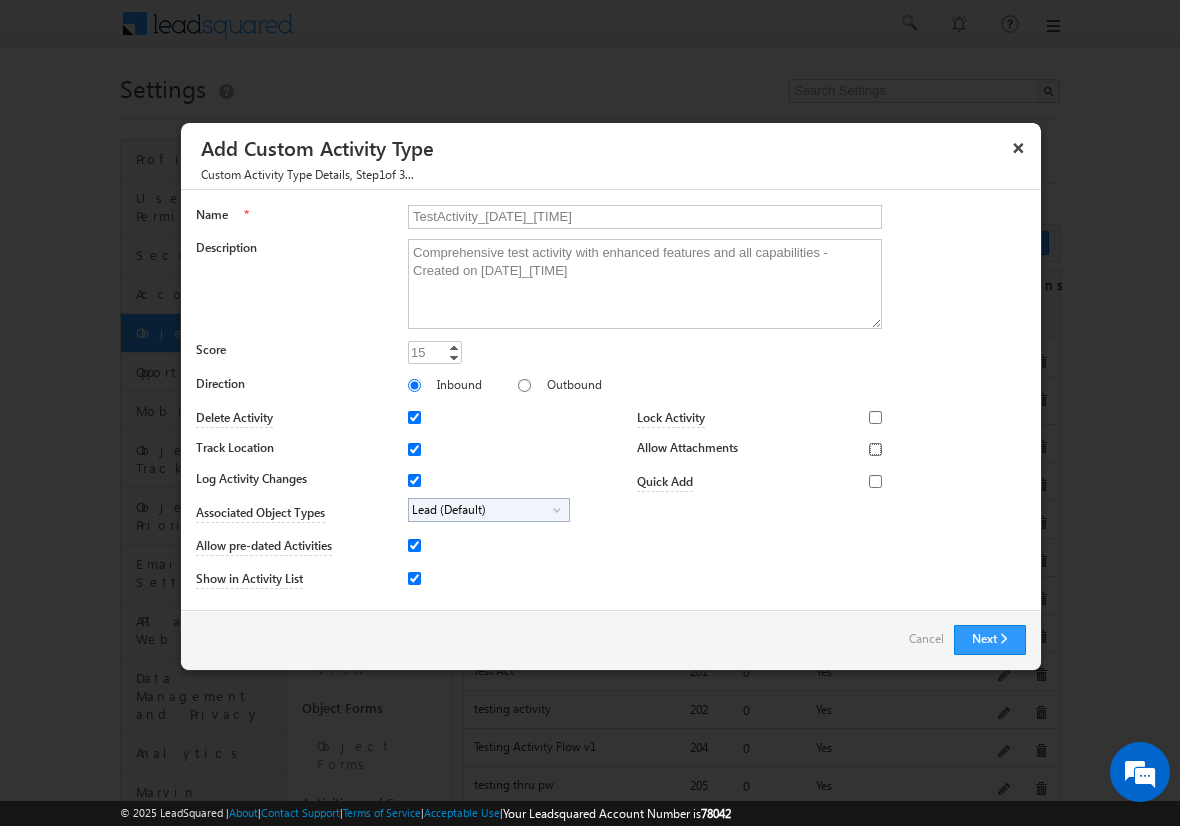 click on "Allow Attachments" at bounding box center (875, 449) 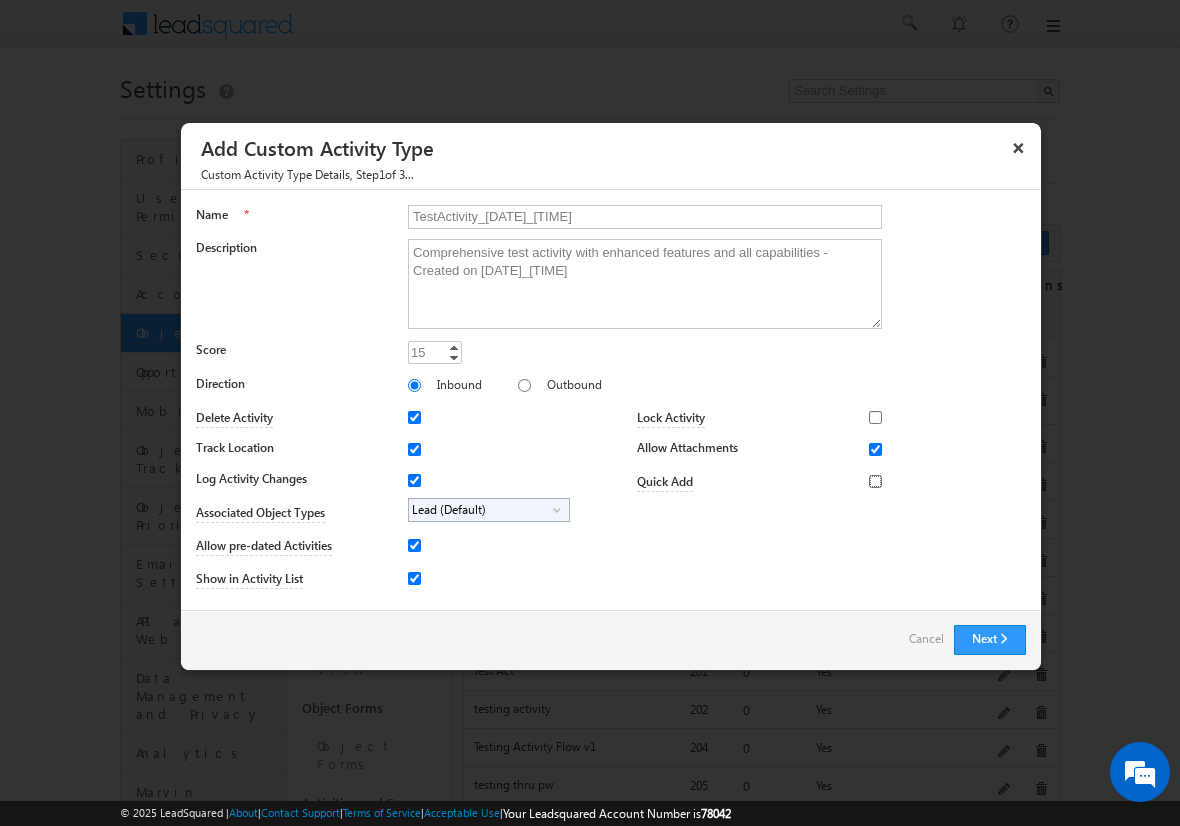 click on "Quick Add" at bounding box center (875, 481) 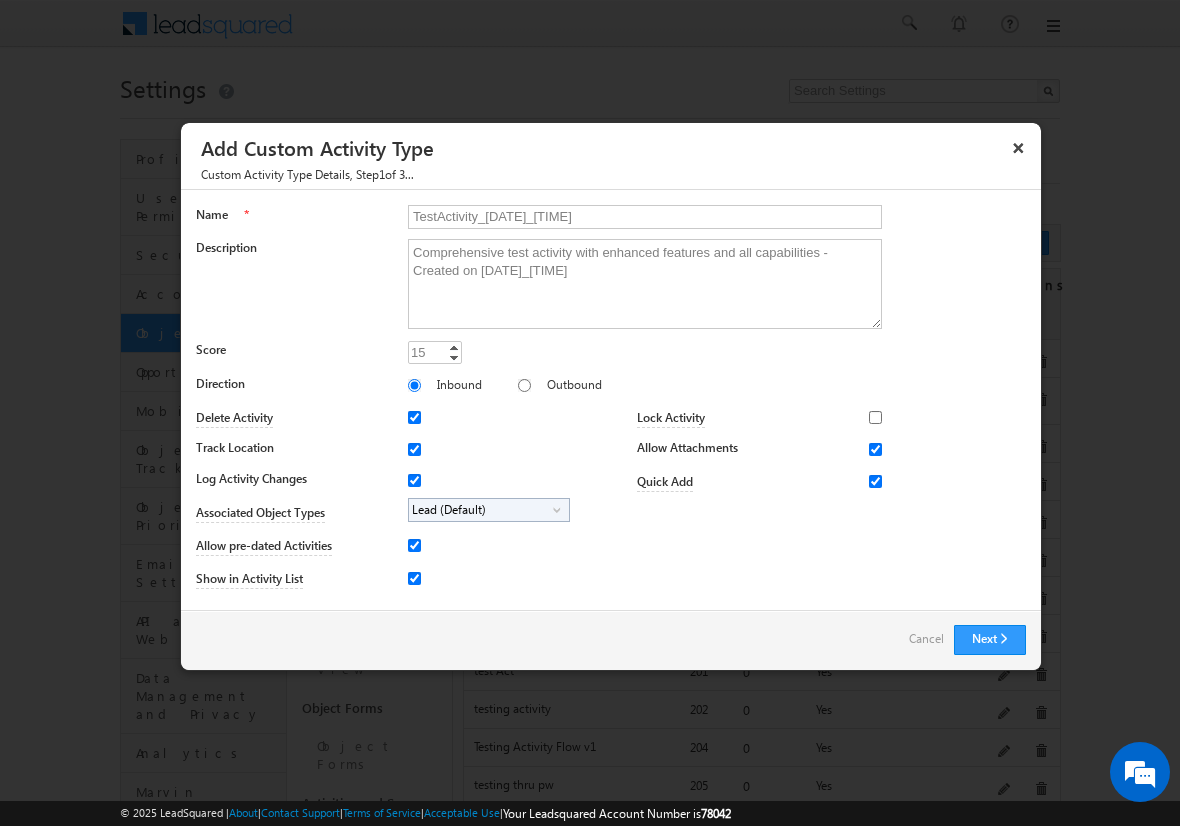 click on "Lead (Default)" at bounding box center (481, 510) 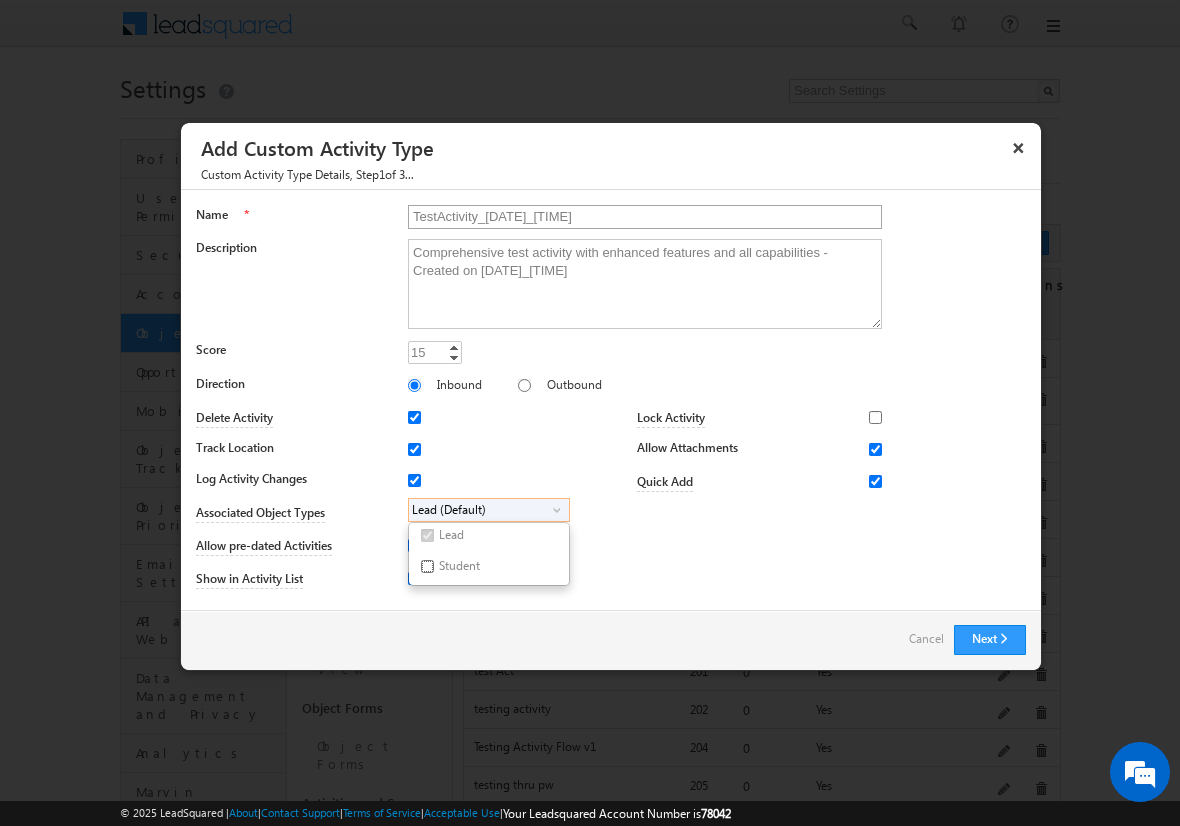 click on "Student" at bounding box center [427, 566] 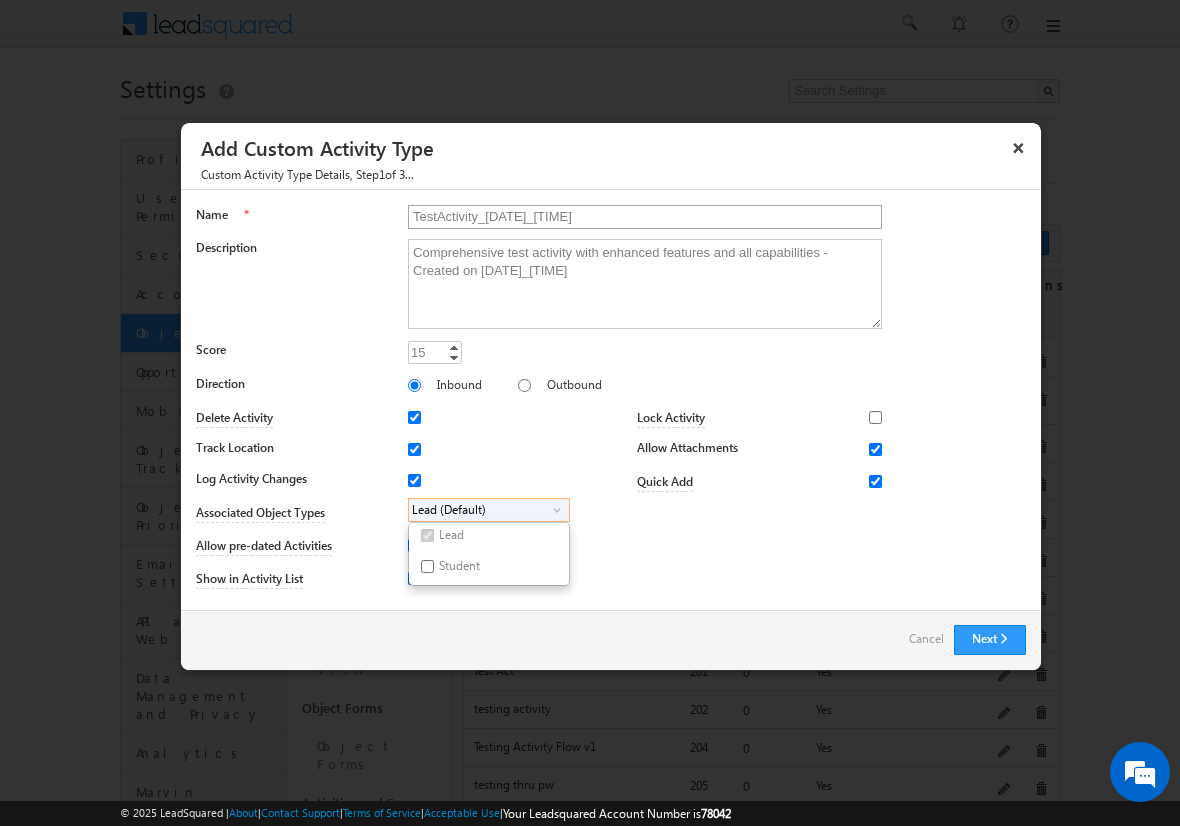 checkbox on "true" 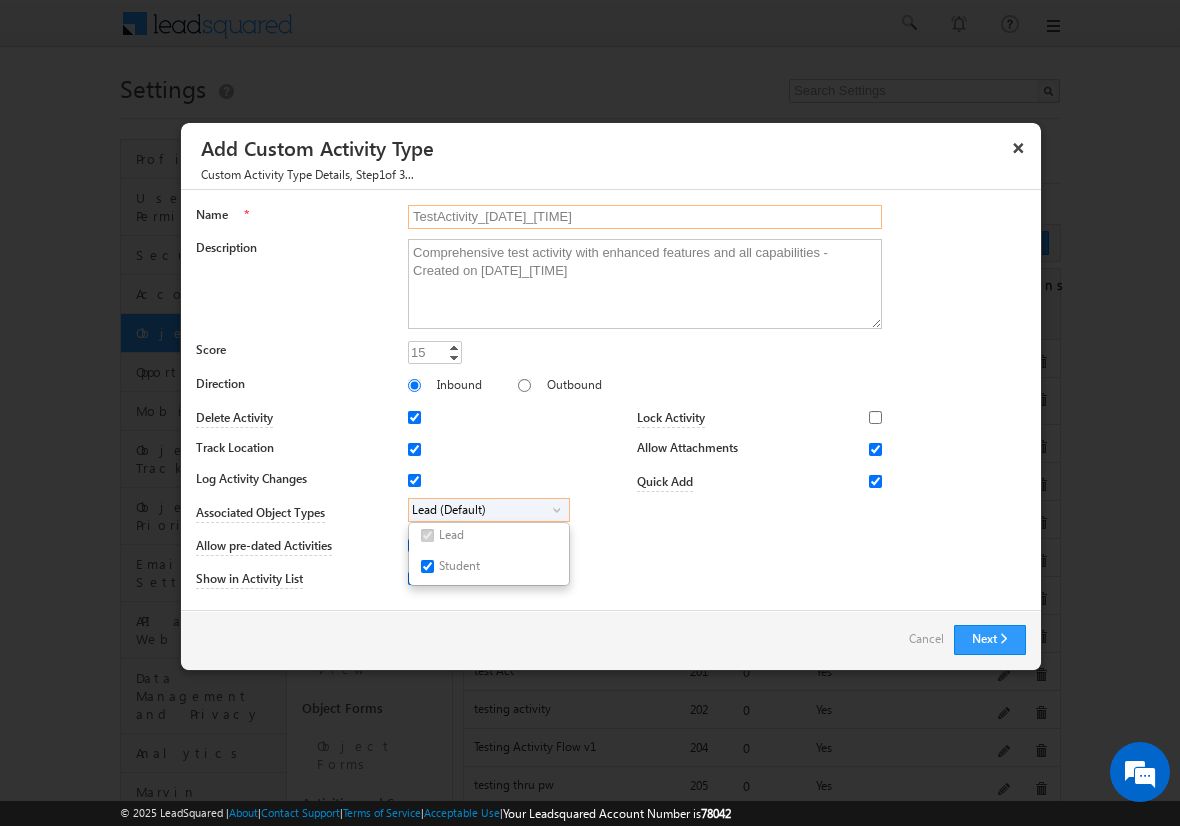 click on "TestActivity_20250718_0600" at bounding box center (645, 217) 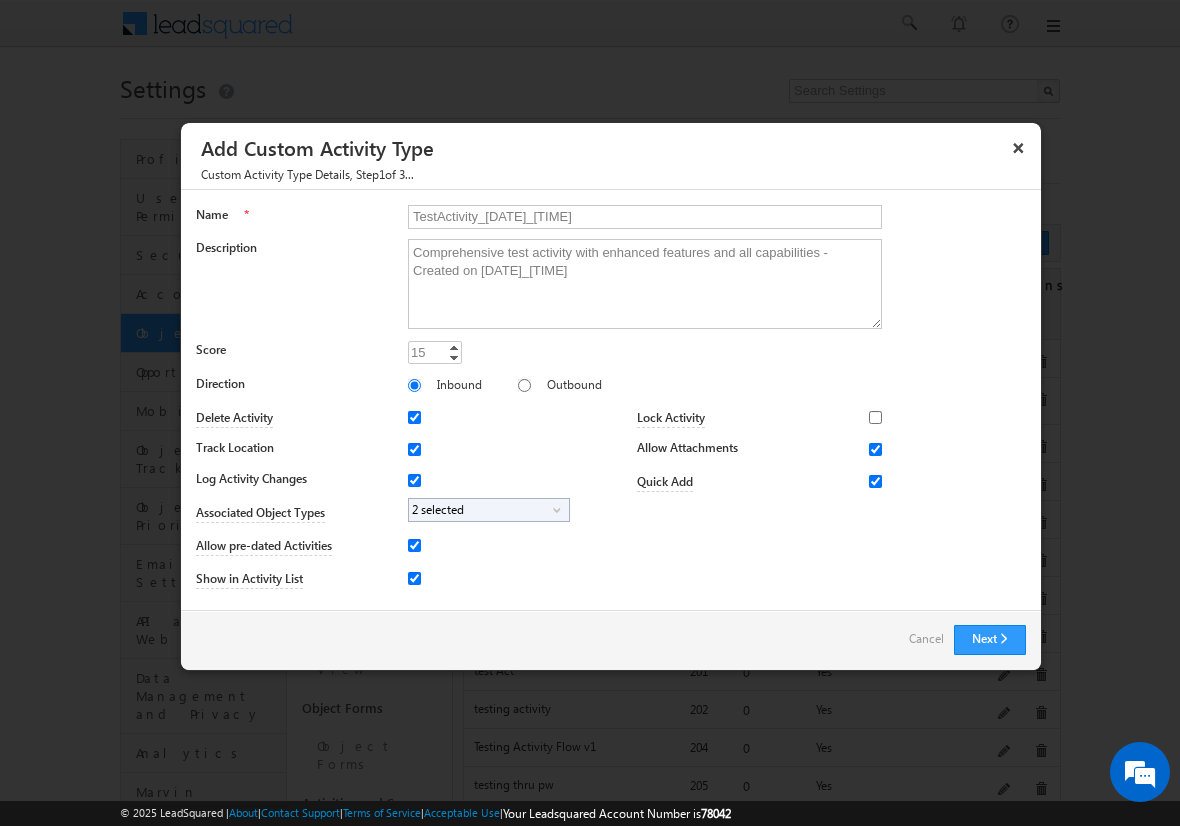 click on "Cancel" at bounding box center (926, 639) 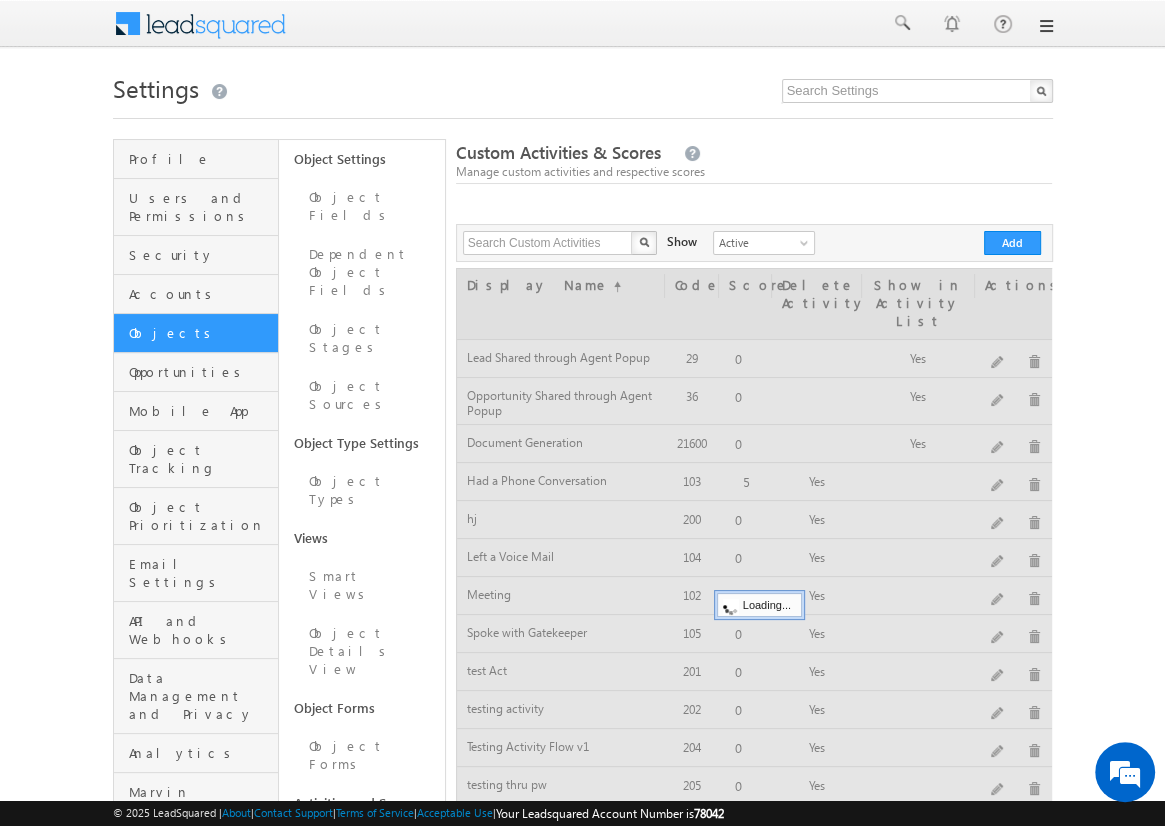 scroll, scrollTop: 96, scrollLeft: 0, axis: vertical 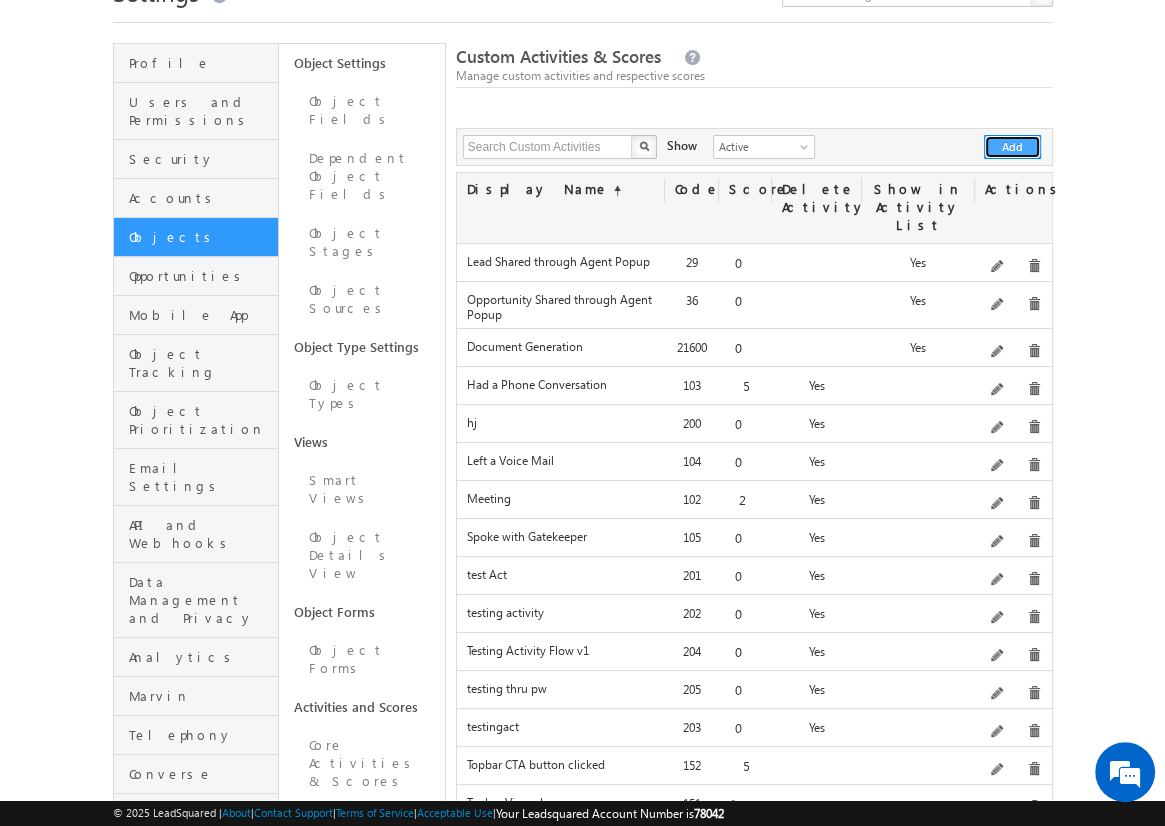 click on "Add" at bounding box center (1012, 147) 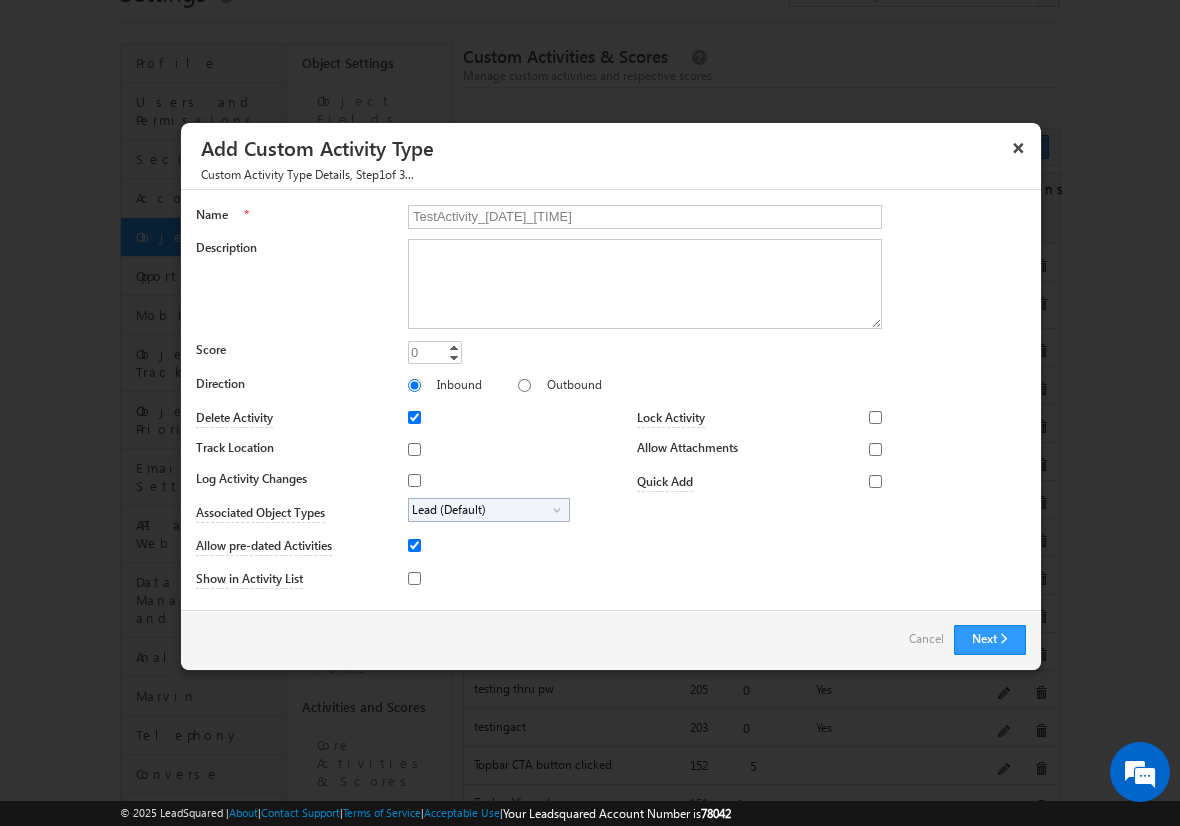 type on "TestActivity_20250718_0602" 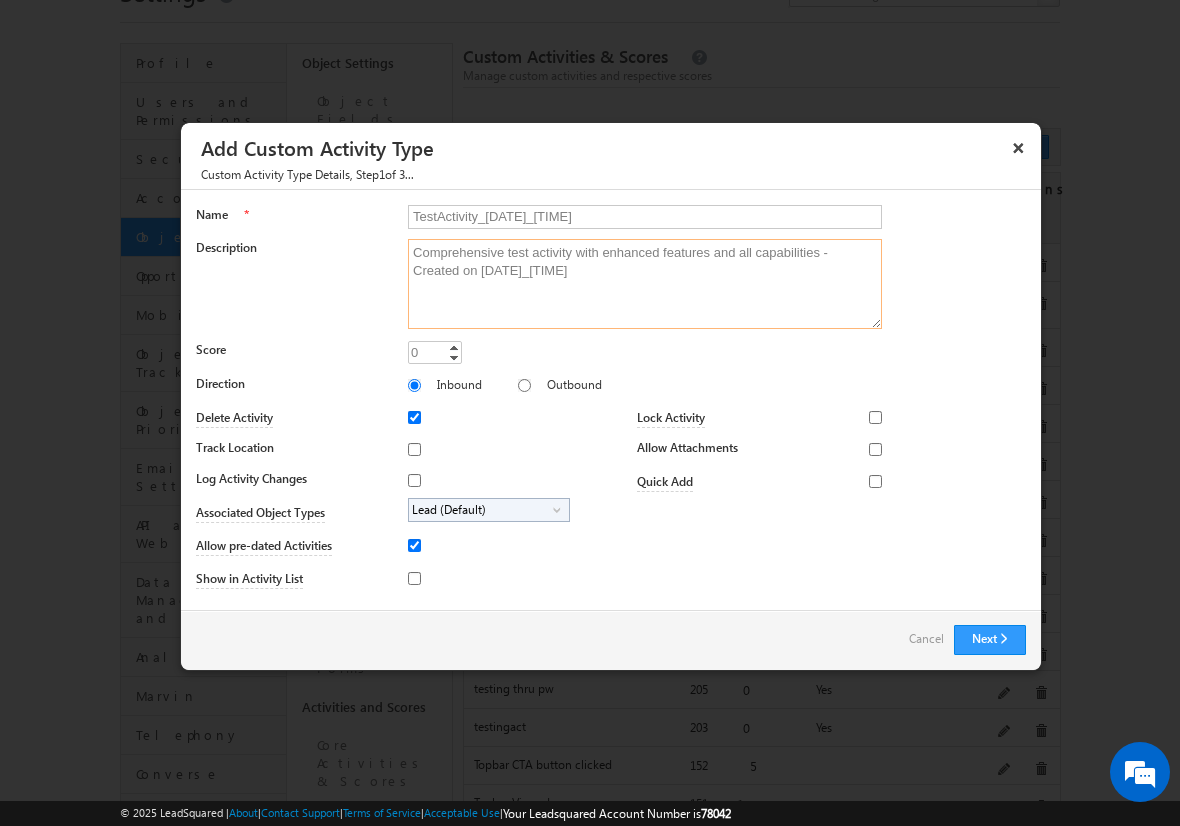 type on "Comprehensive test activity with enhanced features and all capabilities - Created on 20250718_0602" 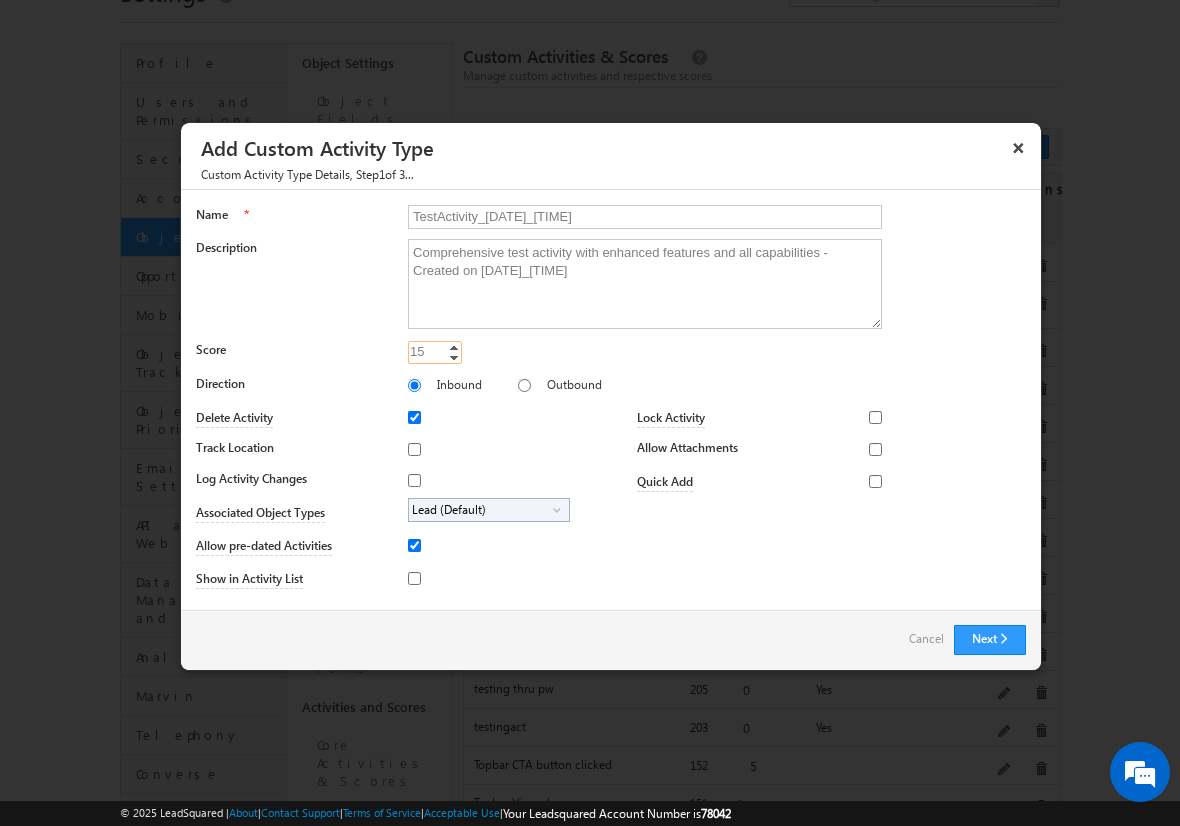 type on "15" 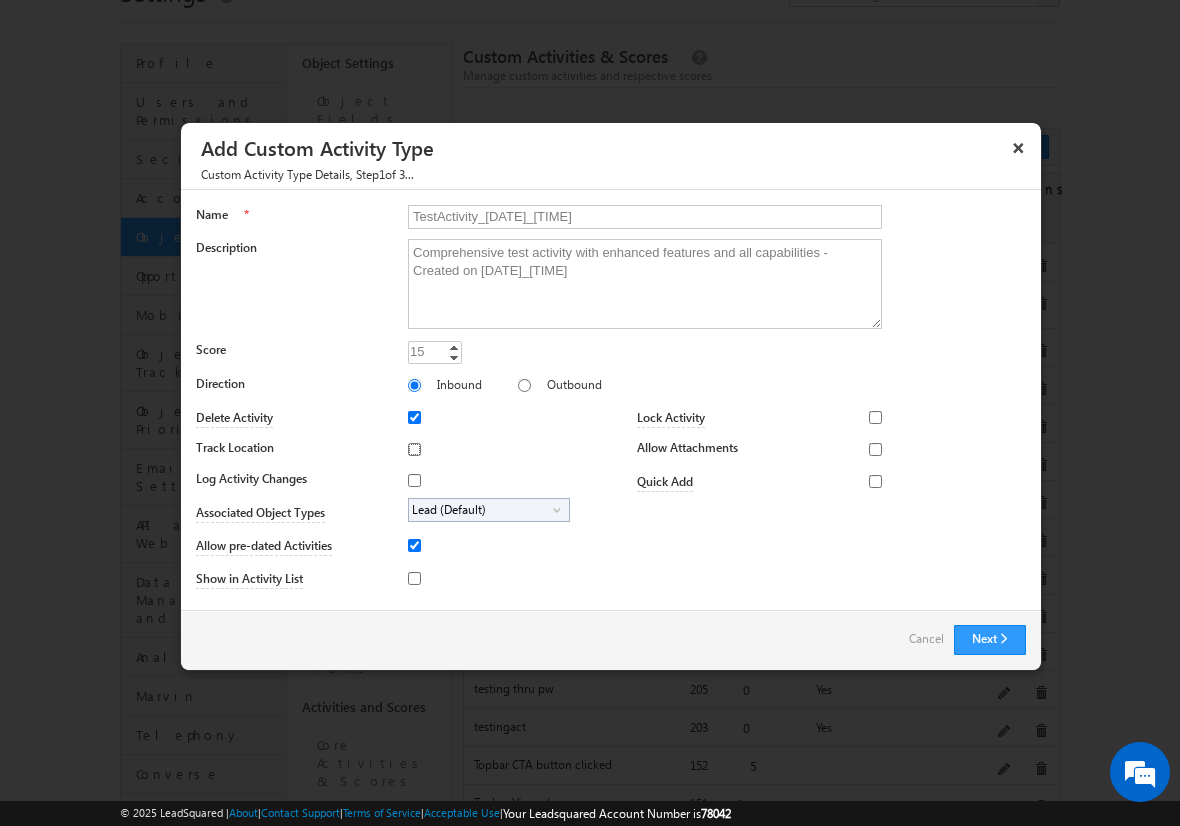 click on "Track Location" at bounding box center [414, 449] 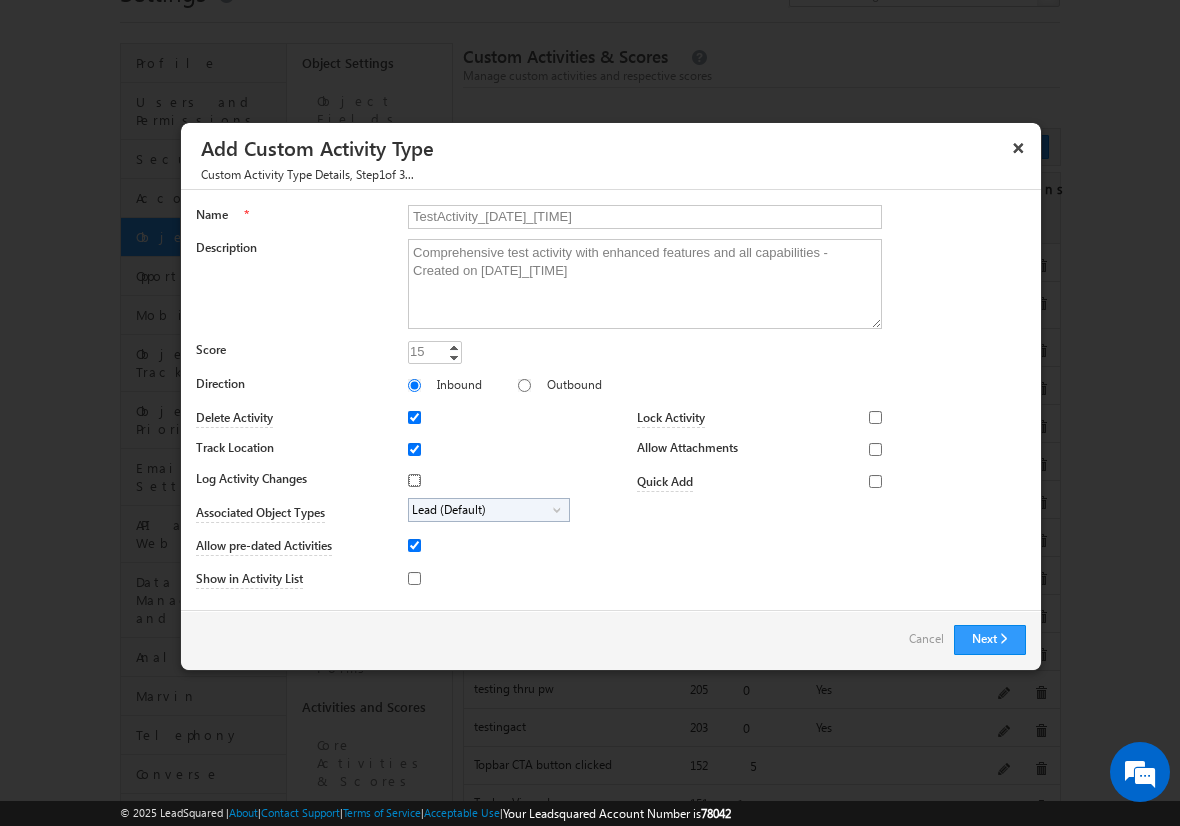 click on "Log Activity Changes" at bounding box center [414, 480] 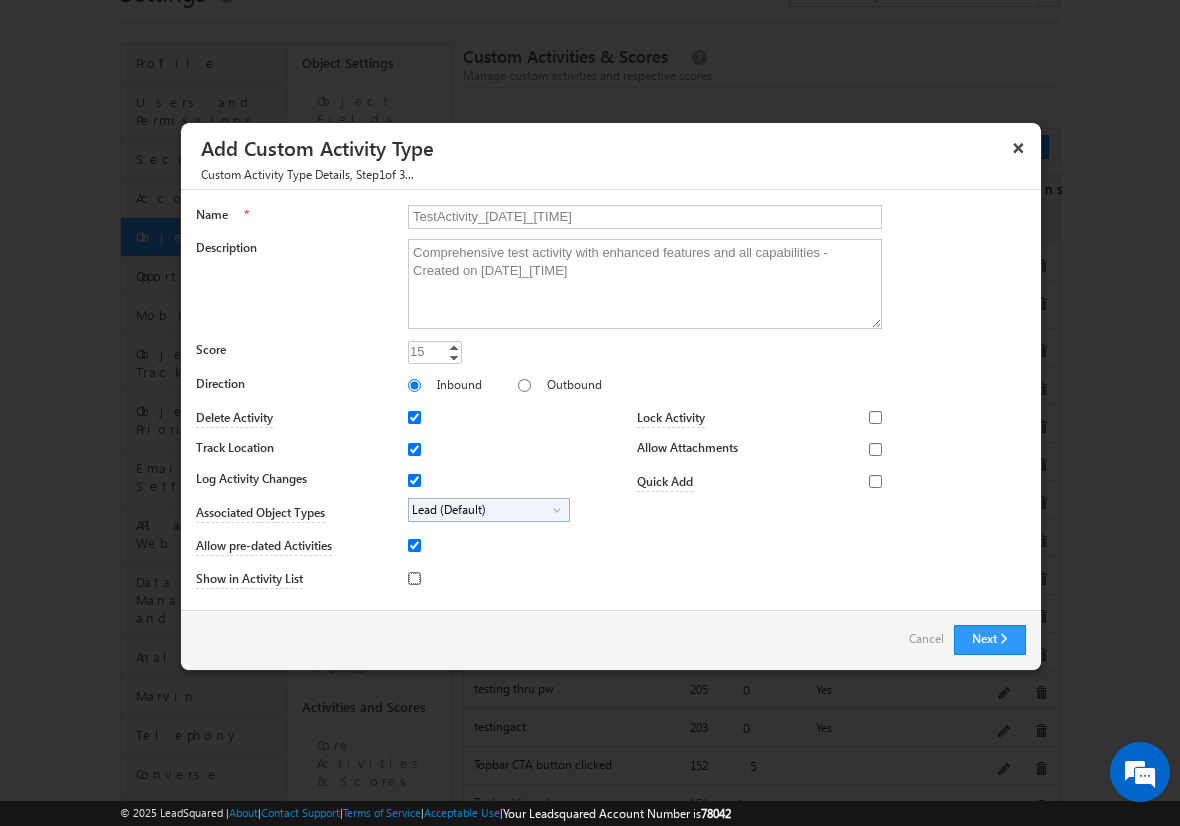 click on "Show in Activity List" at bounding box center (414, 578) 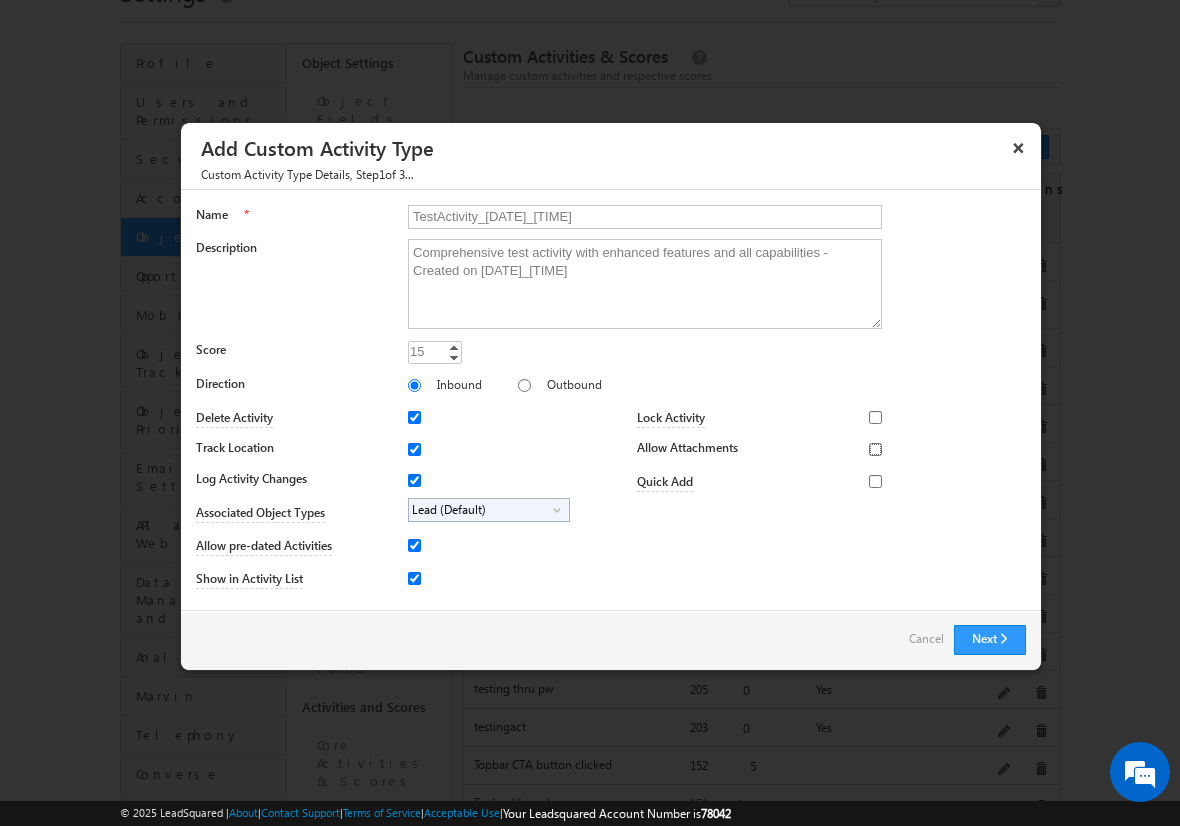 click on "Allow Attachments" at bounding box center [875, 449] 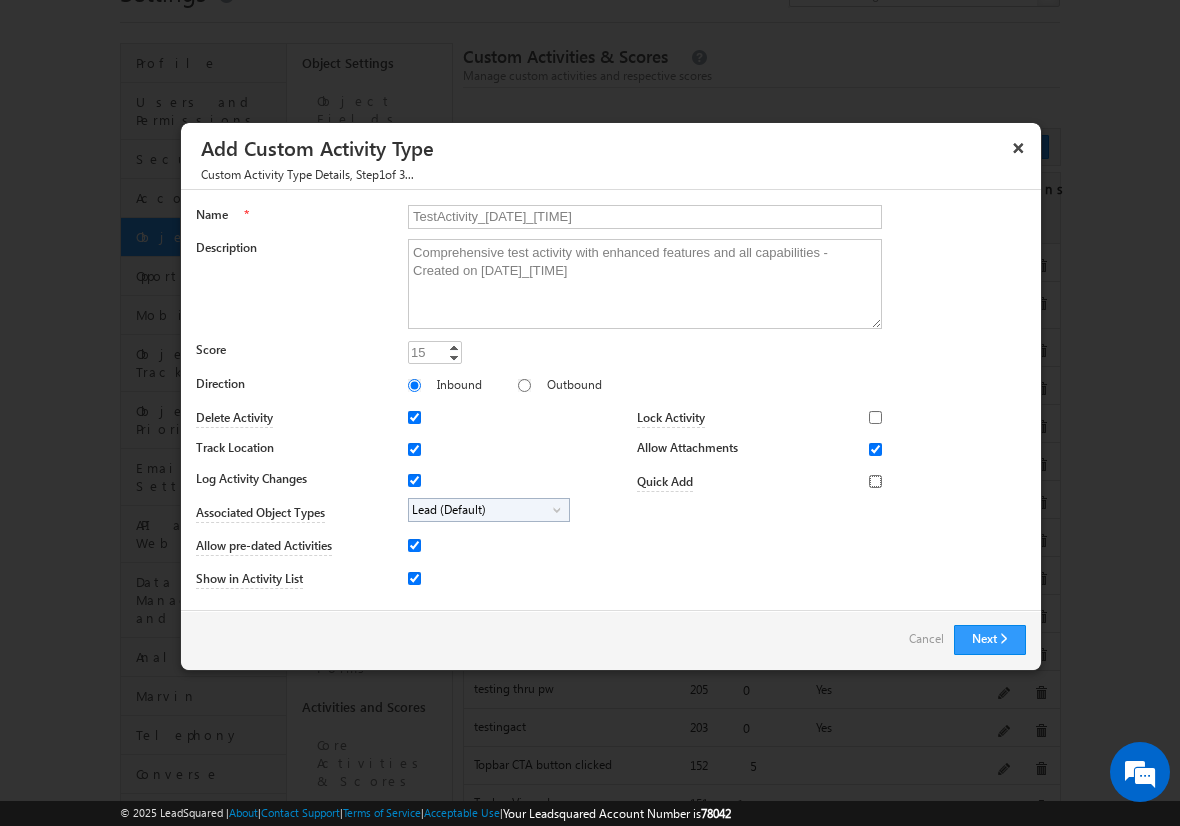 click on "Quick Add" at bounding box center [875, 481] 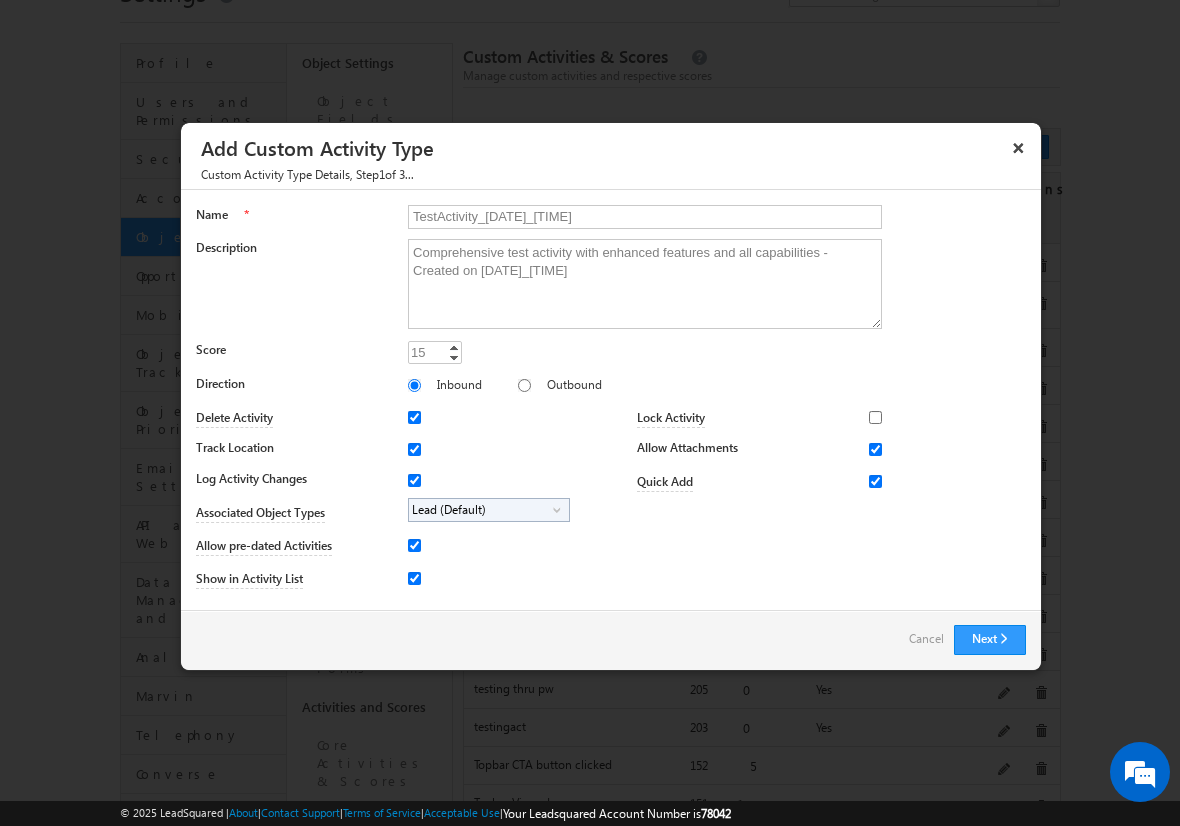 click on "Lead (Default)" at bounding box center [481, 510] 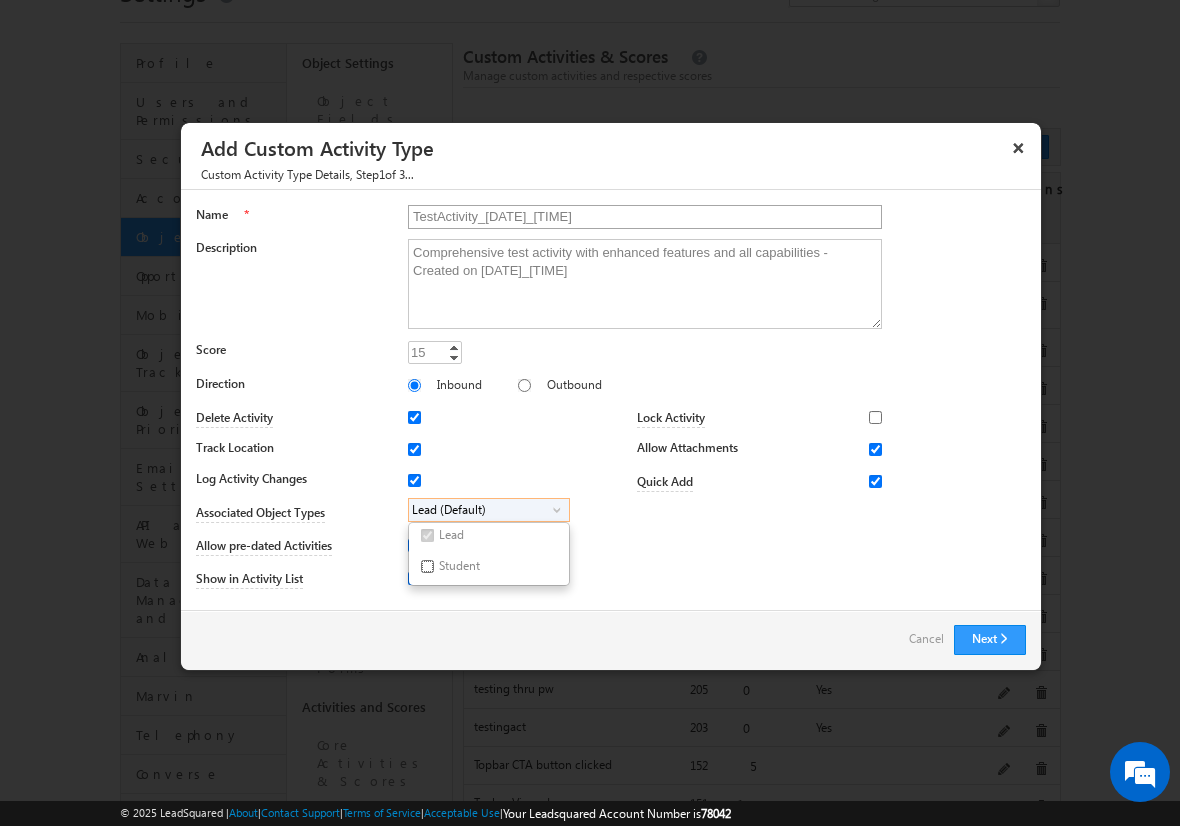 click on "Student" at bounding box center (427, 566) 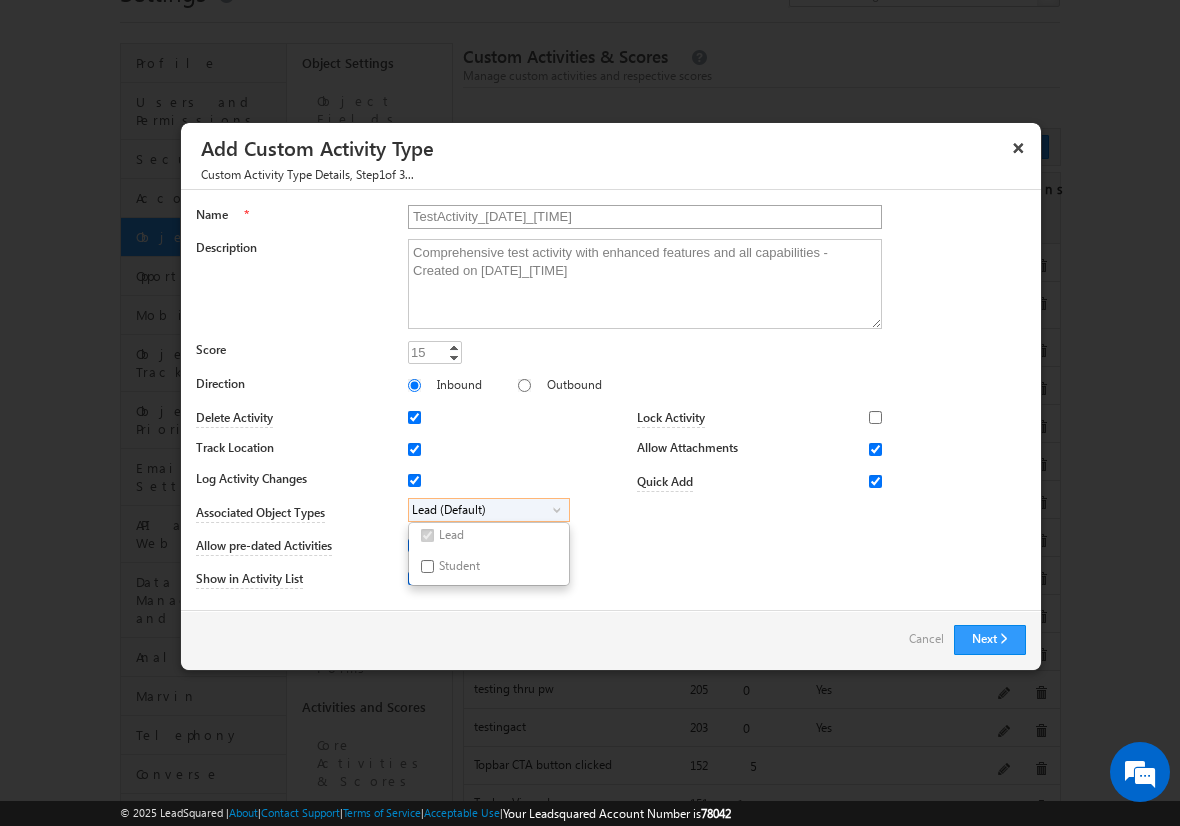 checkbox on "true" 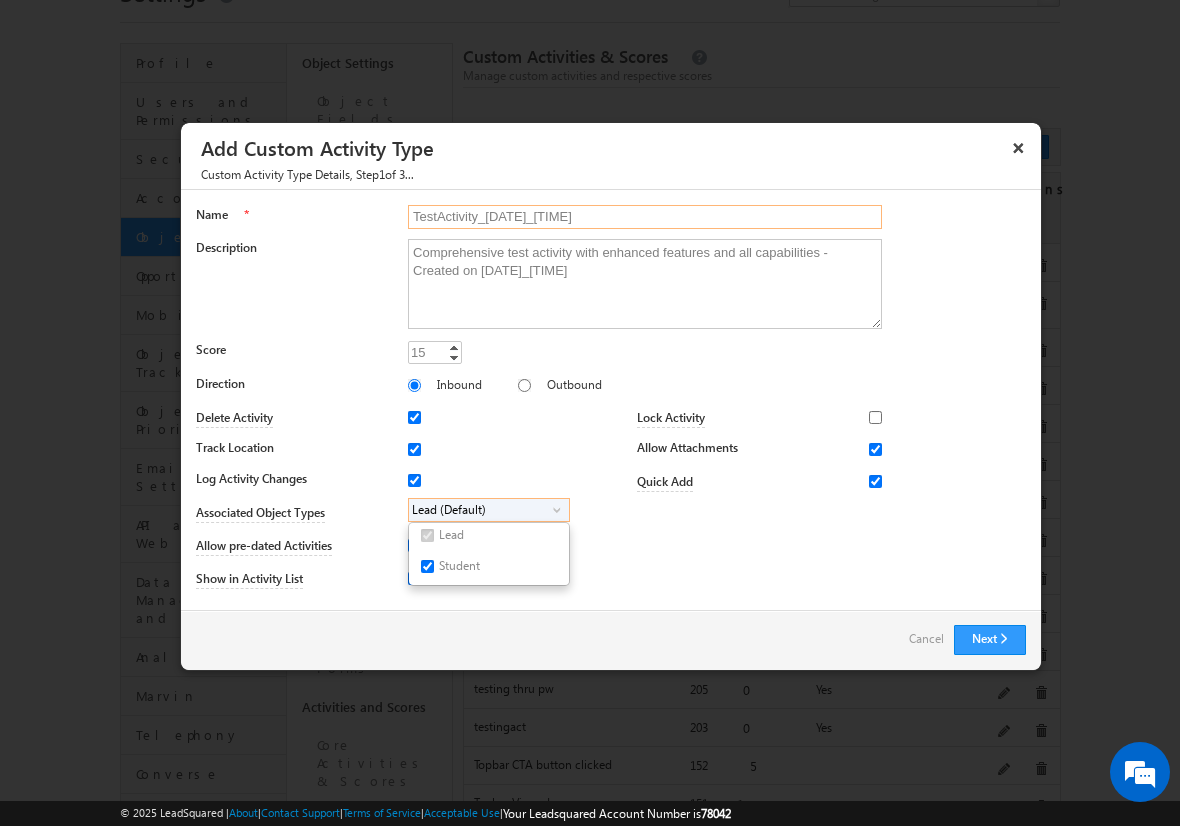 click on "TestActivity_20250718_0602" at bounding box center (645, 217) 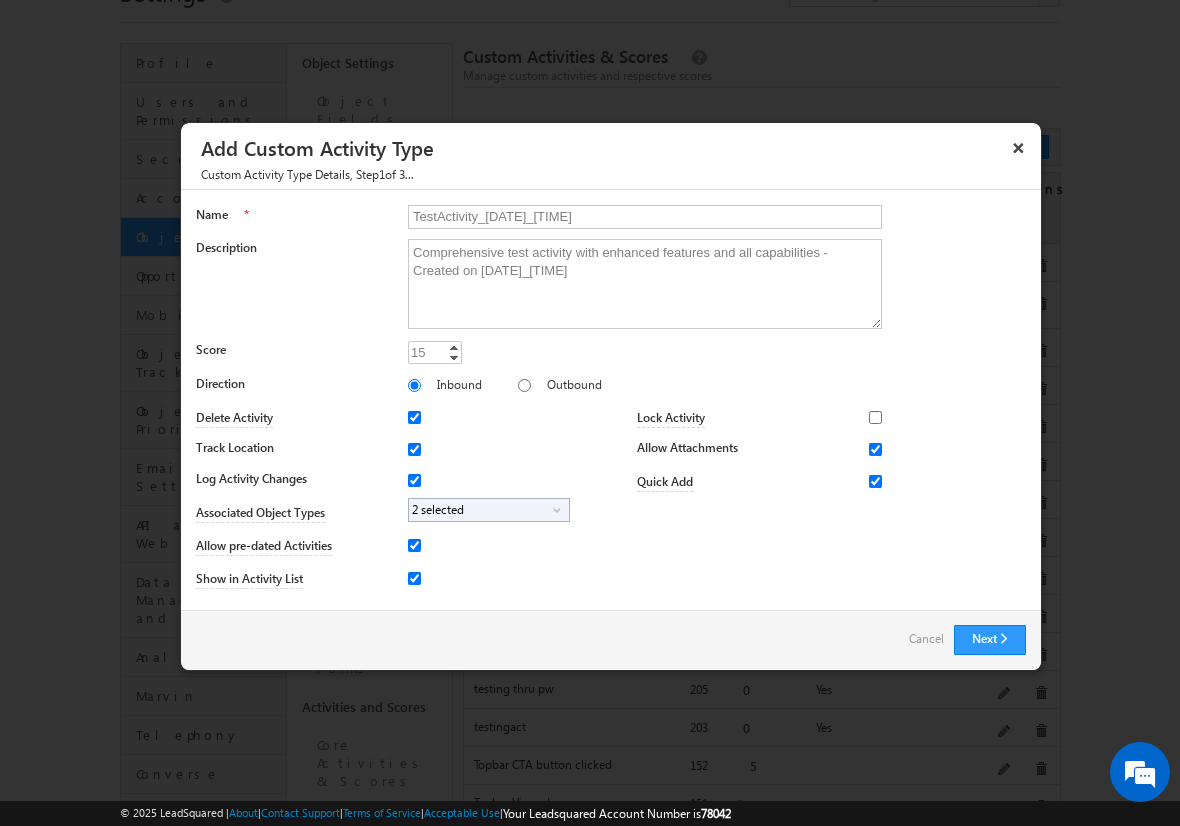 click on "Cancel" at bounding box center [926, 639] 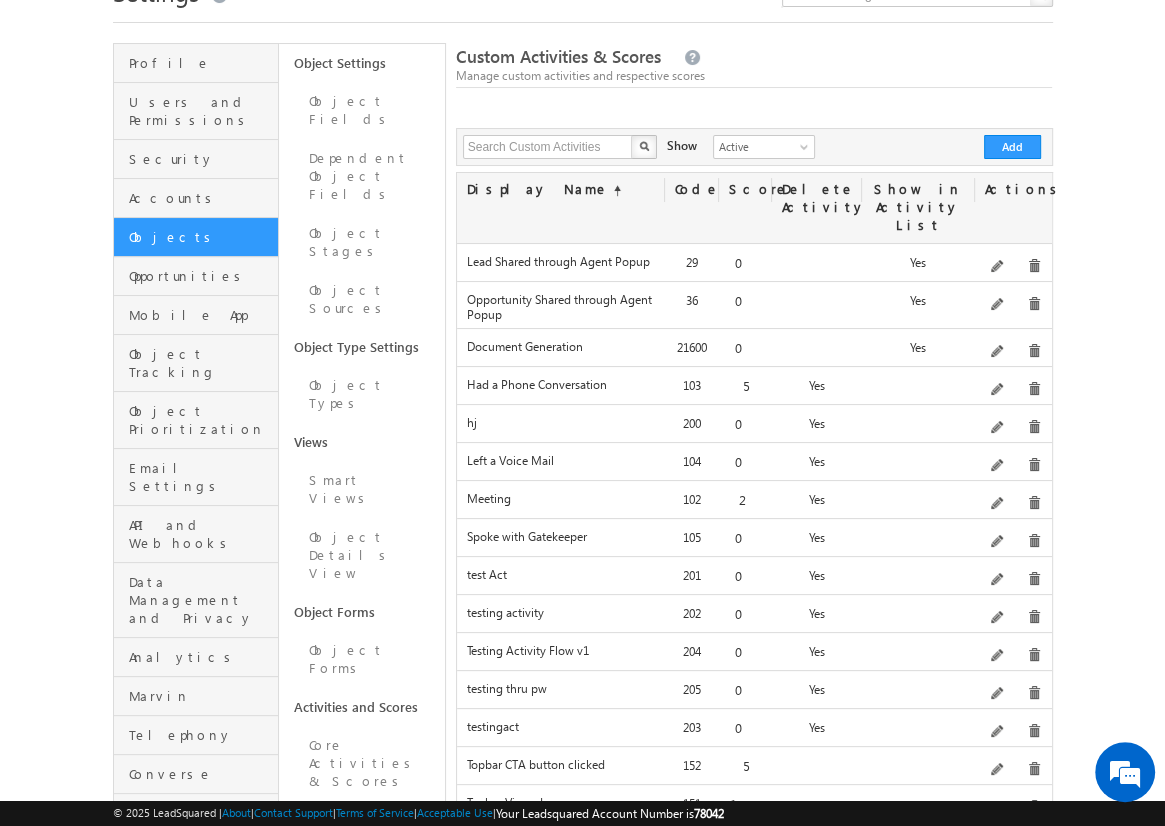 scroll, scrollTop: 0, scrollLeft: 0, axis: both 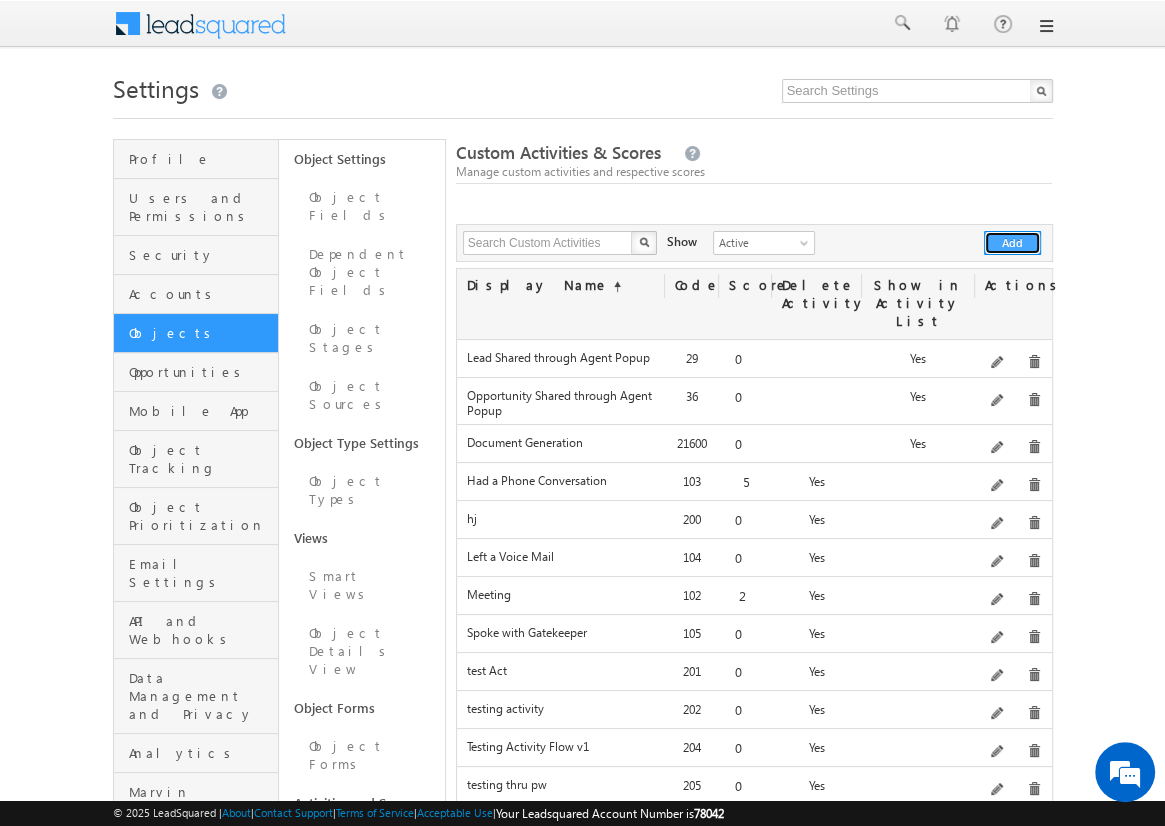 click on "Add" at bounding box center [1012, 243] 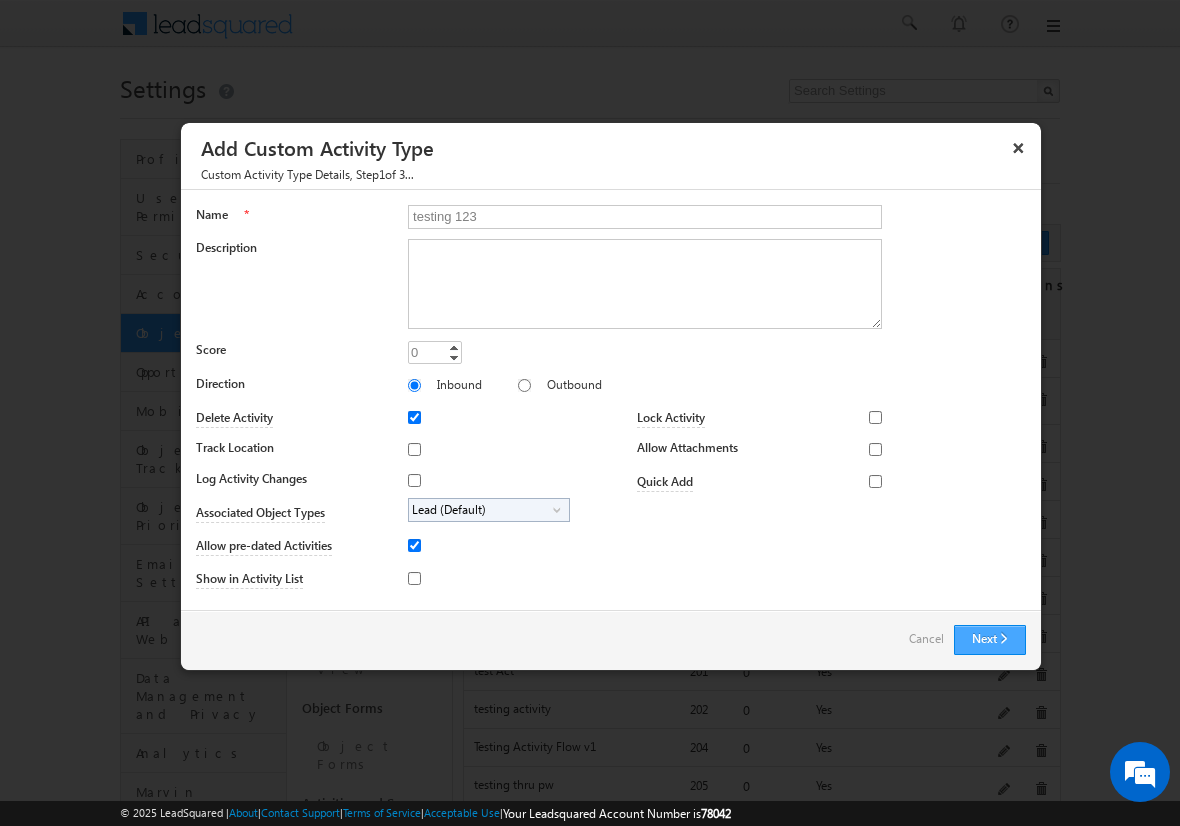 type on "testing 123" 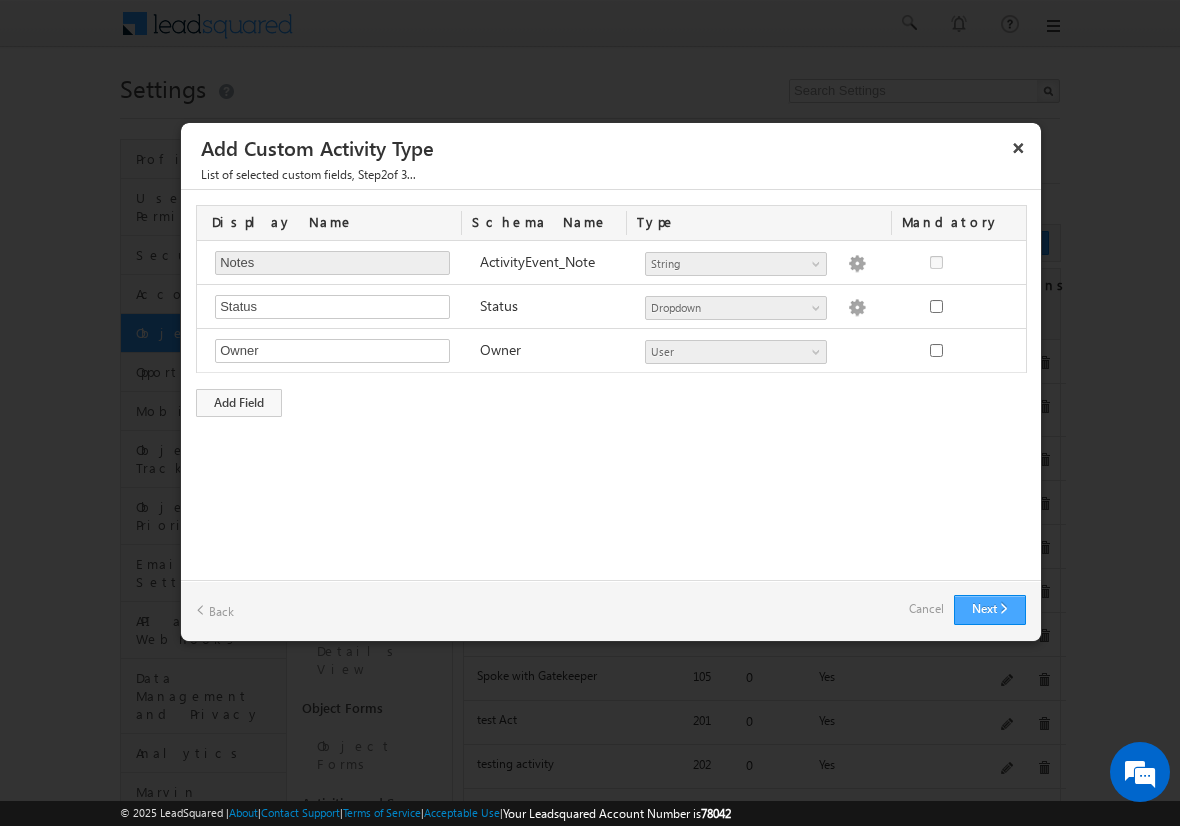click on "Next" at bounding box center [990, 610] 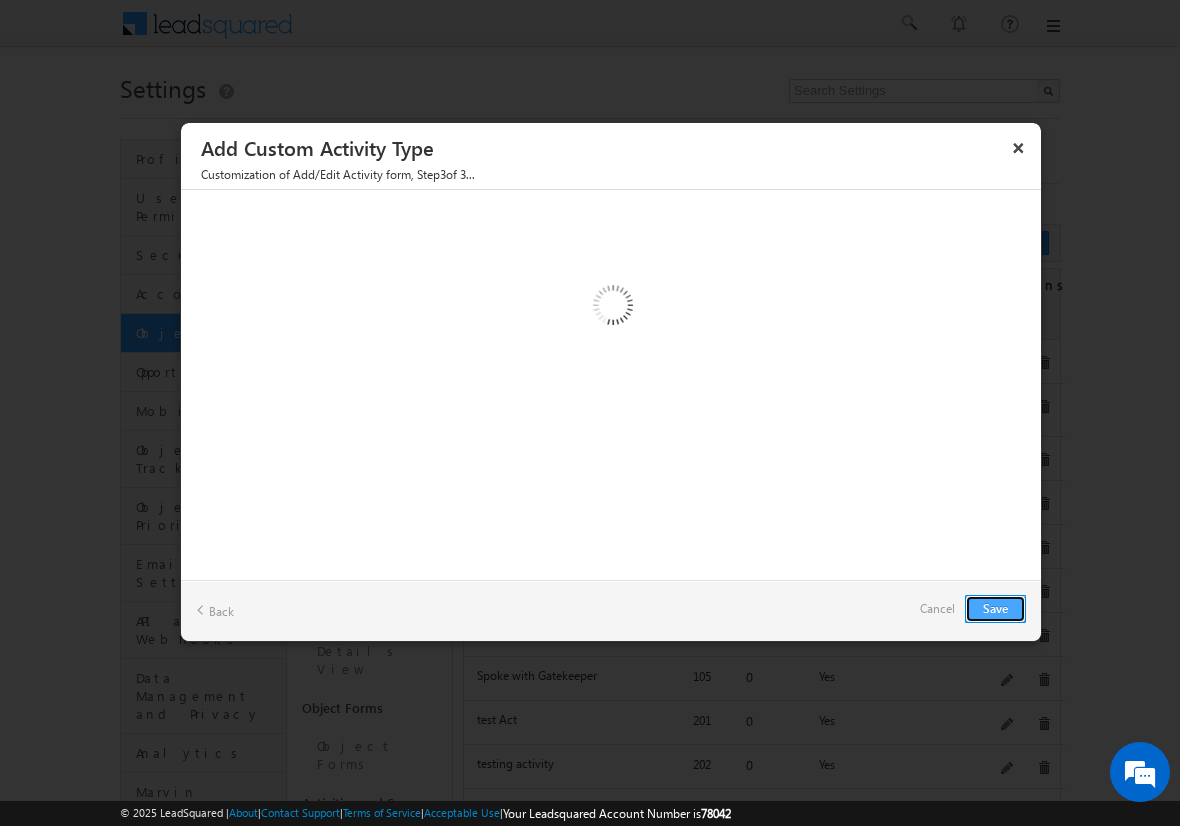 click on "Save" at bounding box center [995, 609] 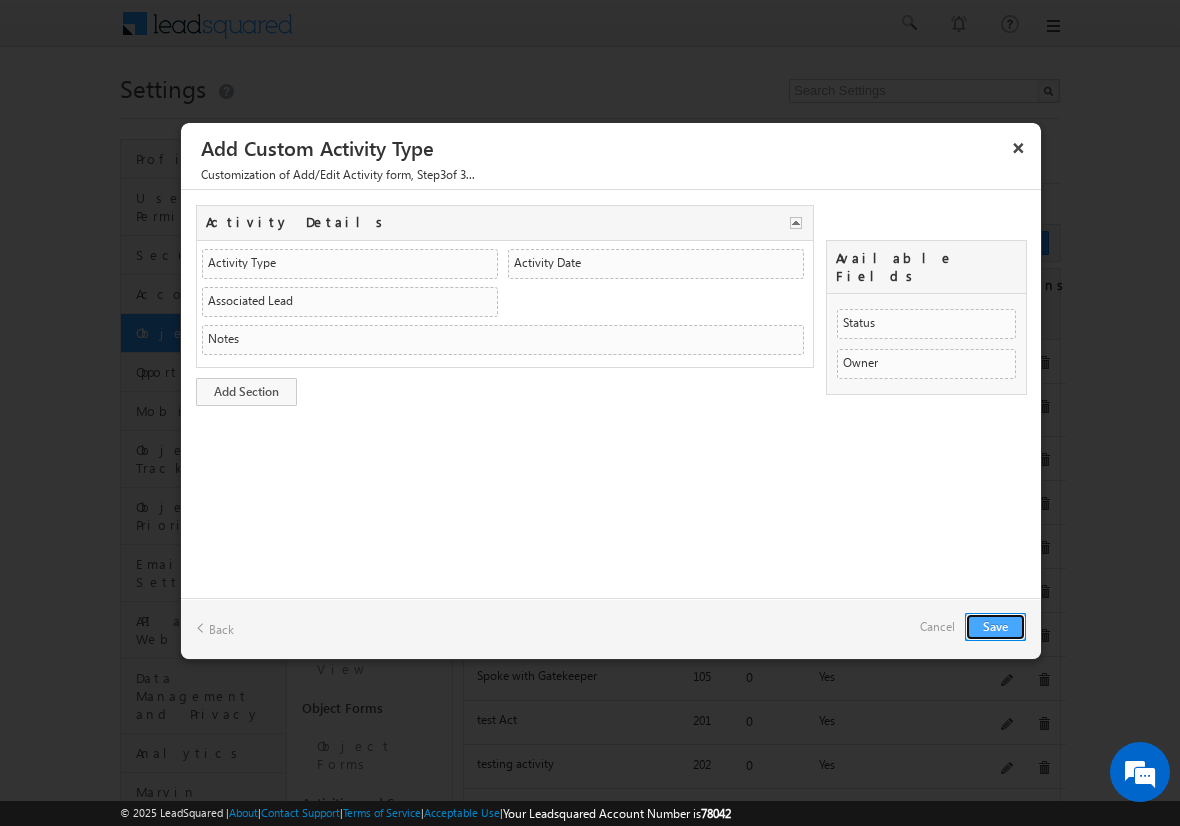 click on "Save" at bounding box center [995, 627] 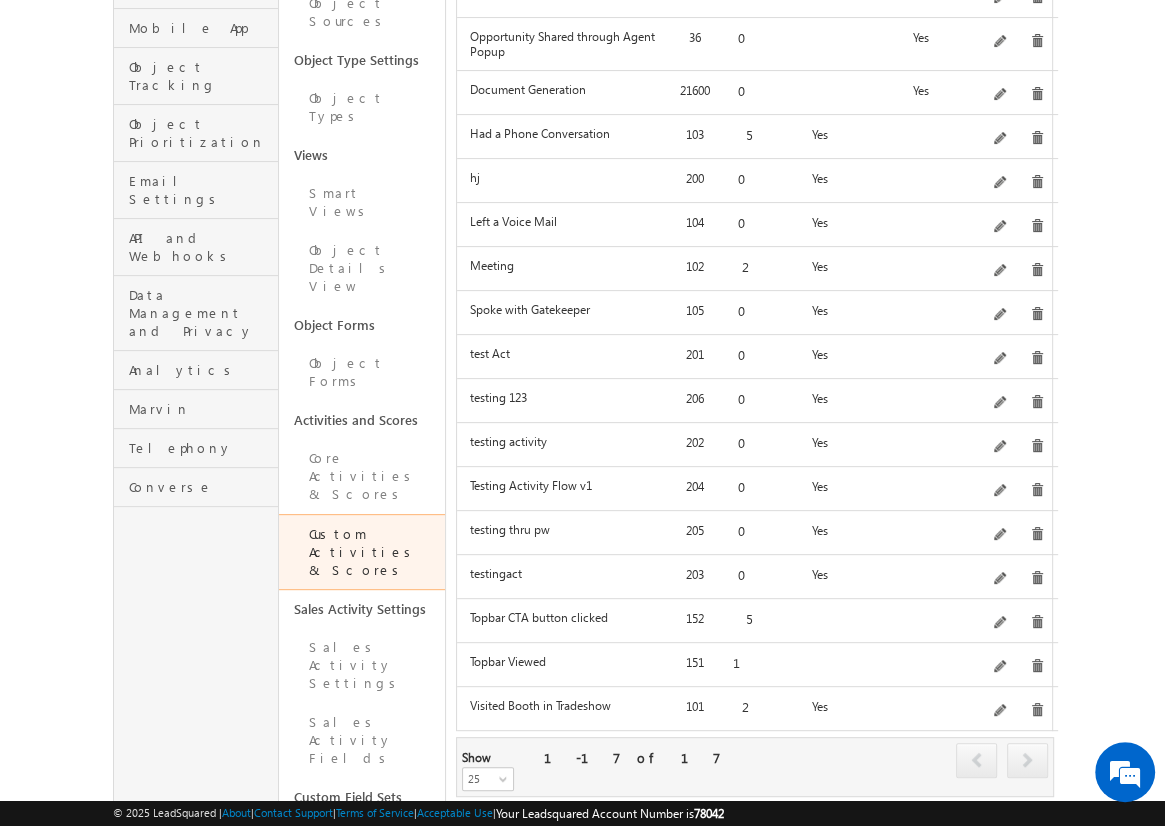 scroll, scrollTop: 351, scrollLeft: 0, axis: vertical 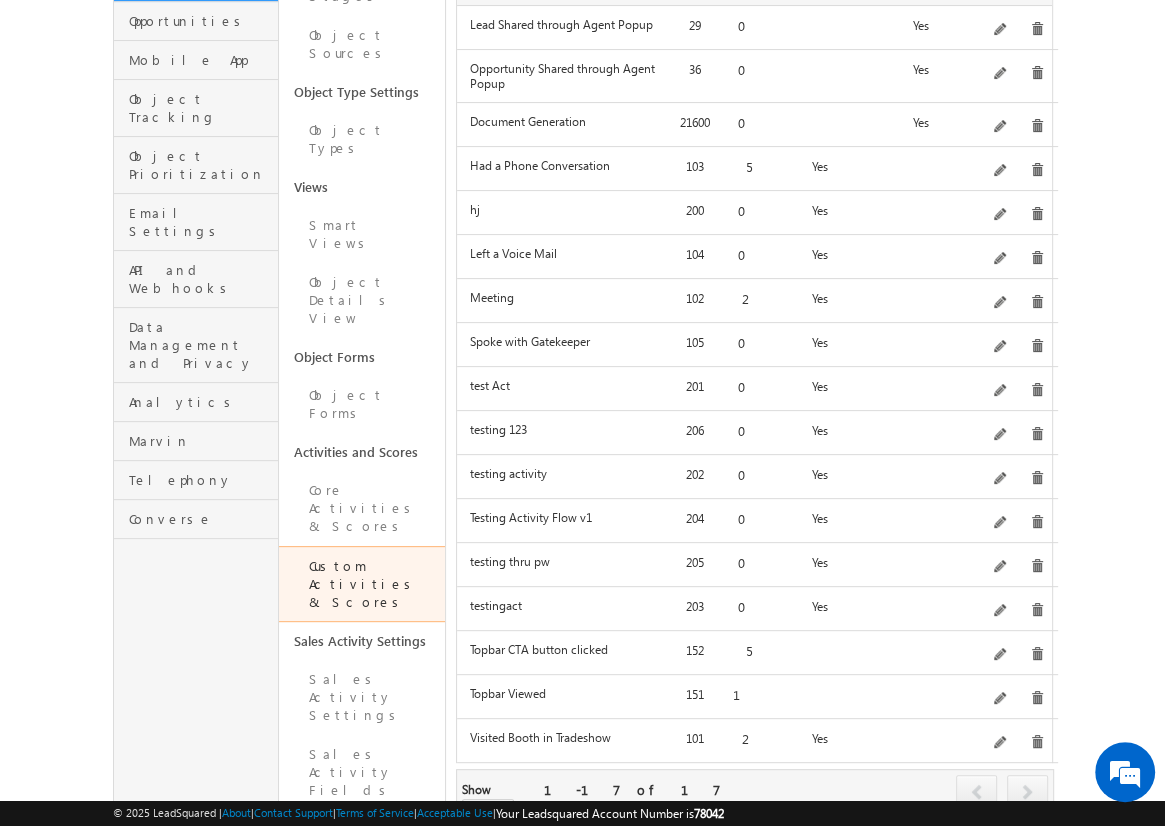 click on "Add" at bounding box center (1012, -91) 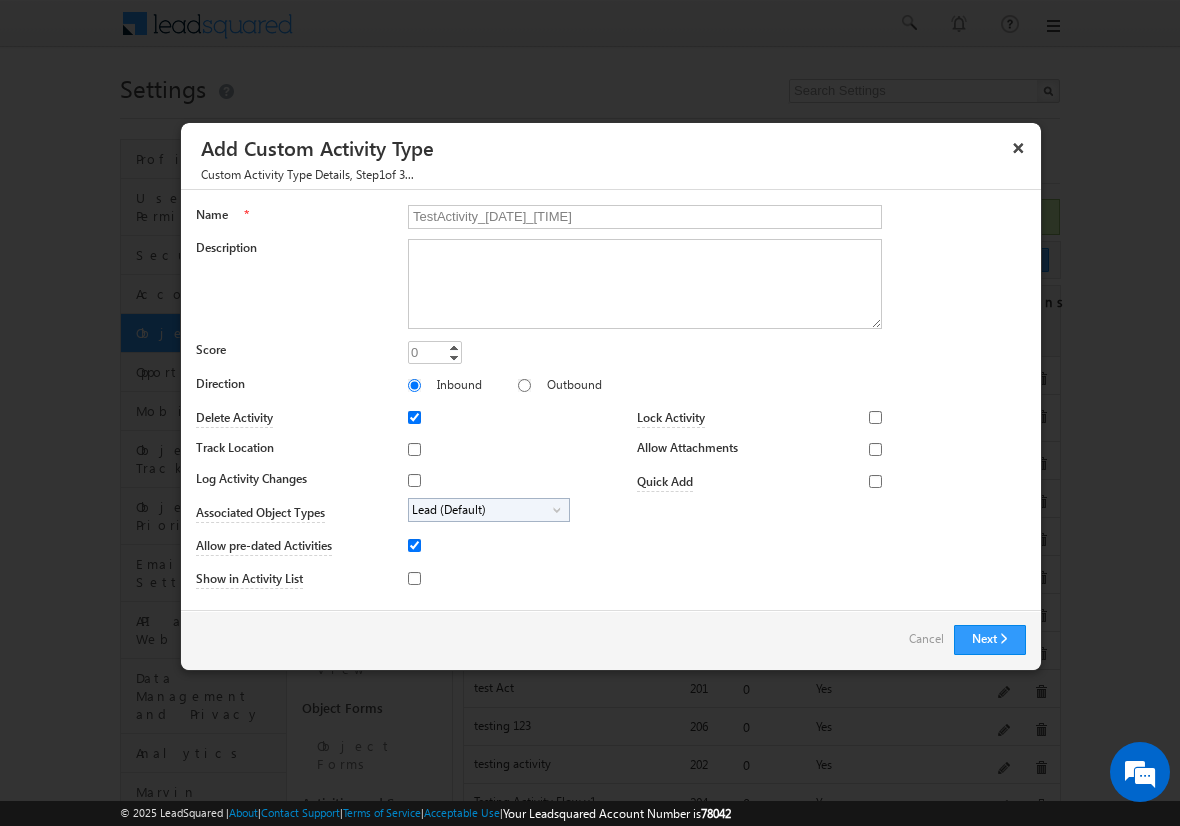 type on "TestActivity_20250718_0606" 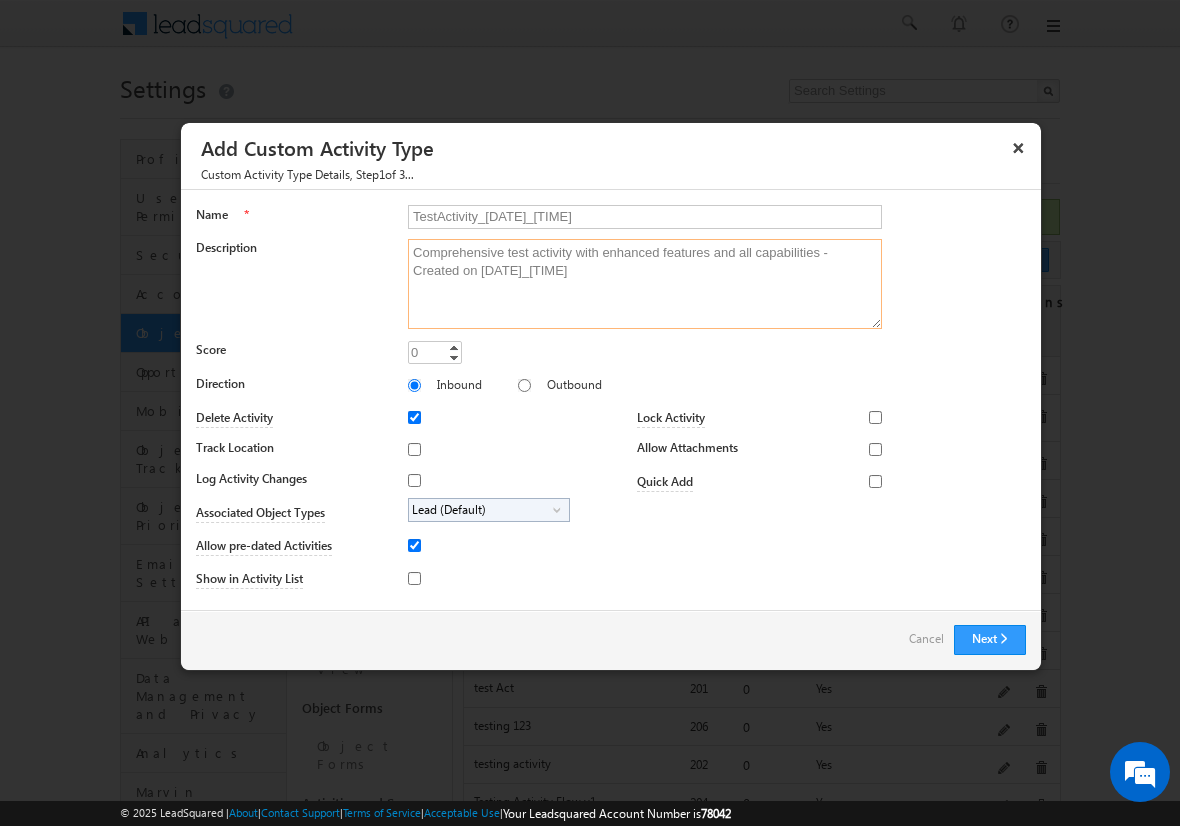 type on "Comprehensive test activity with enhanced features and all capabilities - Created on [DATE]_[TIME]" 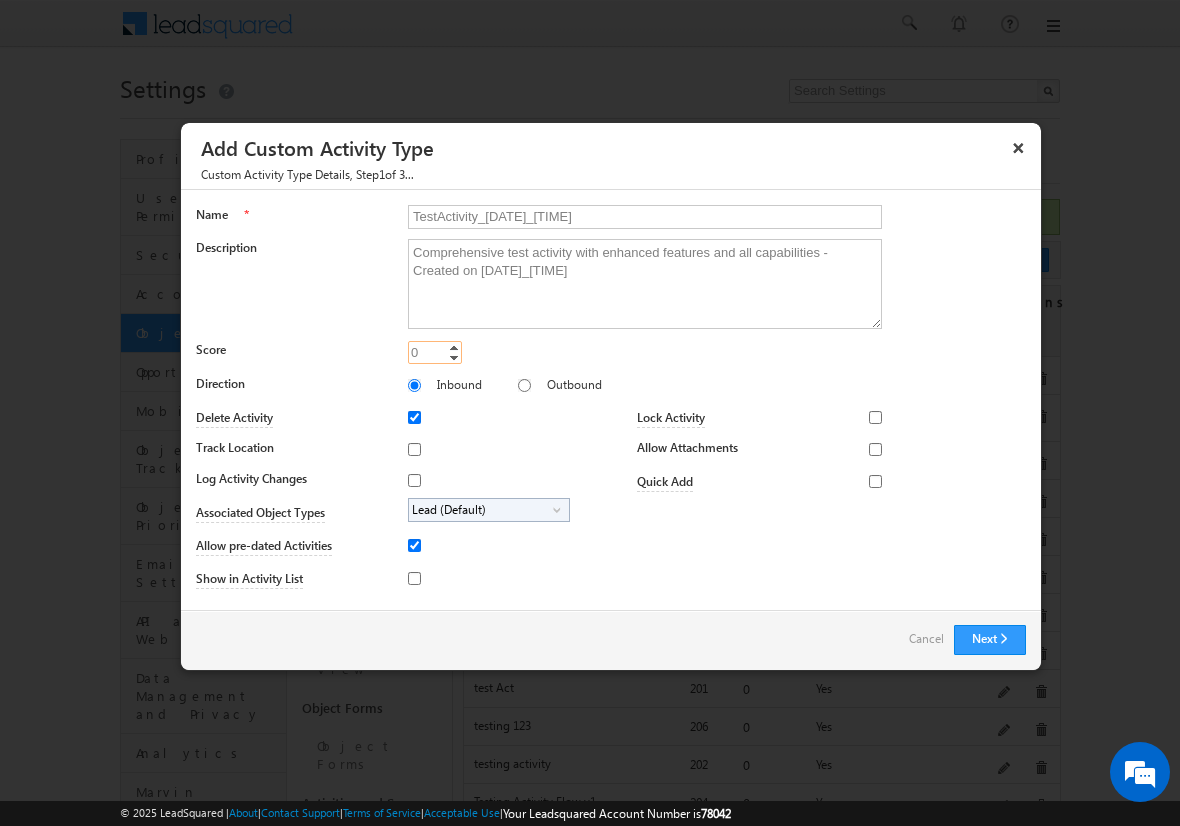 type on "15" 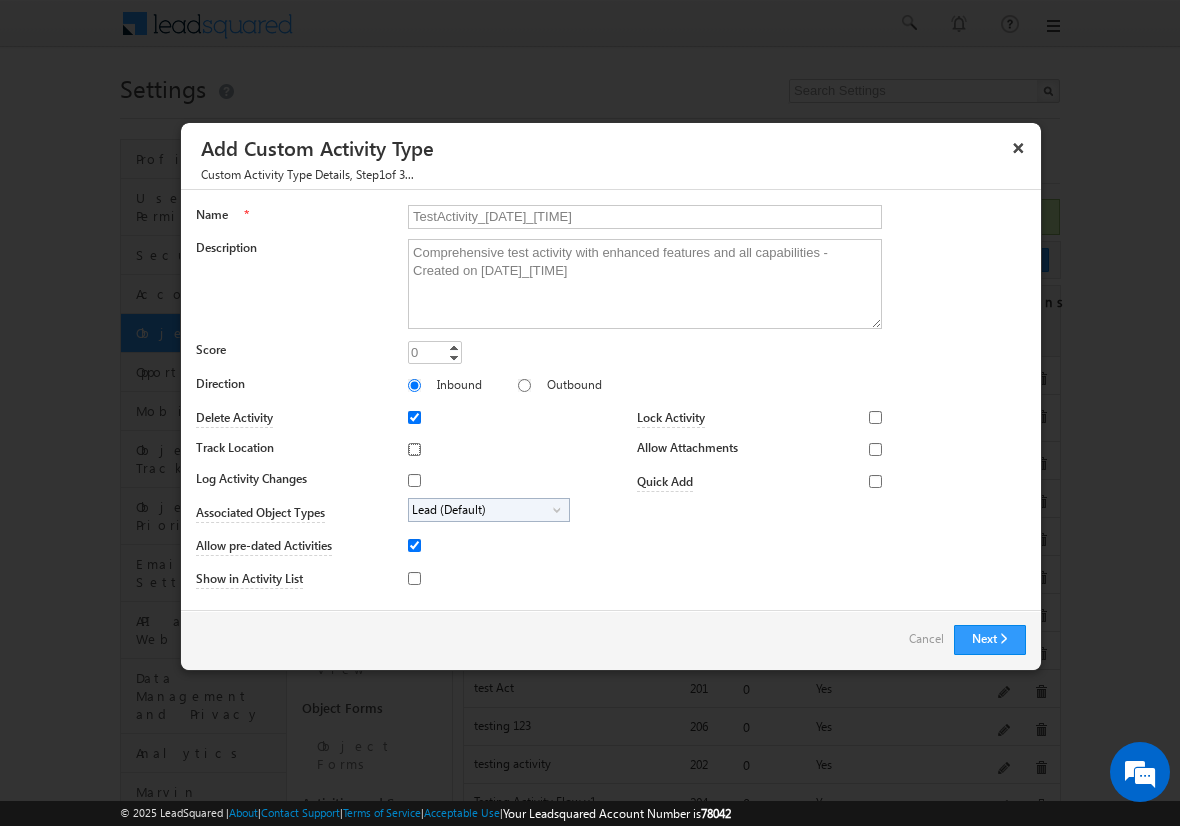 click on "Track Location" at bounding box center (414, 449) 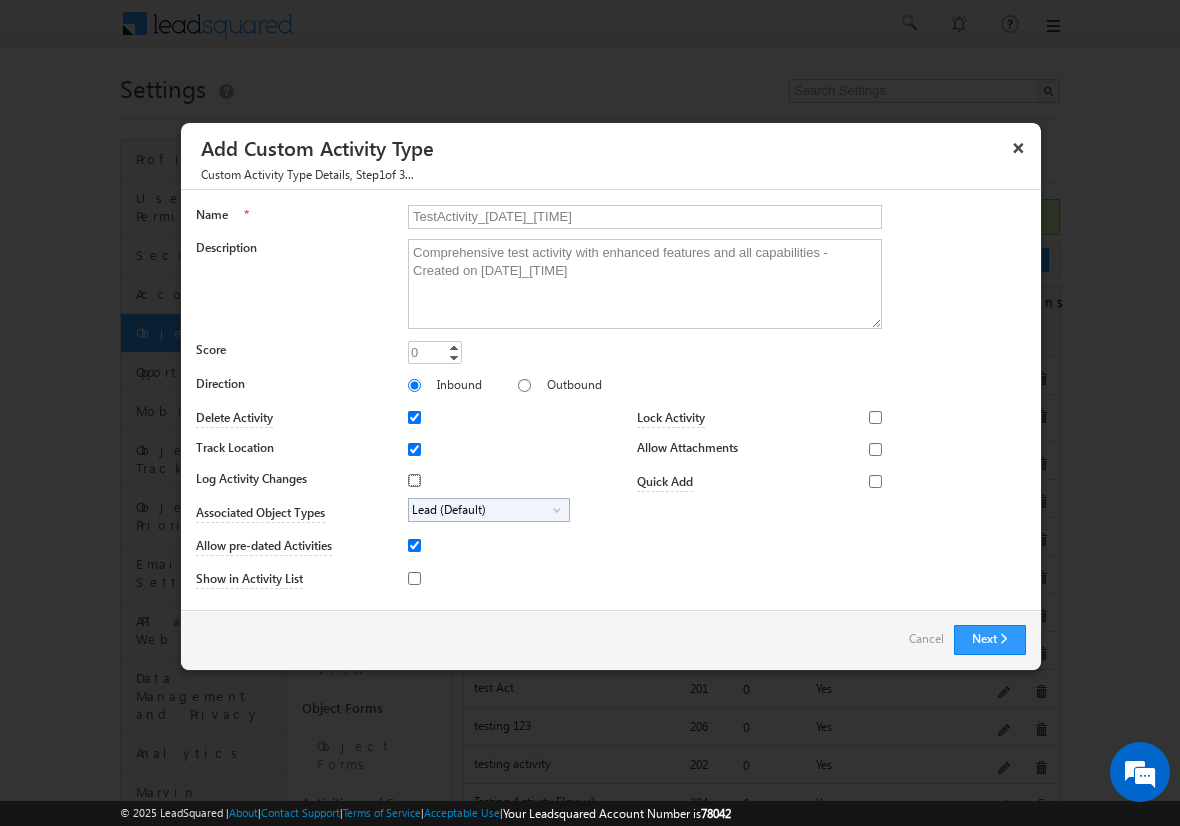 click on "Log Activity Changes" at bounding box center (414, 480) 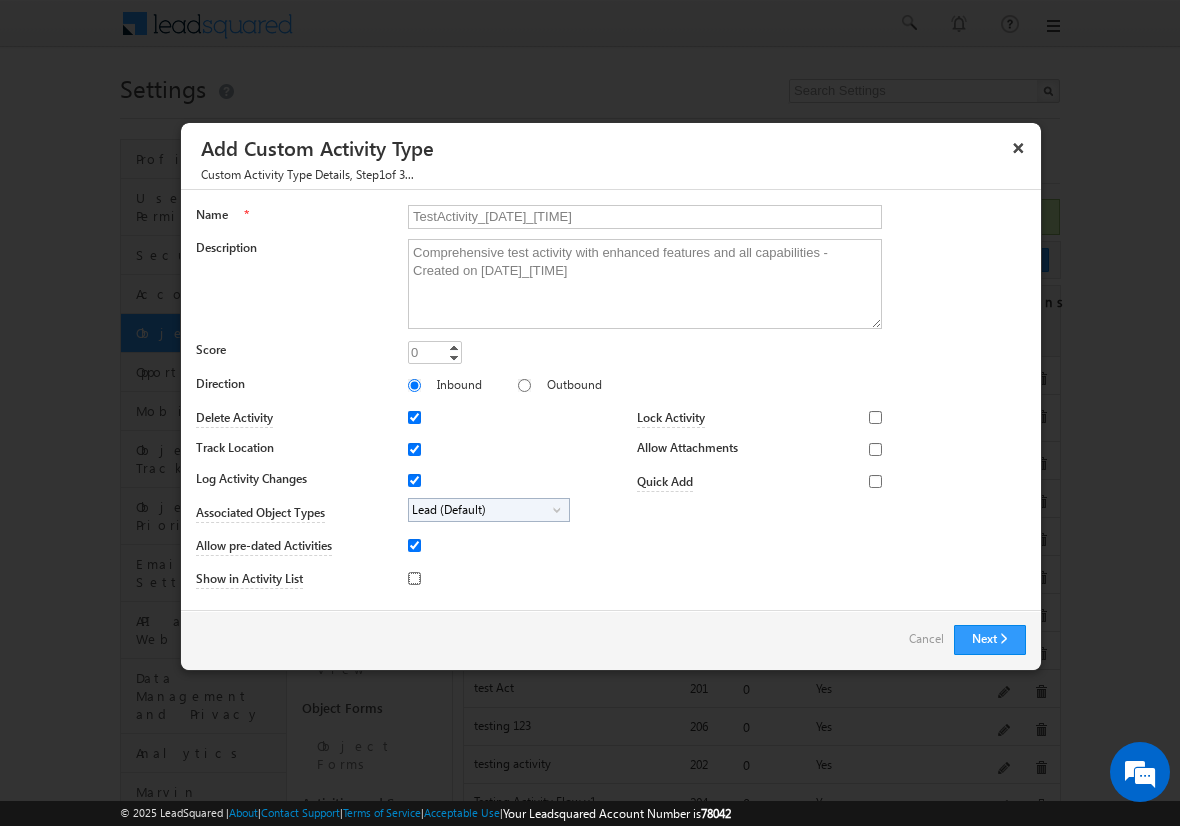 click on "Show in Activity List" at bounding box center [414, 578] 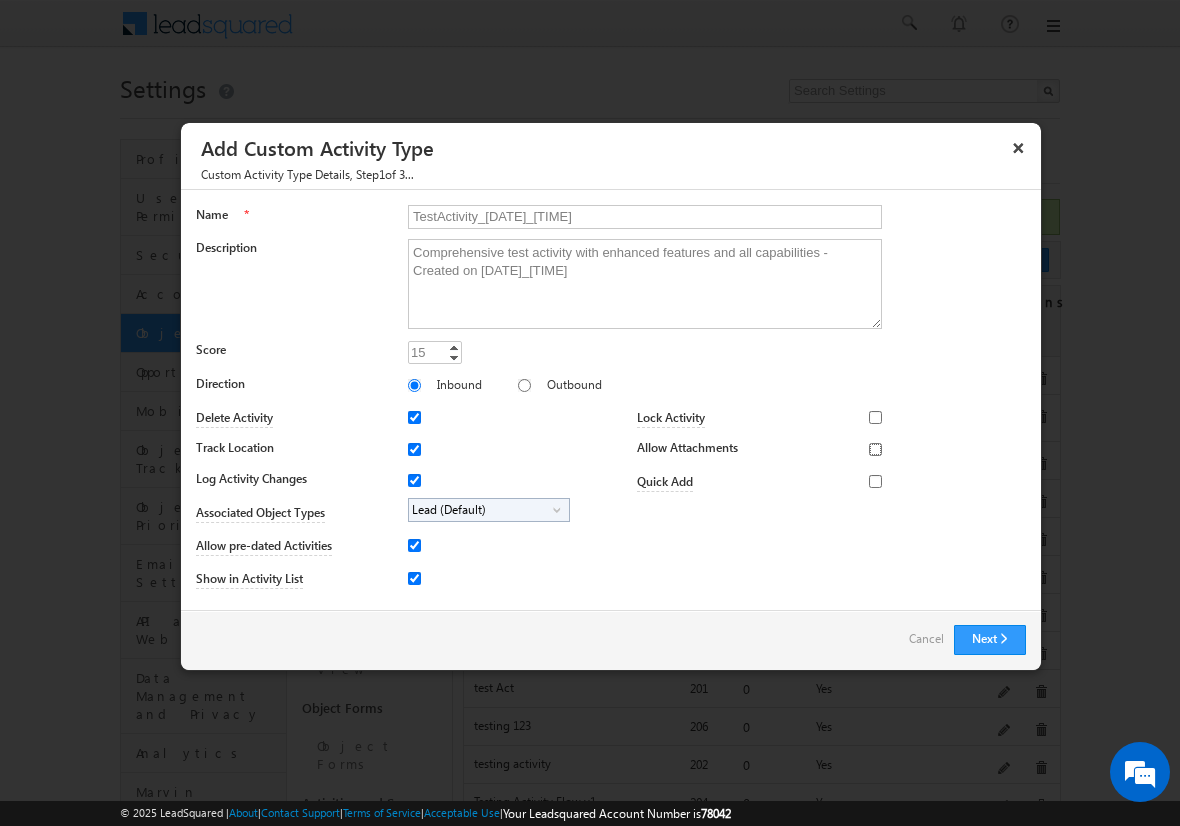 click on "Allow Attachments" at bounding box center (875, 449) 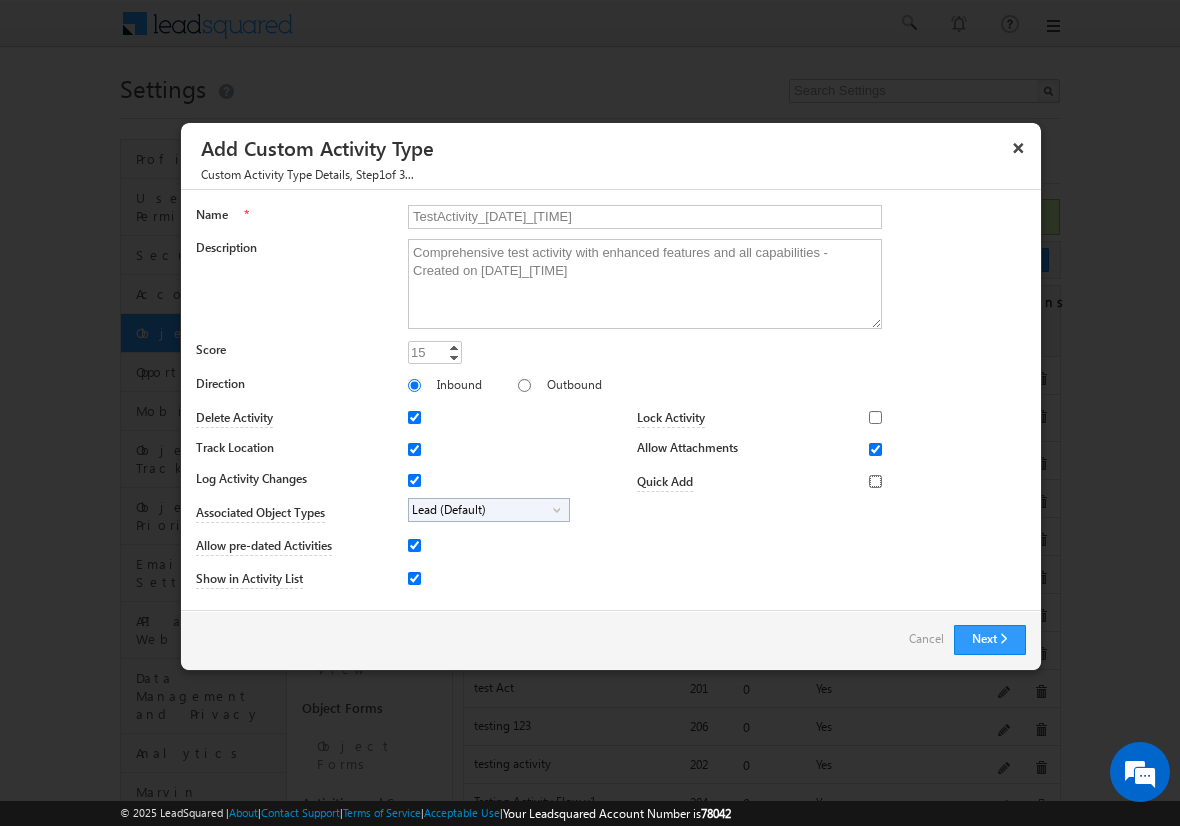 click on "Quick Add" at bounding box center [875, 481] 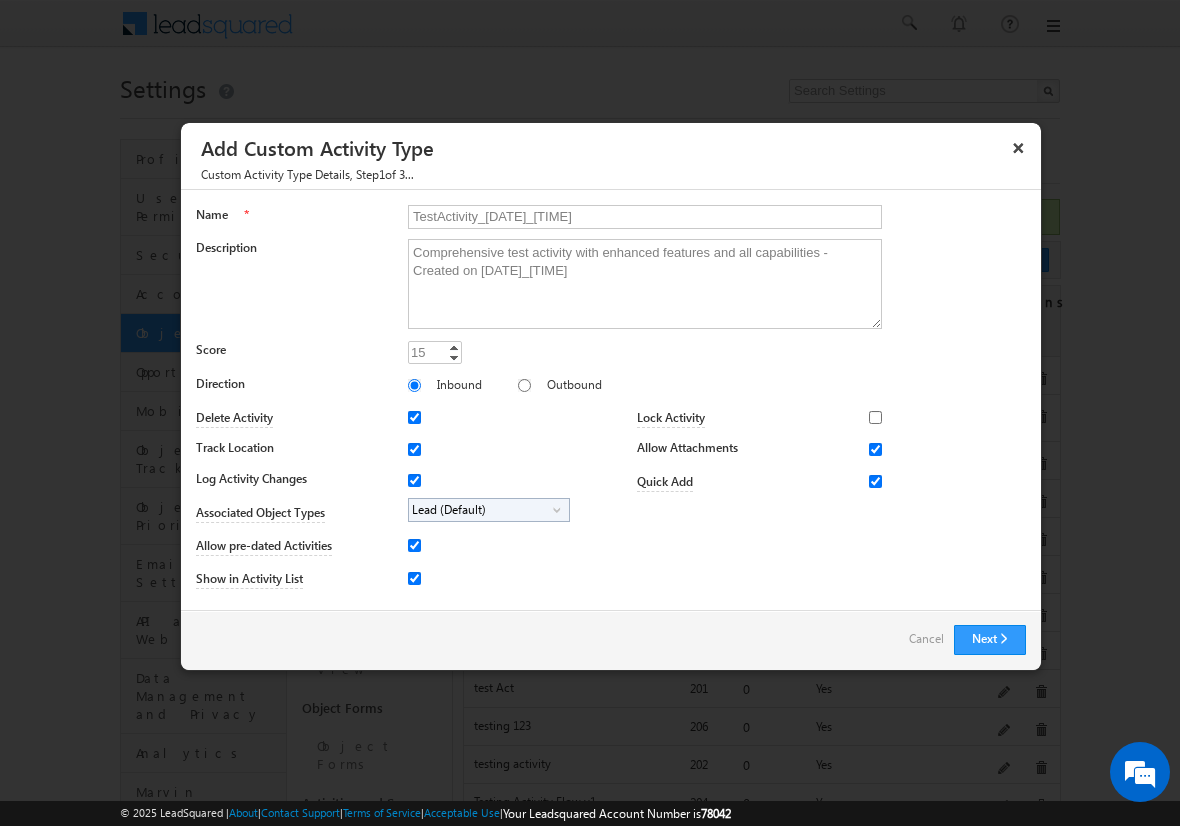 click on "Lead (Default)" at bounding box center (481, 510) 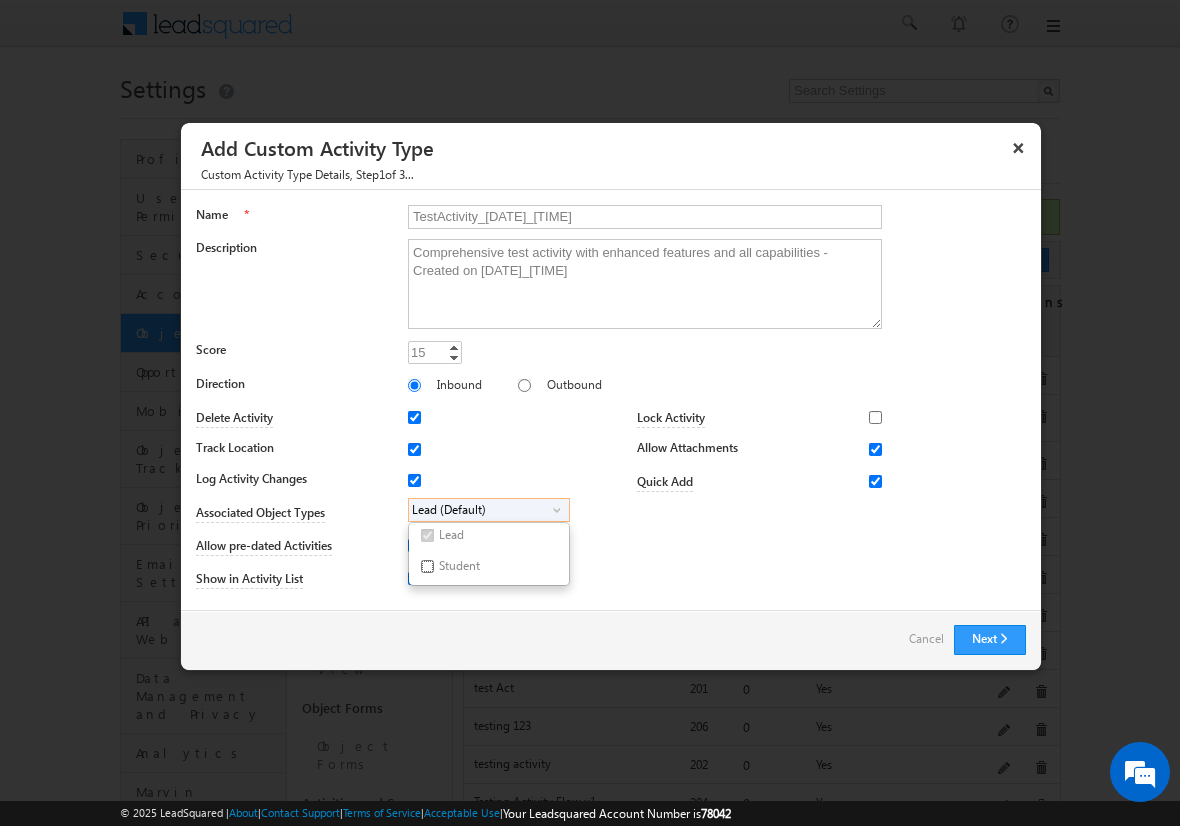 click on "Student" at bounding box center (427, 566) 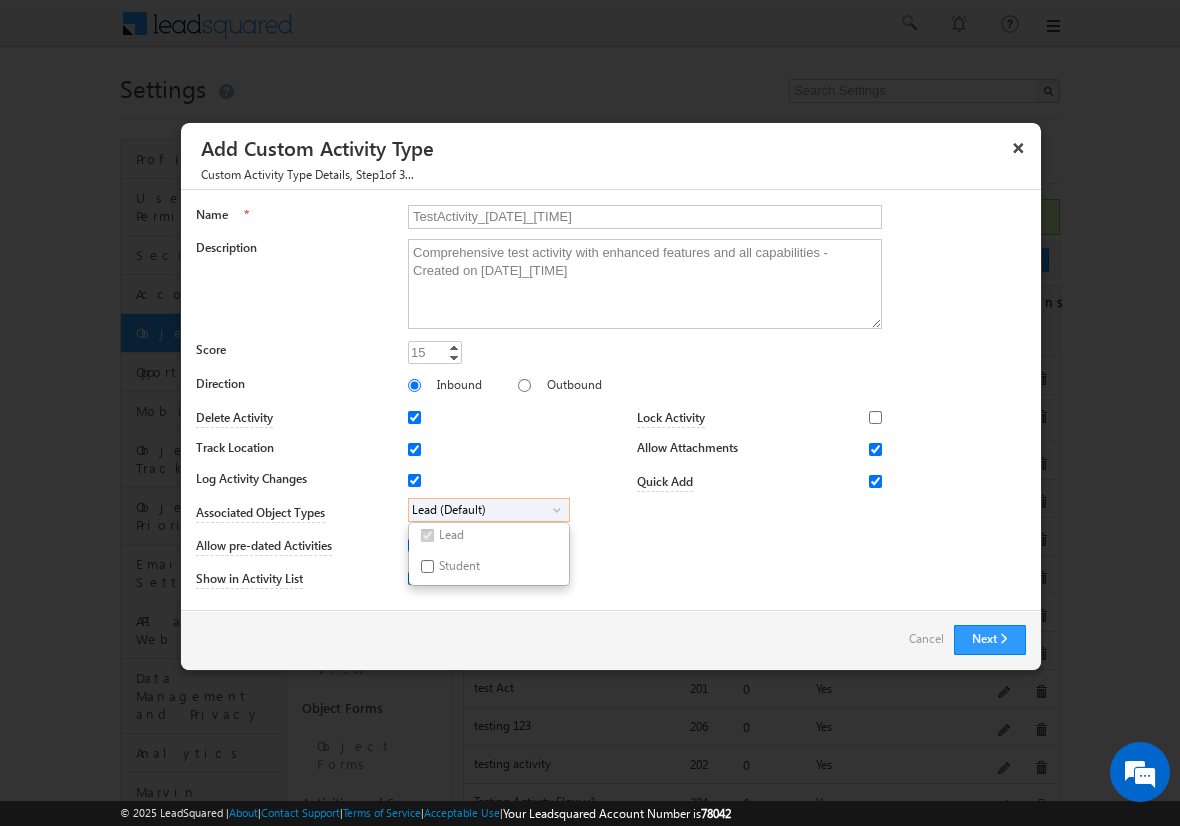 checkbox on "true" 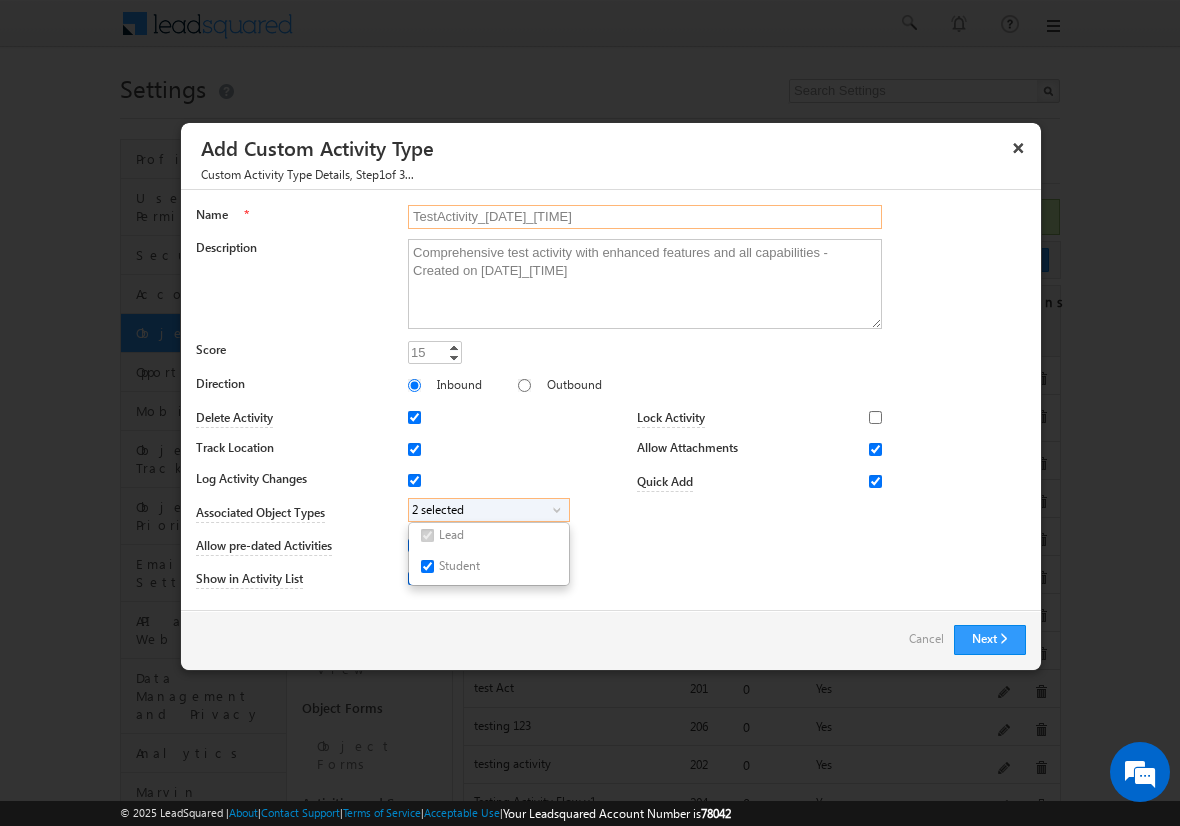 click on "TestActivity_20250718_0606" at bounding box center [645, 217] 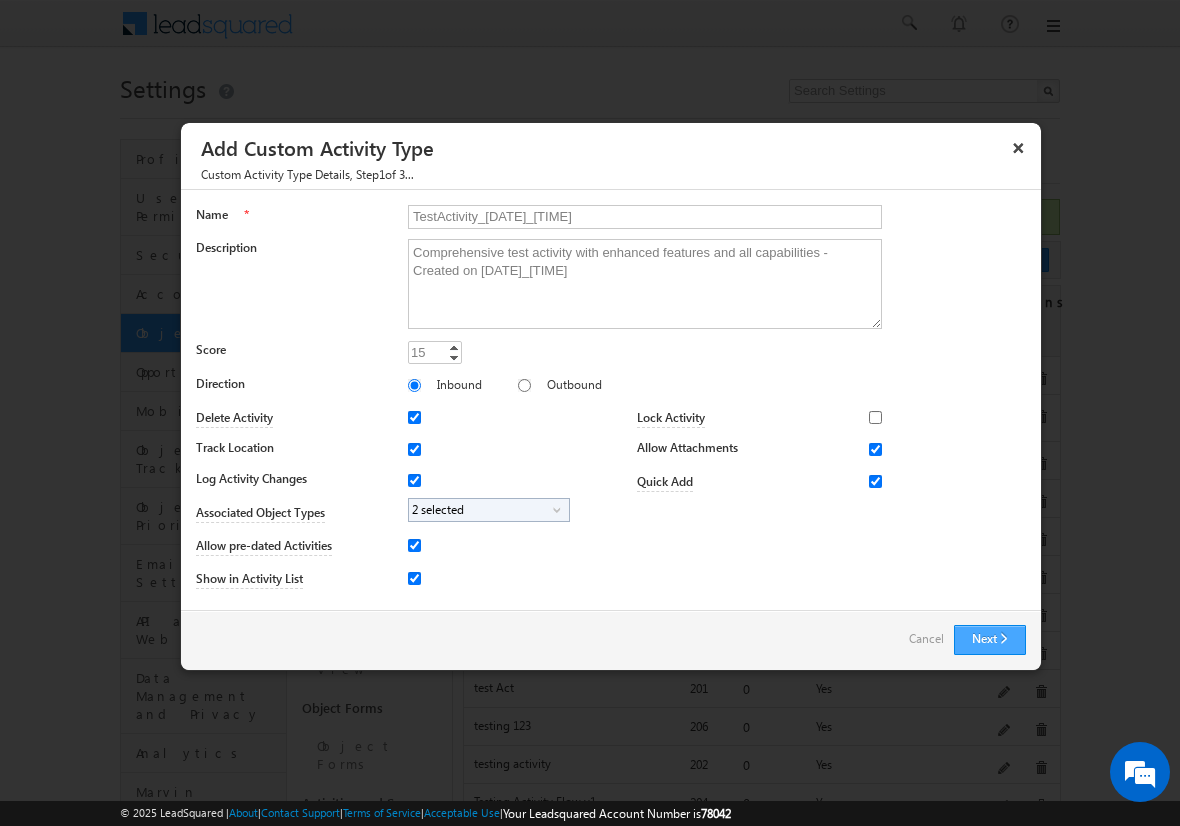 click on "Next" at bounding box center (990, 640) 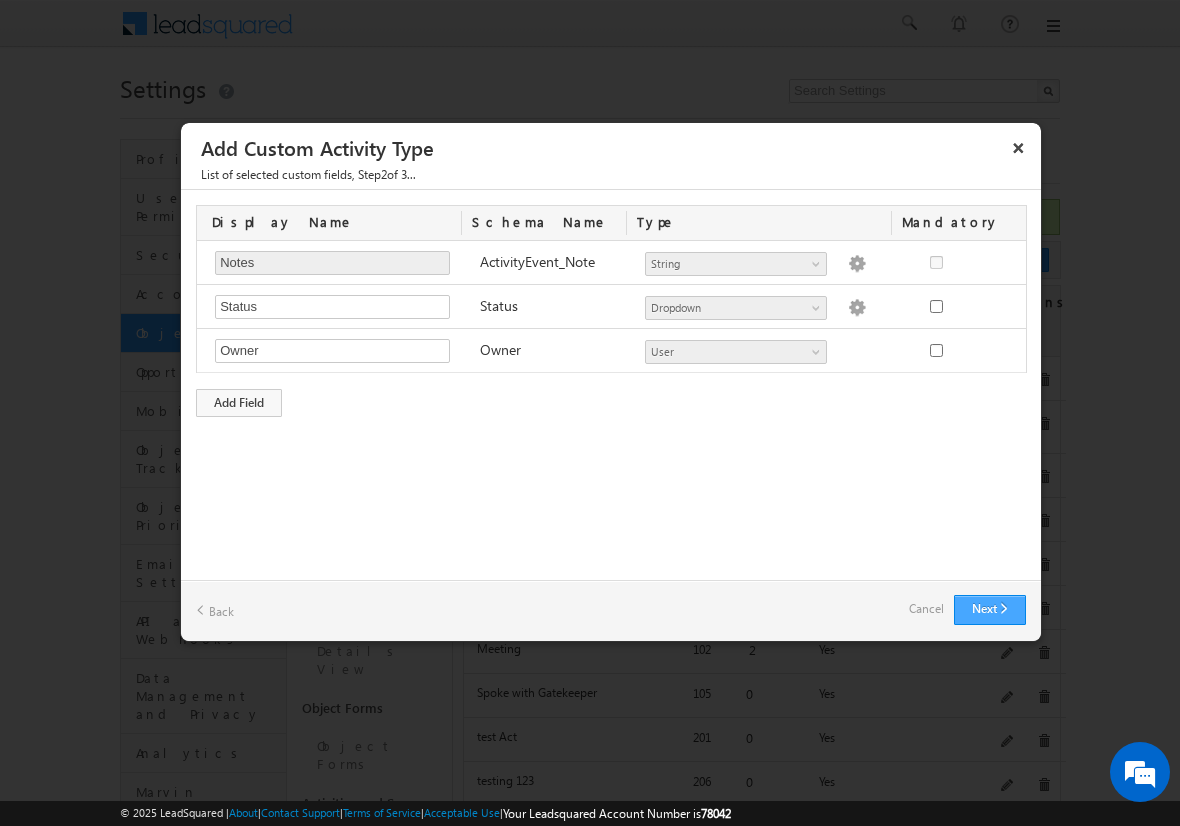 click on "Next" at bounding box center (990, 610) 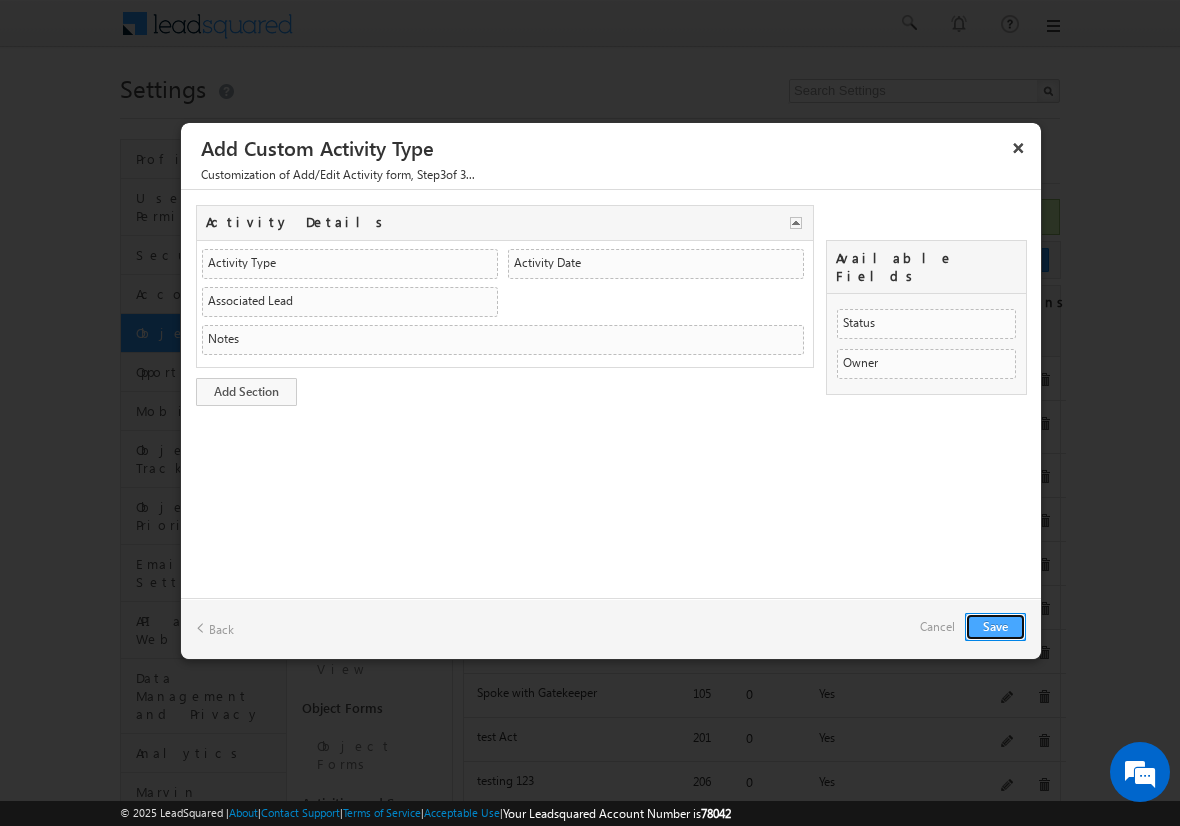click on "Save" at bounding box center (995, 627) 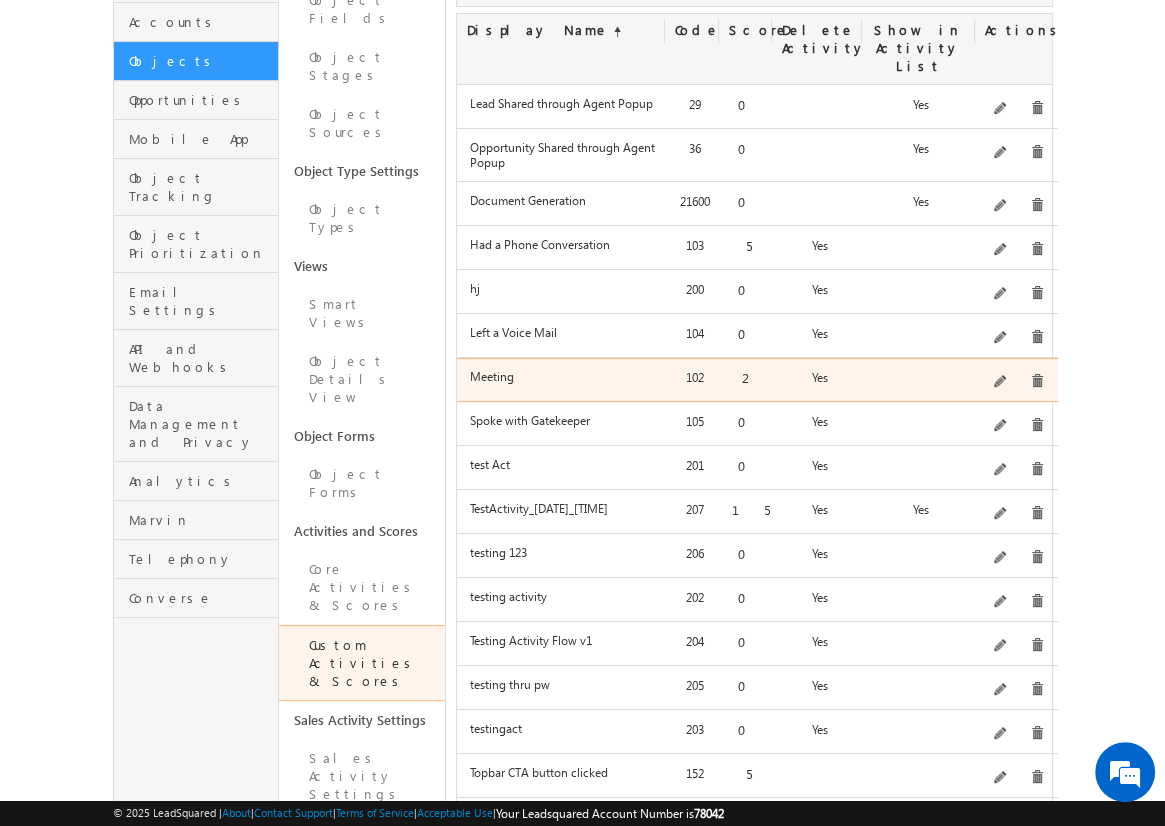 scroll, scrollTop: 272, scrollLeft: 0, axis: vertical 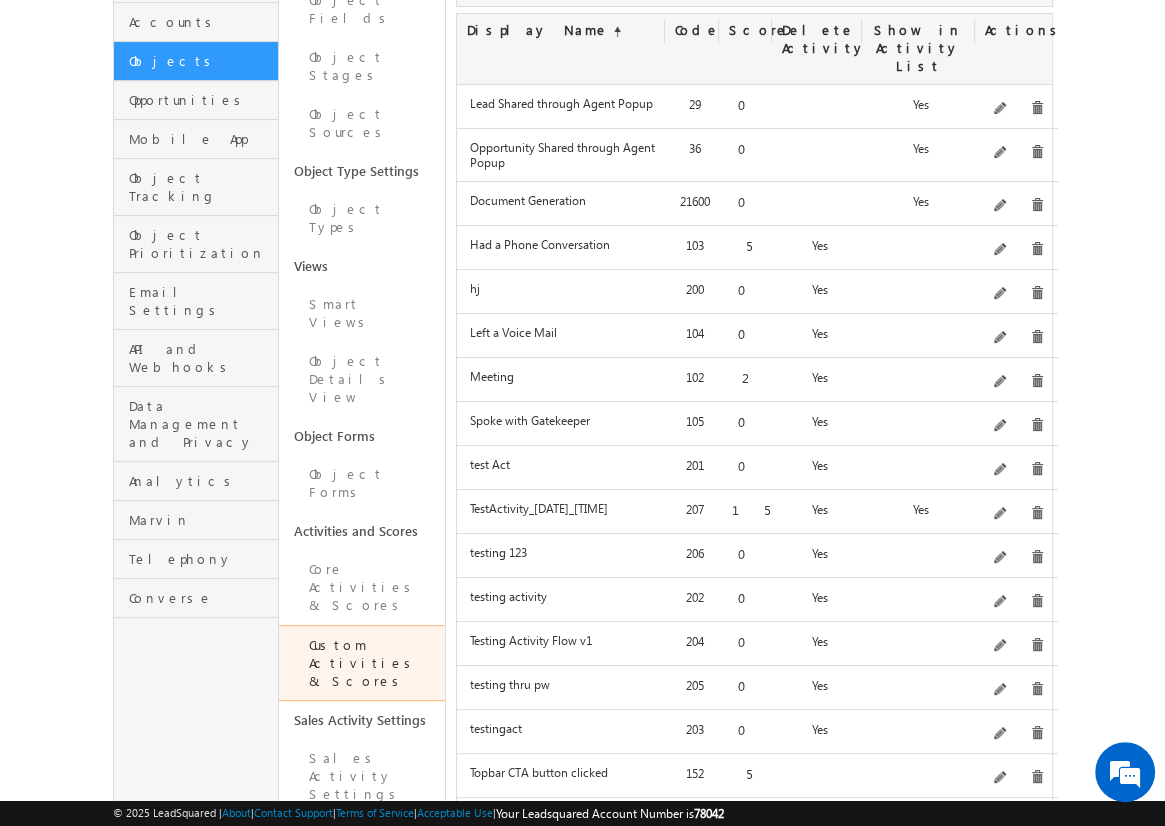 click on "Add" at bounding box center [1012, -12] 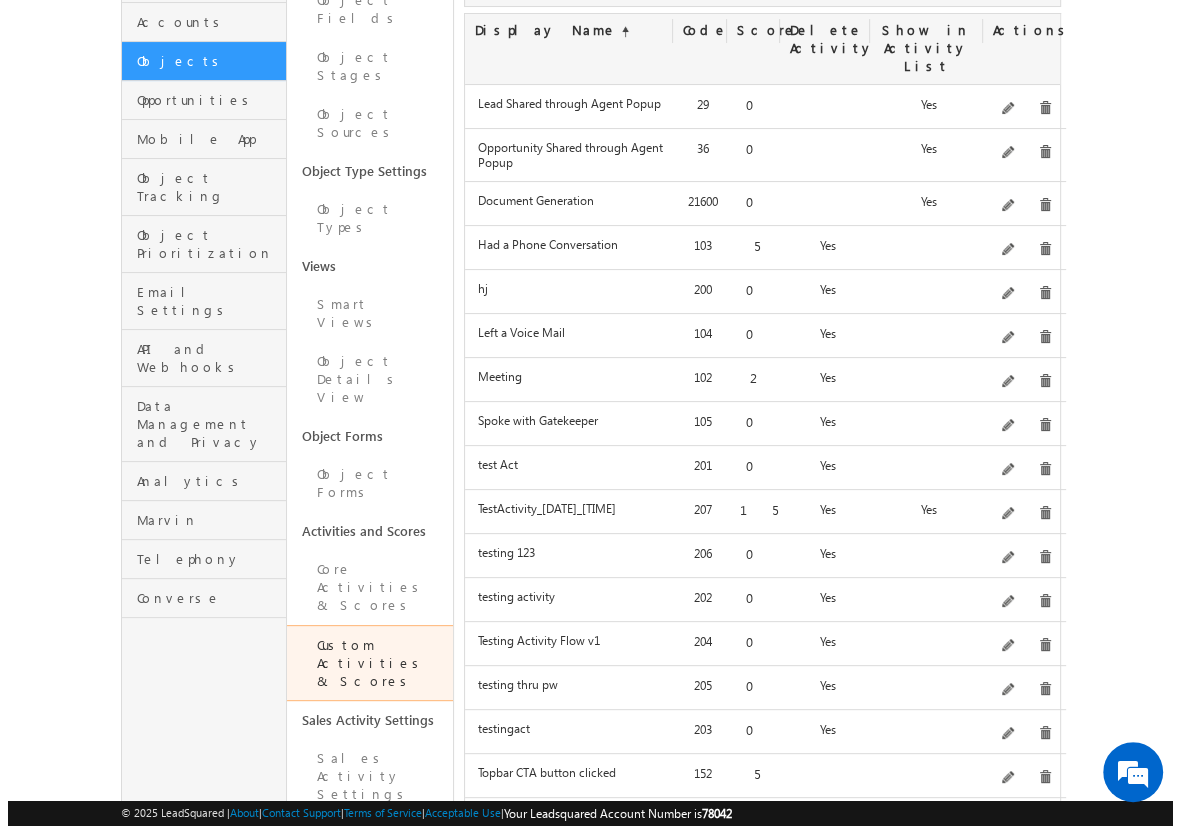 scroll, scrollTop: 0, scrollLeft: 0, axis: both 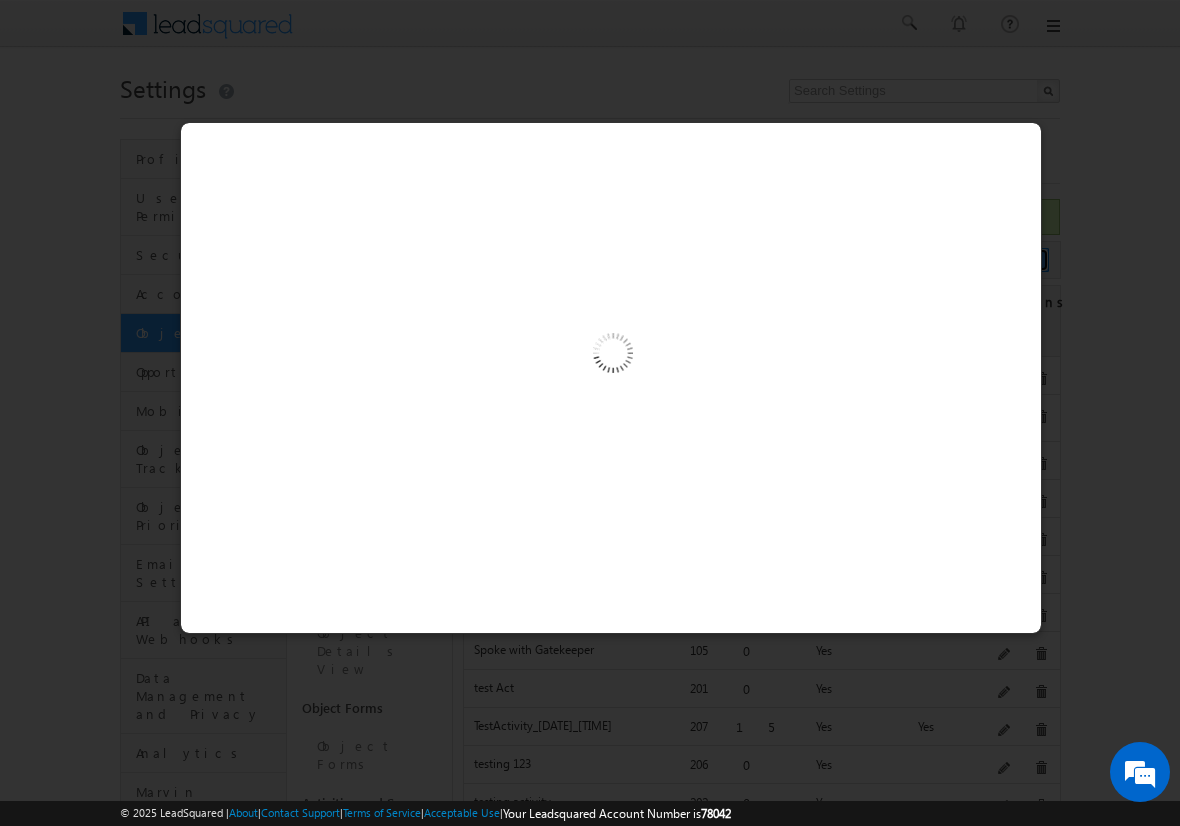 type 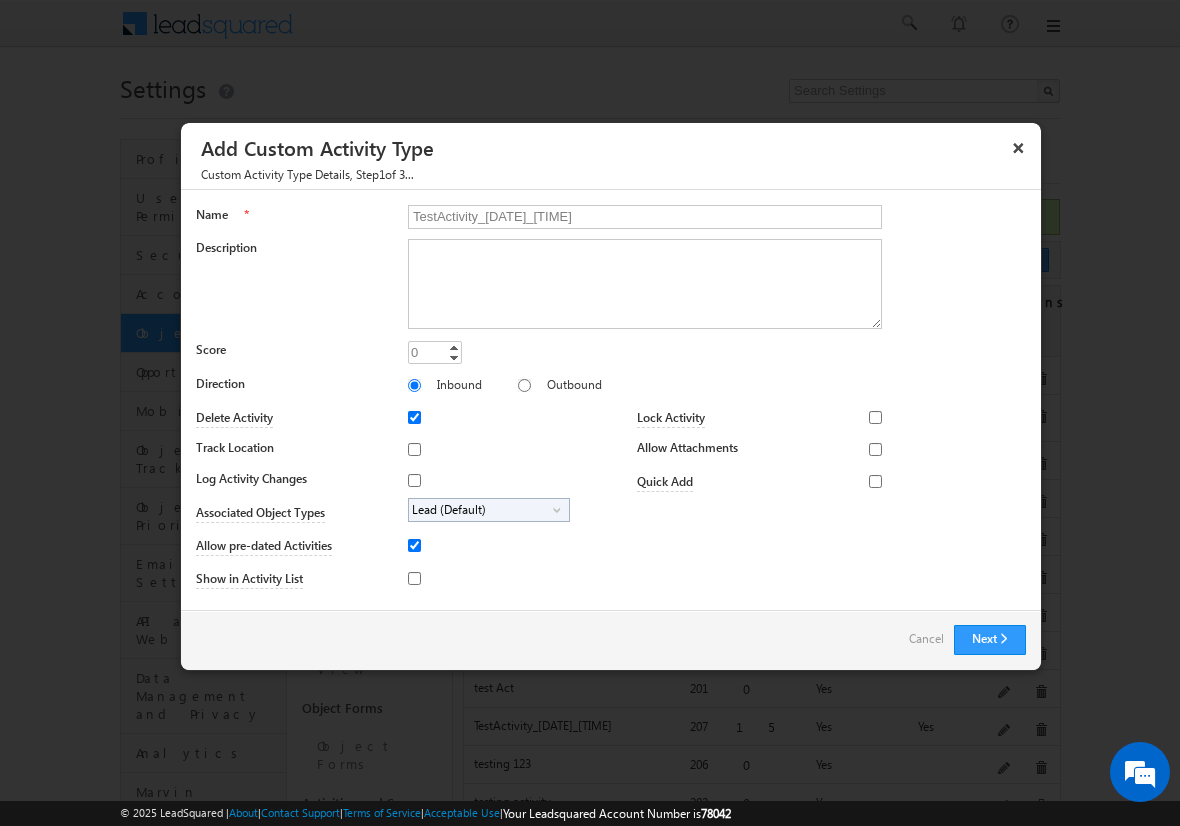 type on "TestActivity_20250718_0608" 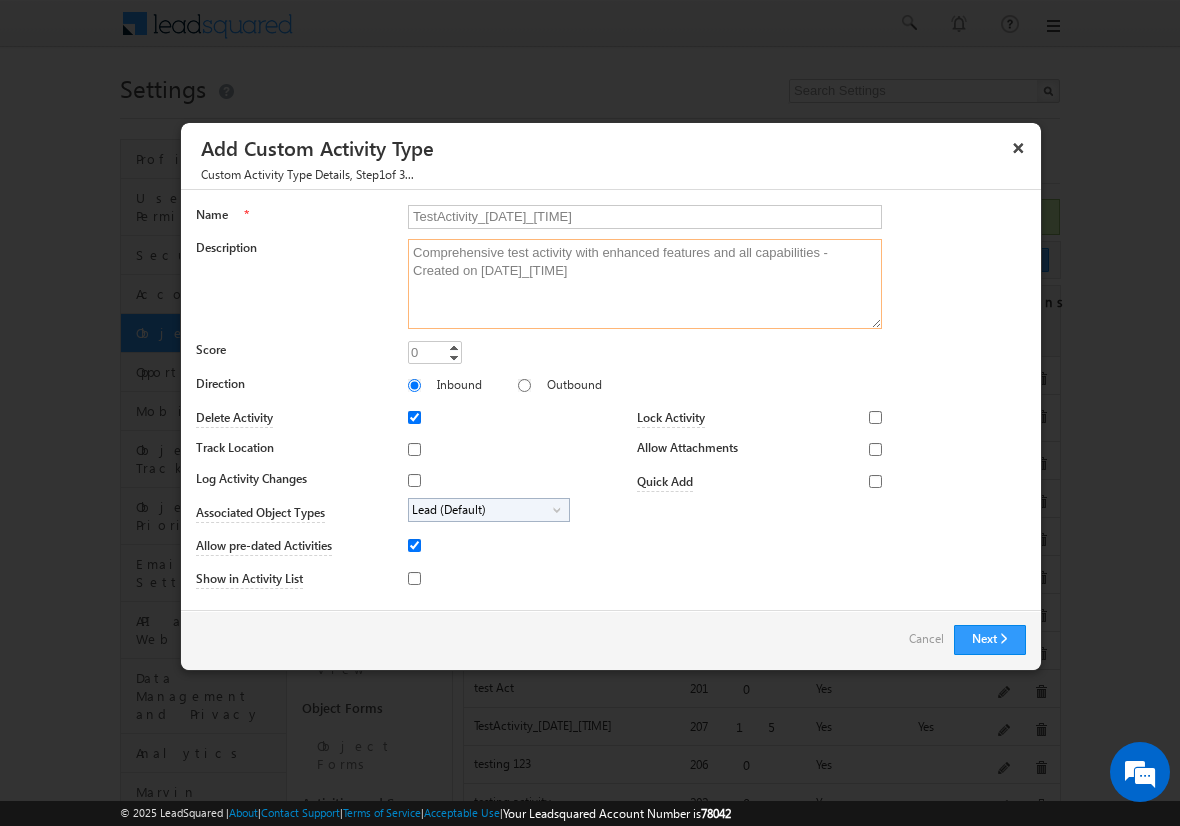 type on "Comprehensive test activity with enhanced features and all capabilities - Created on 20250718_0608" 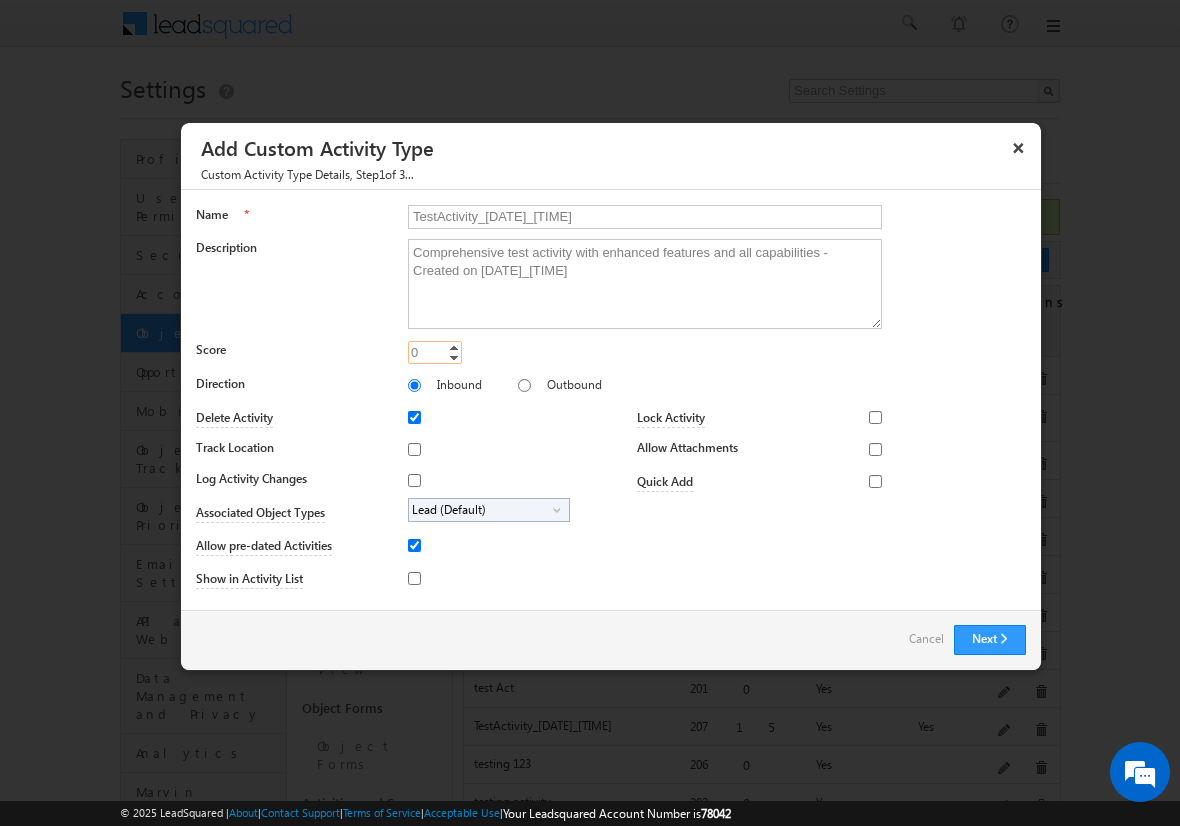 type on "15" 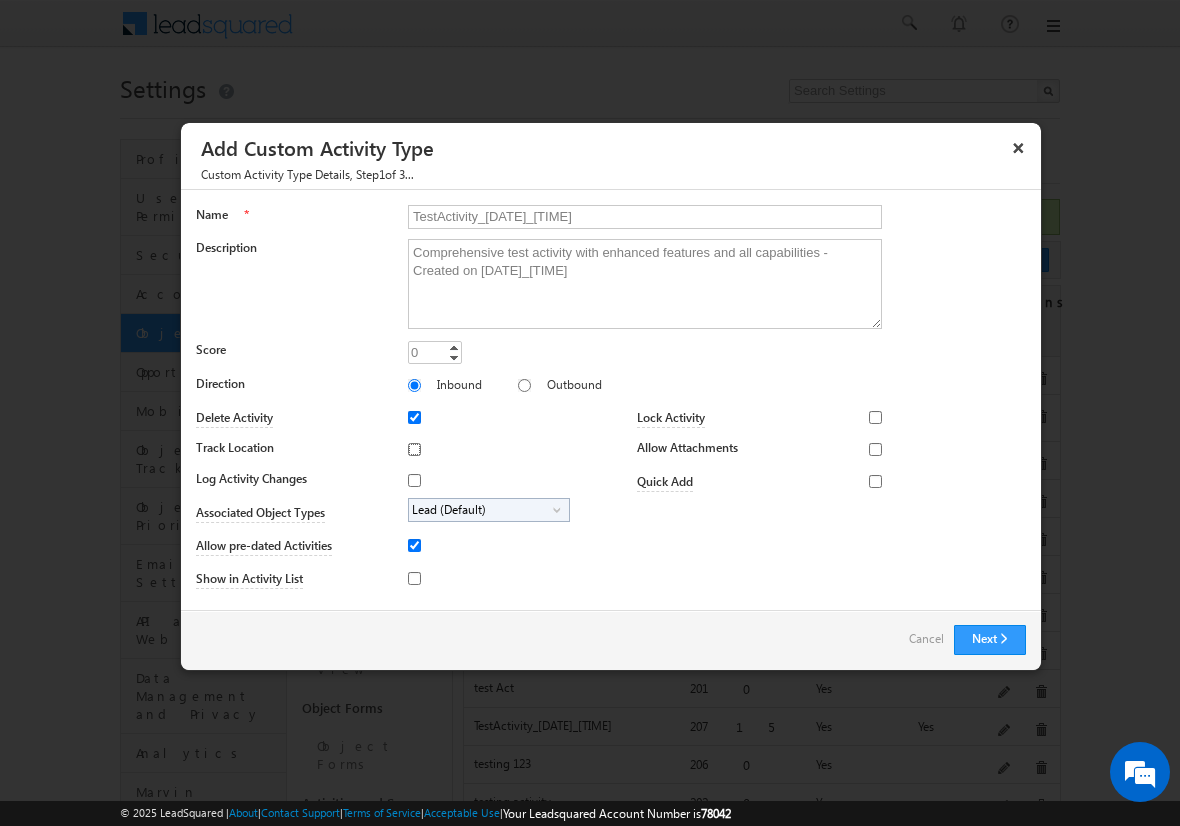 click on "Track Location" at bounding box center (414, 449) 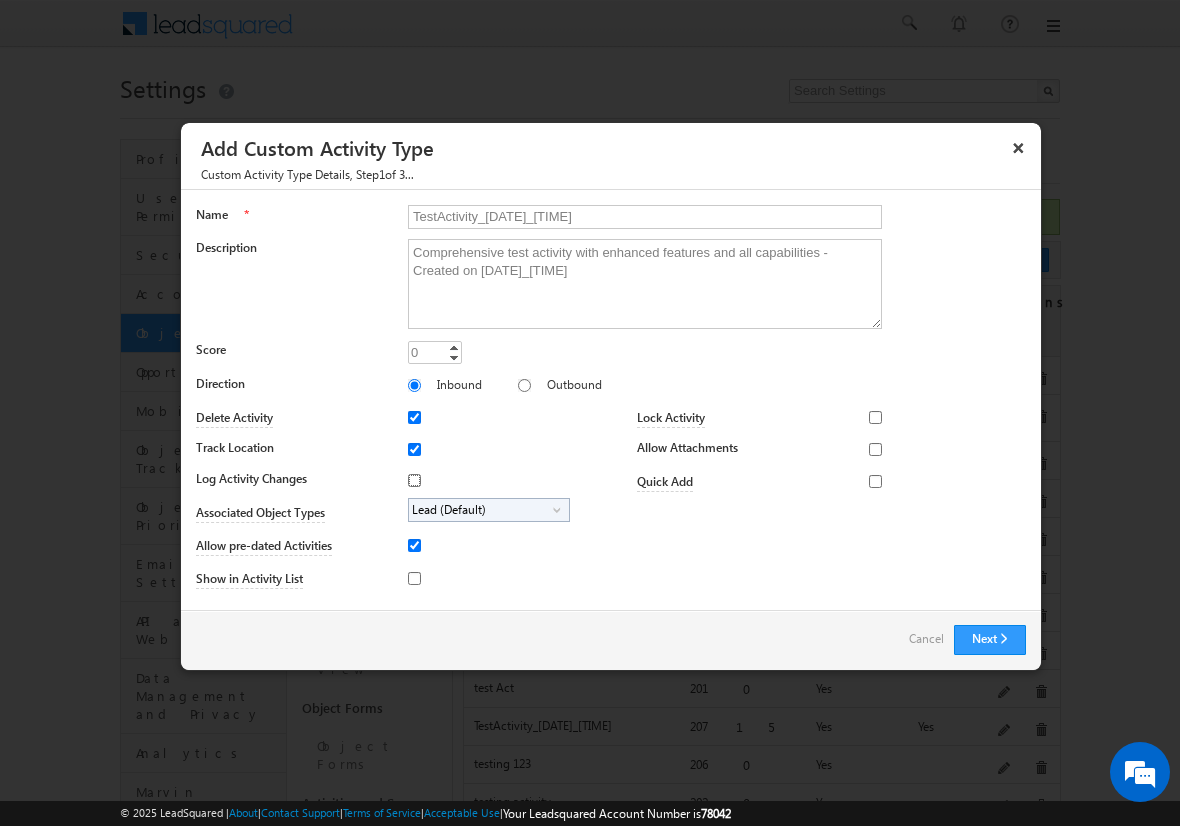 click on "Log Activity Changes" at bounding box center (414, 480) 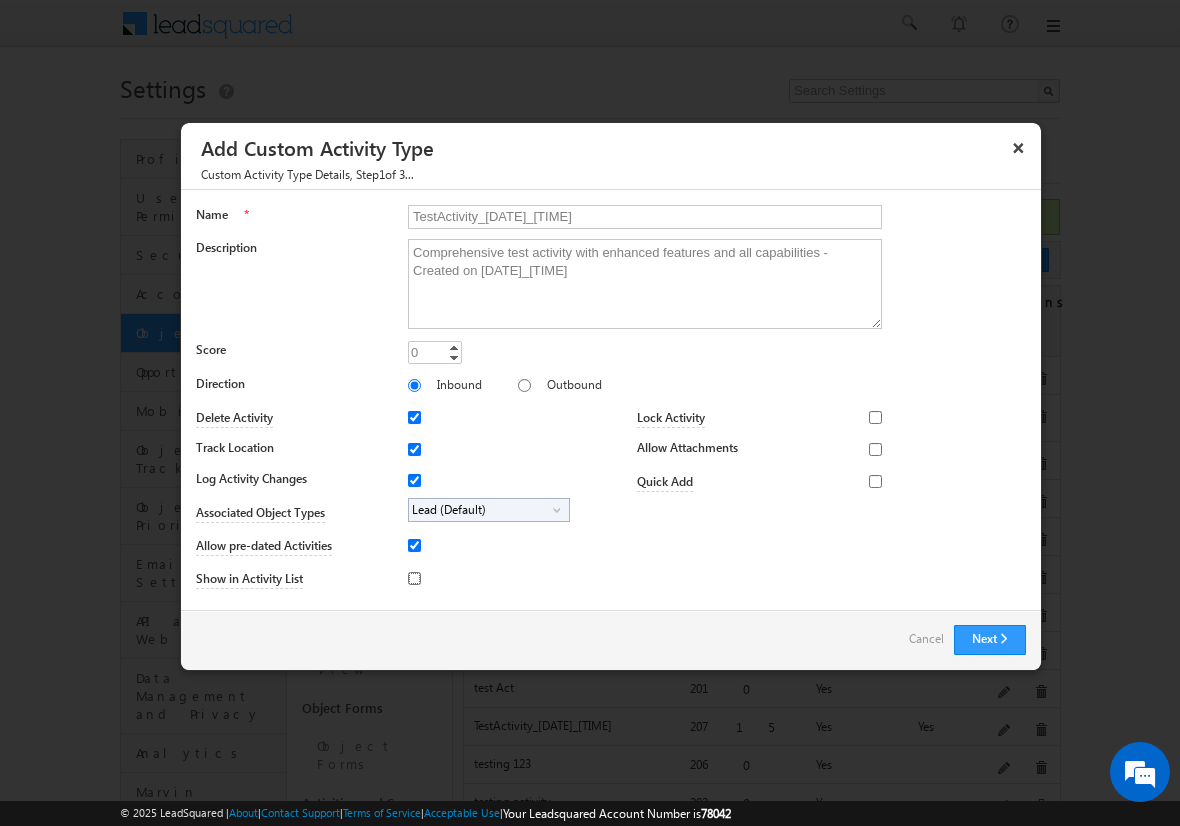 click on "Show in Activity List" at bounding box center [414, 578] 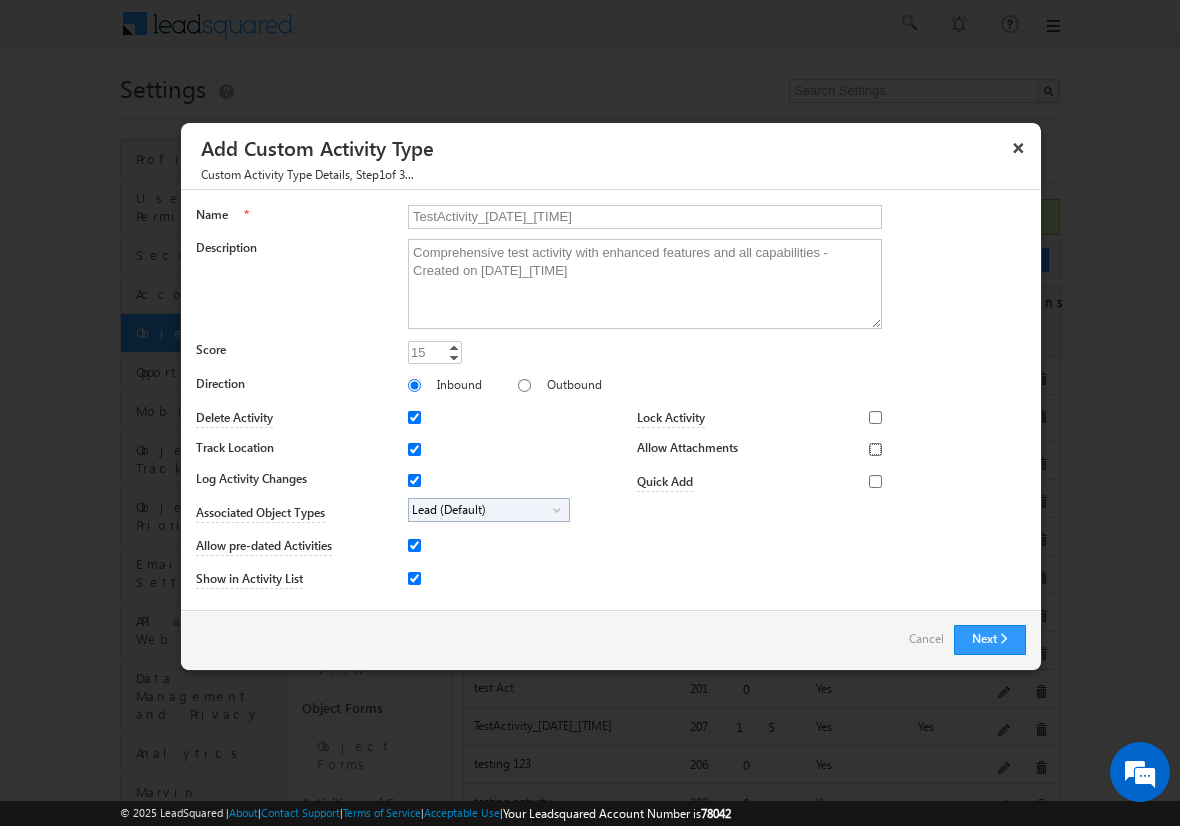 click on "Allow Attachments" at bounding box center (875, 449) 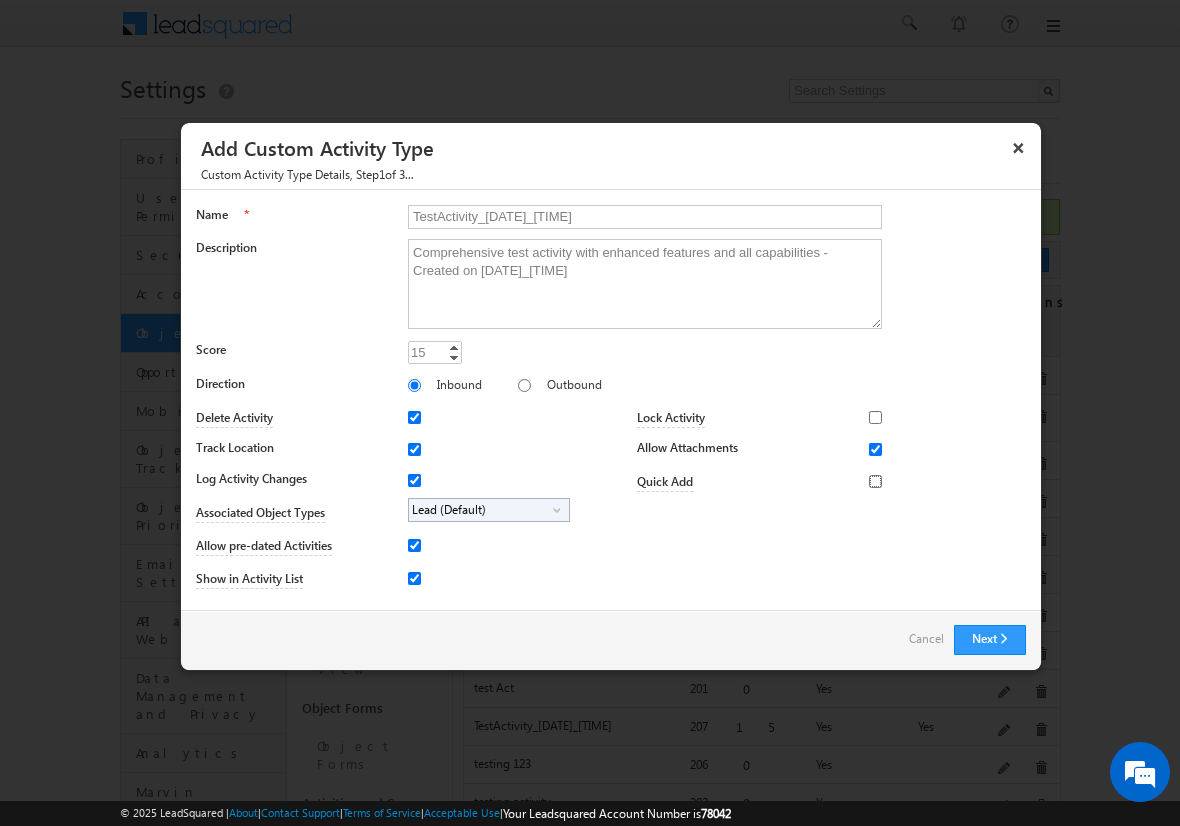 click on "Quick Add" at bounding box center (875, 481) 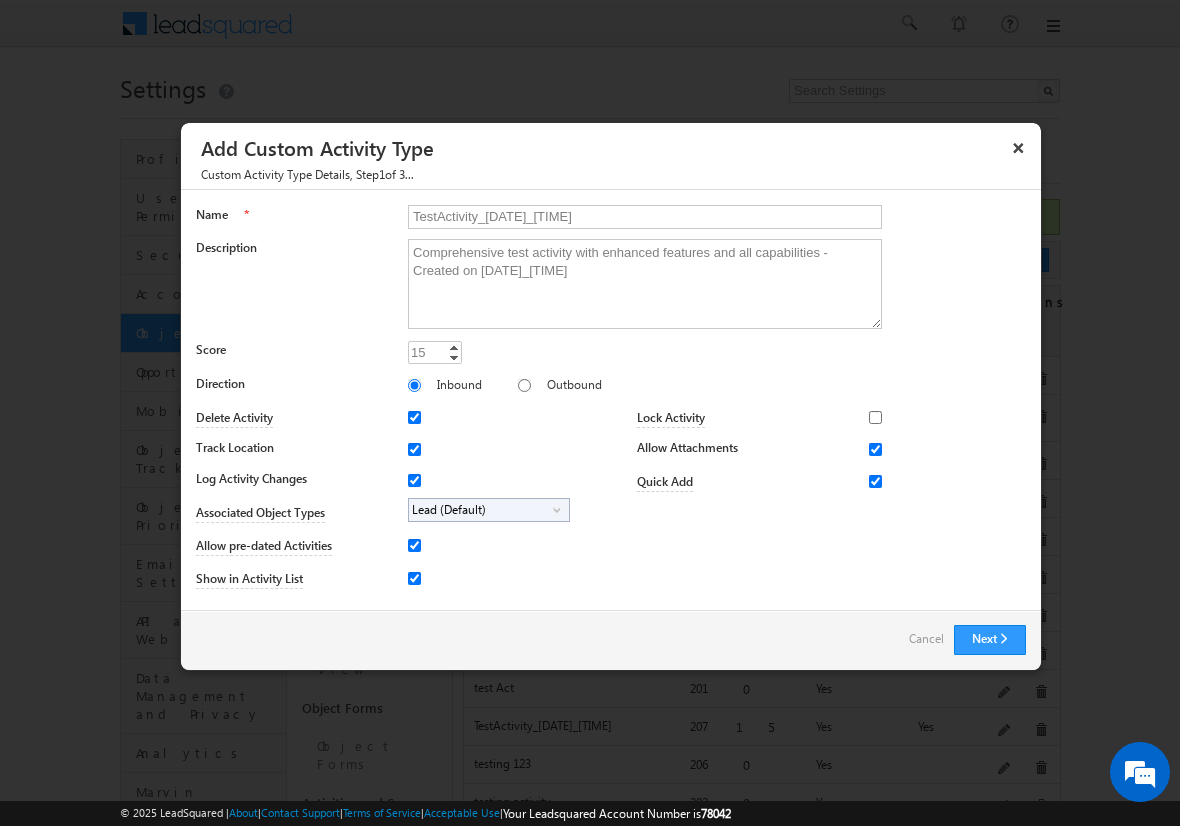 click on "Lead (Default)" at bounding box center [481, 510] 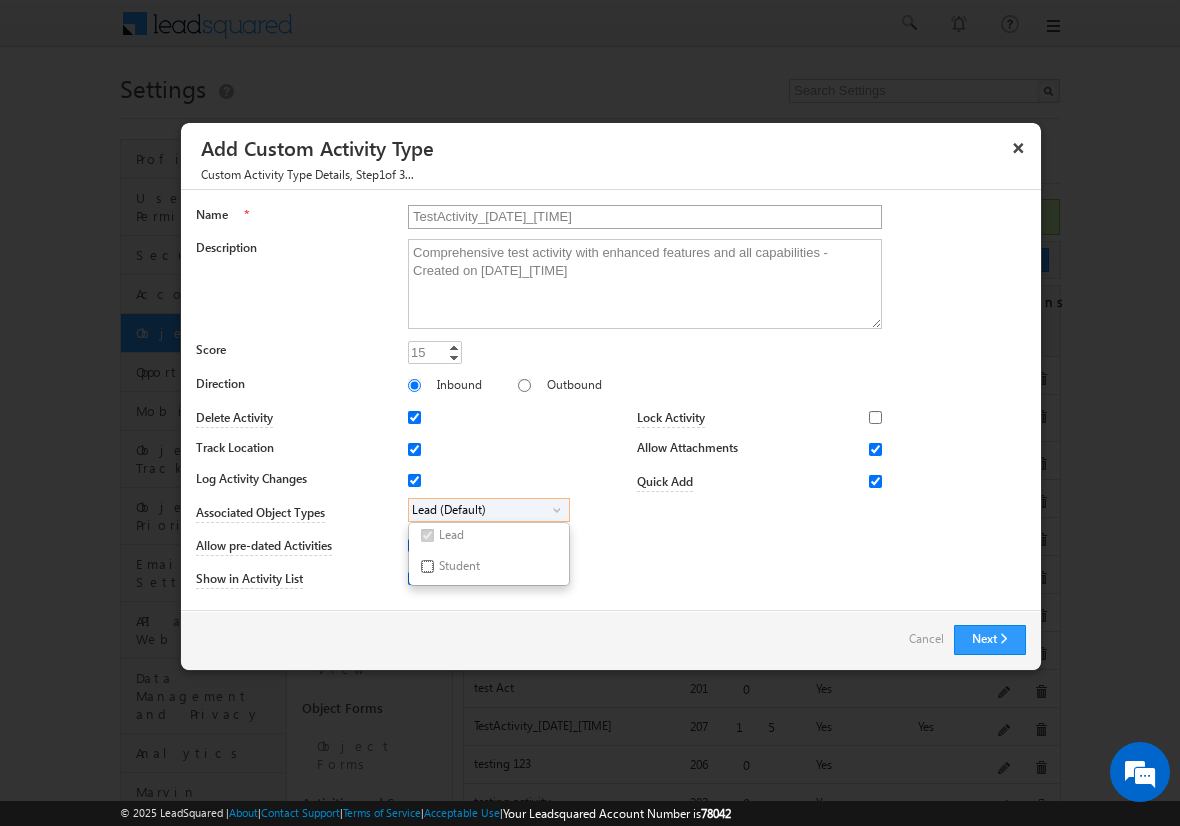 click on "Student" at bounding box center [427, 566] 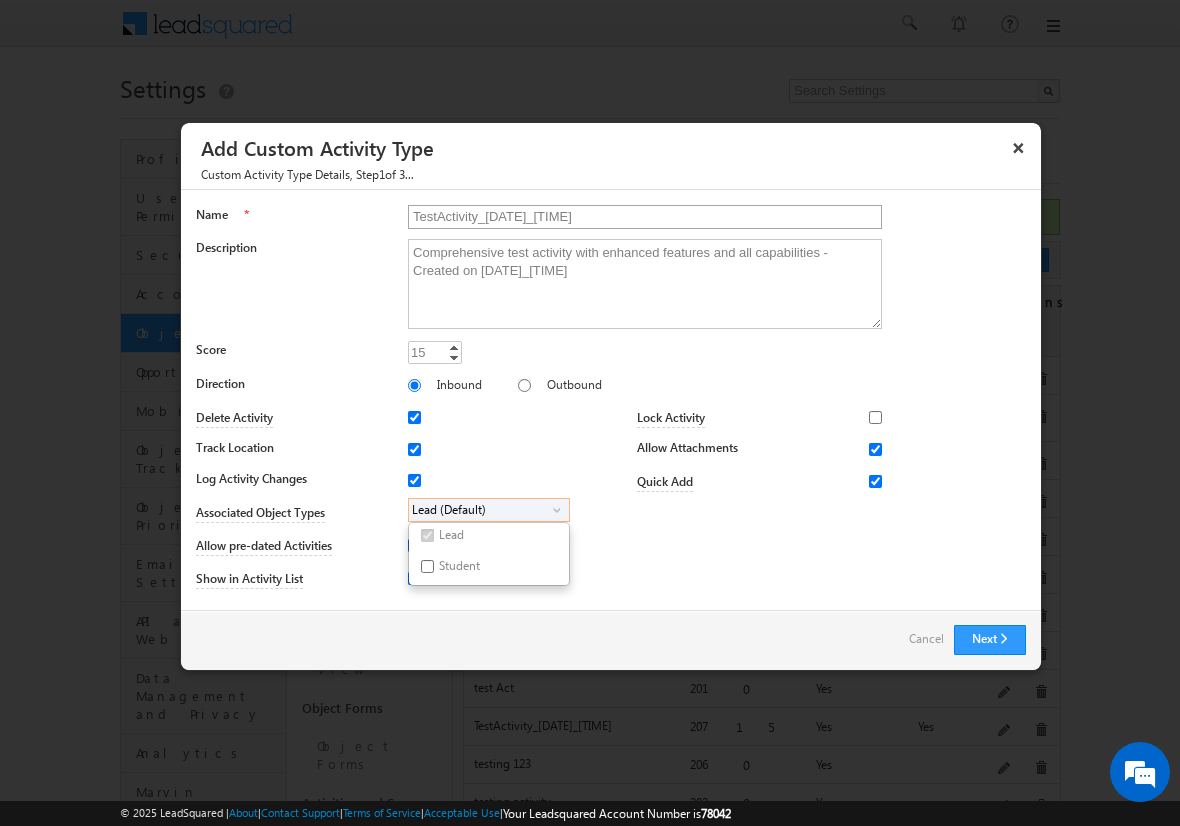 checkbox on "true" 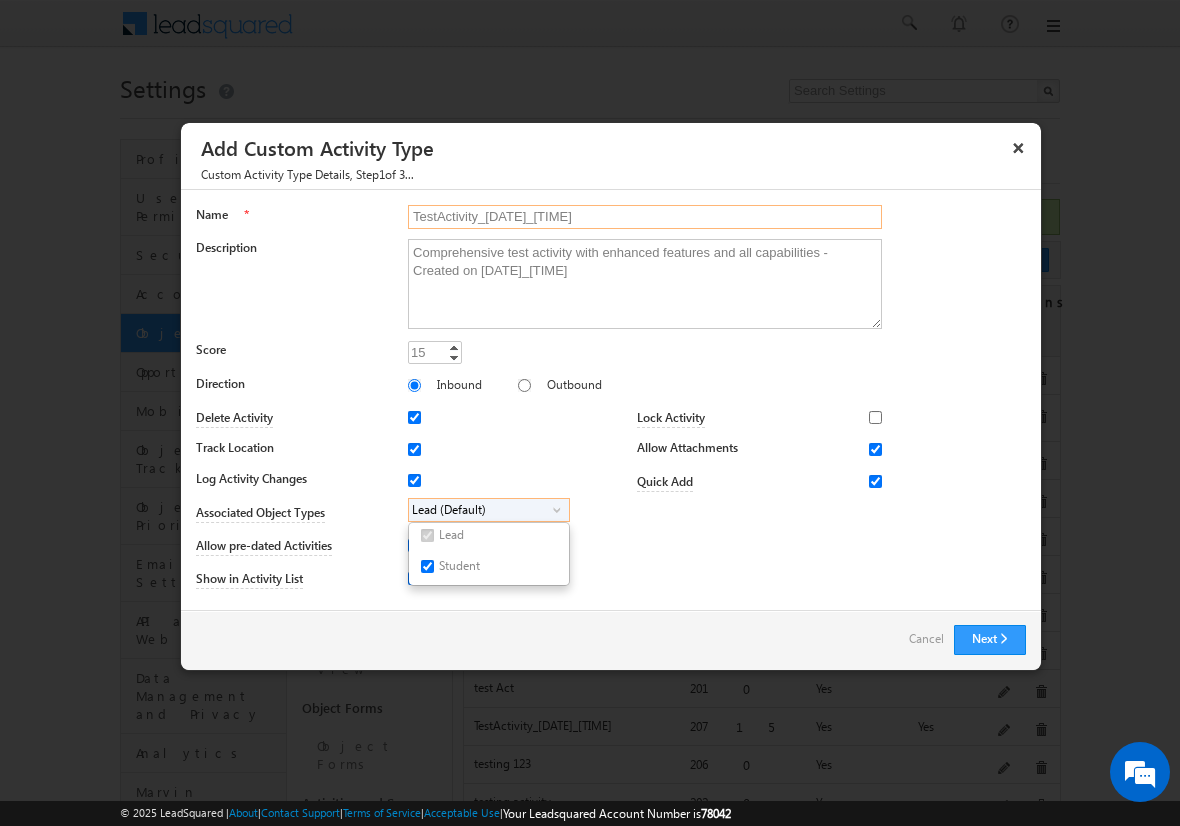 click on "TestActivity_20250718_0608" at bounding box center [645, 217] 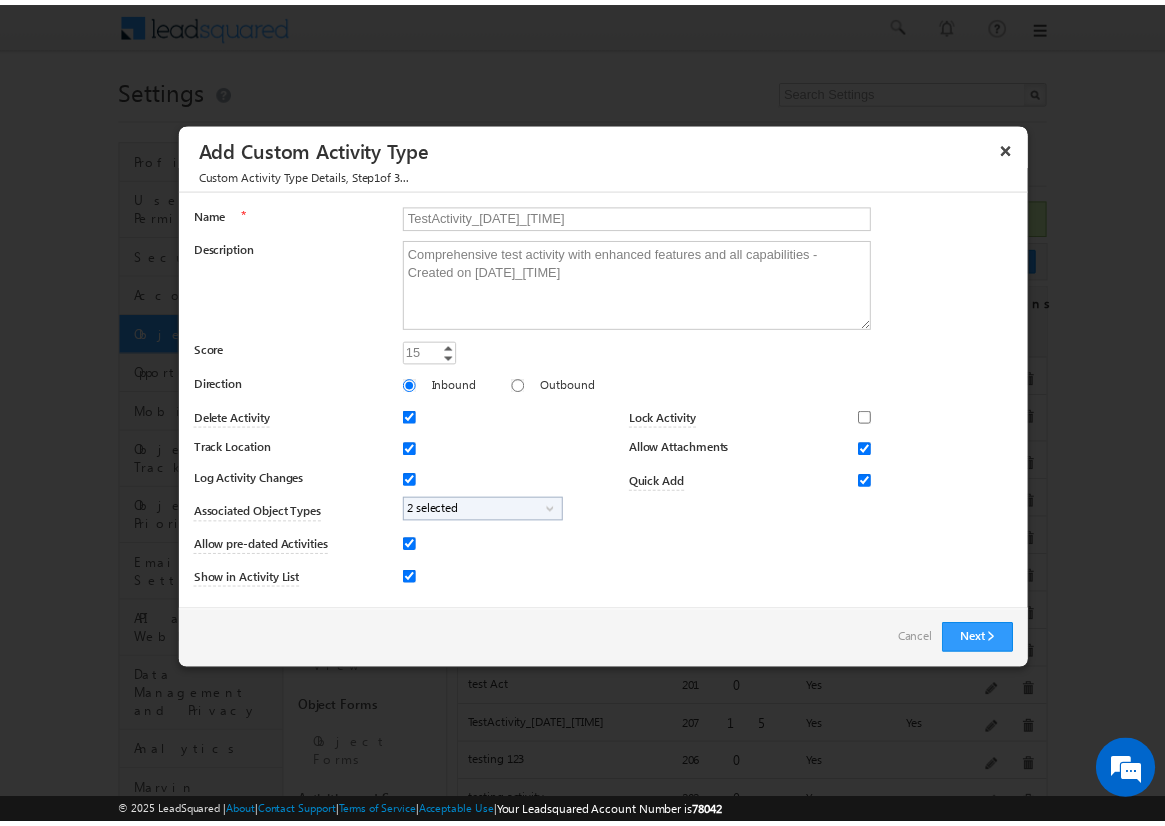 scroll, scrollTop: 1, scrollLeft: 0, axis: vertical 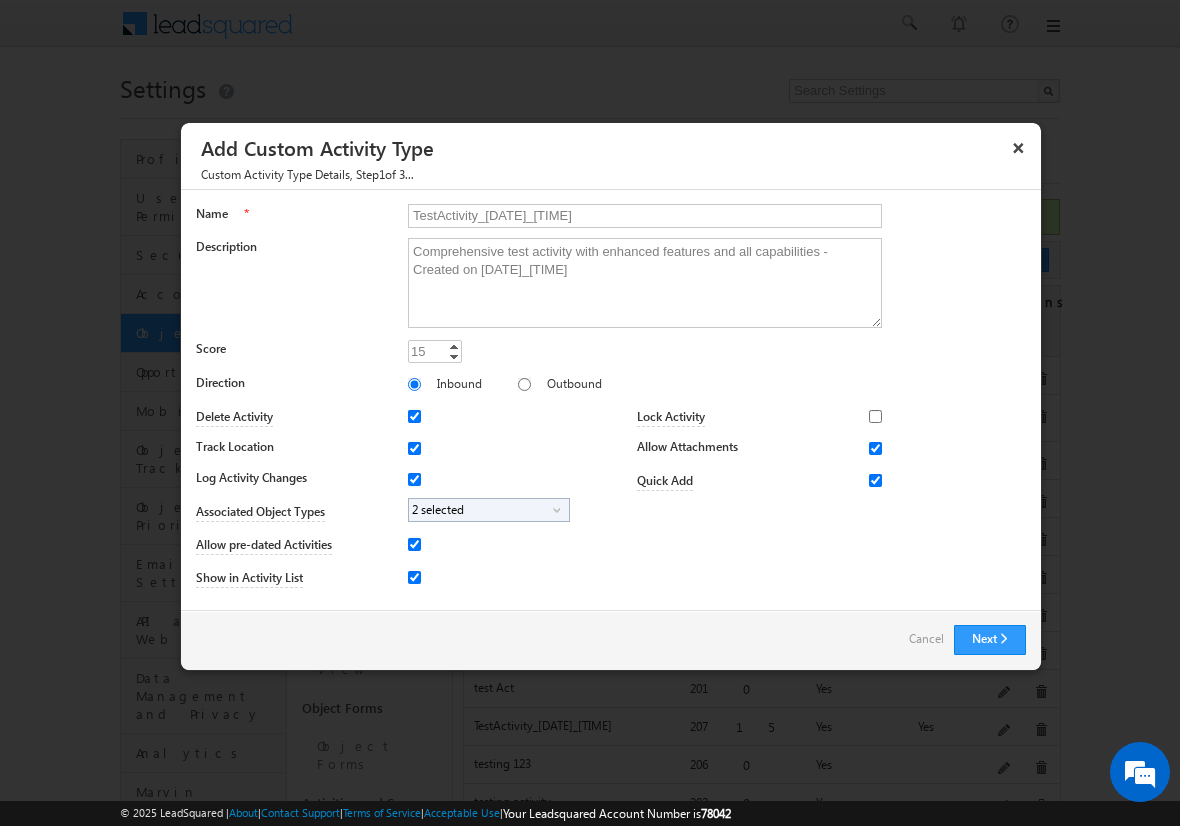 click on "Cancel" at bounding box center [926, 639] 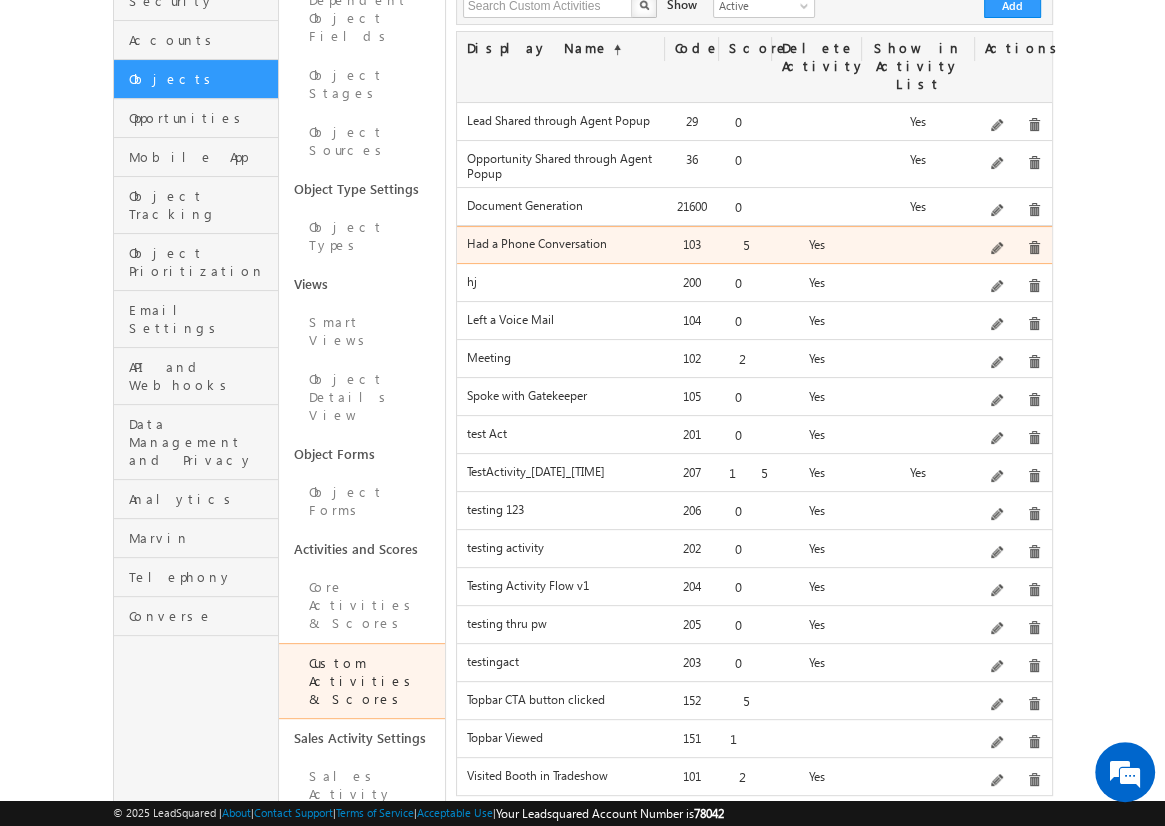 scroll, scrollTop: 260, scrollLeft: 0, axis: vertical 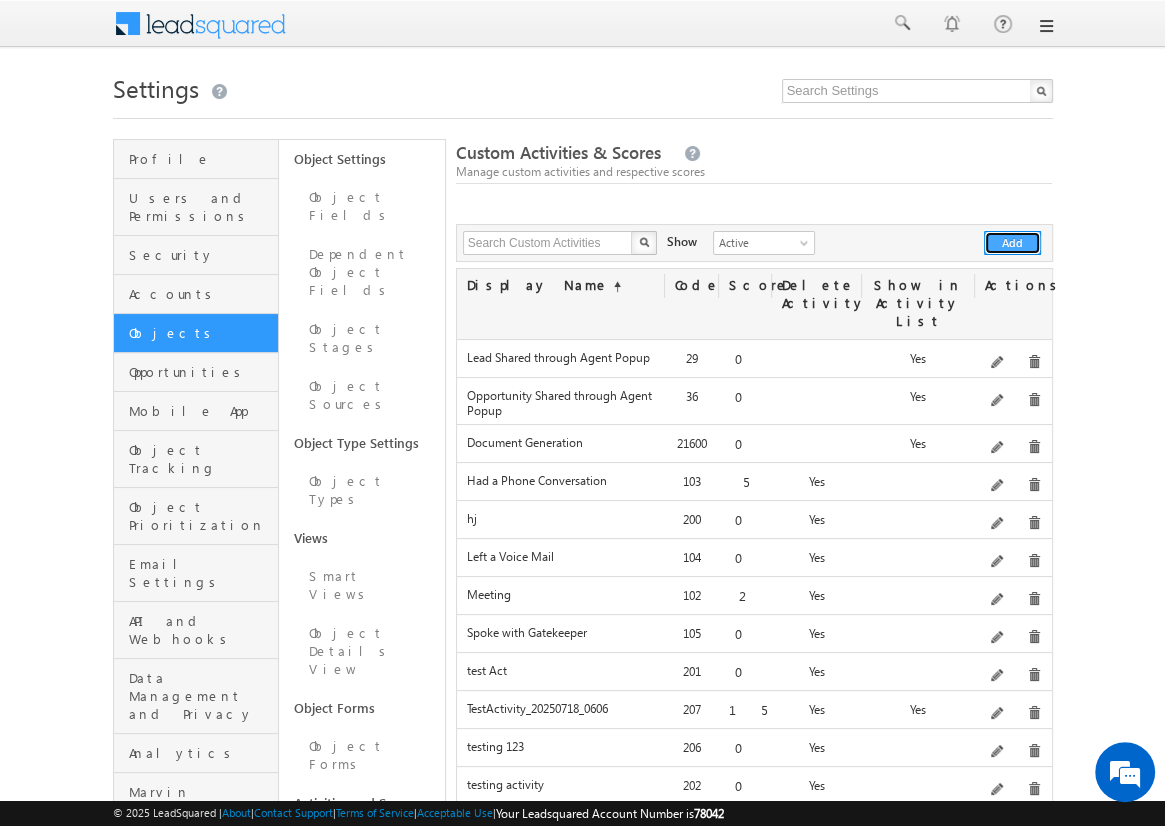 click on "Add" at bounding box center [1012, 243] 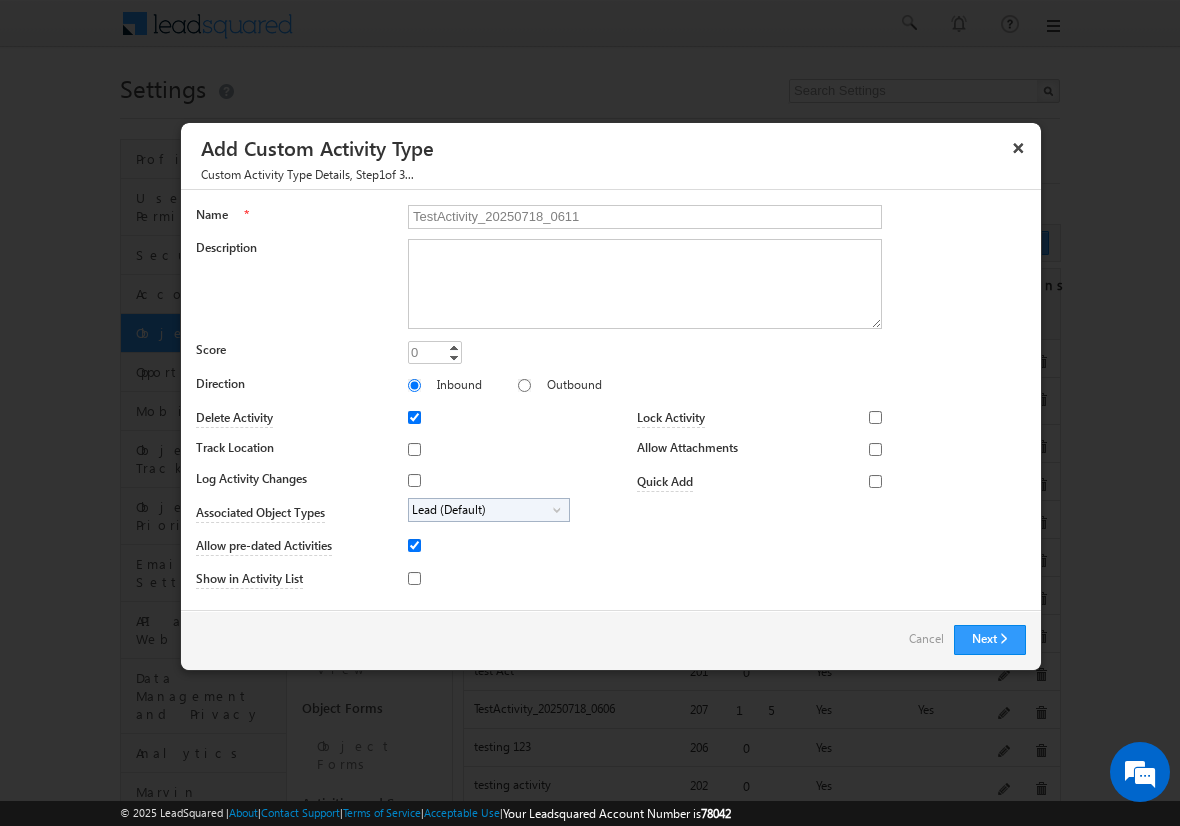 type on "TestActivity_20250718_0611" 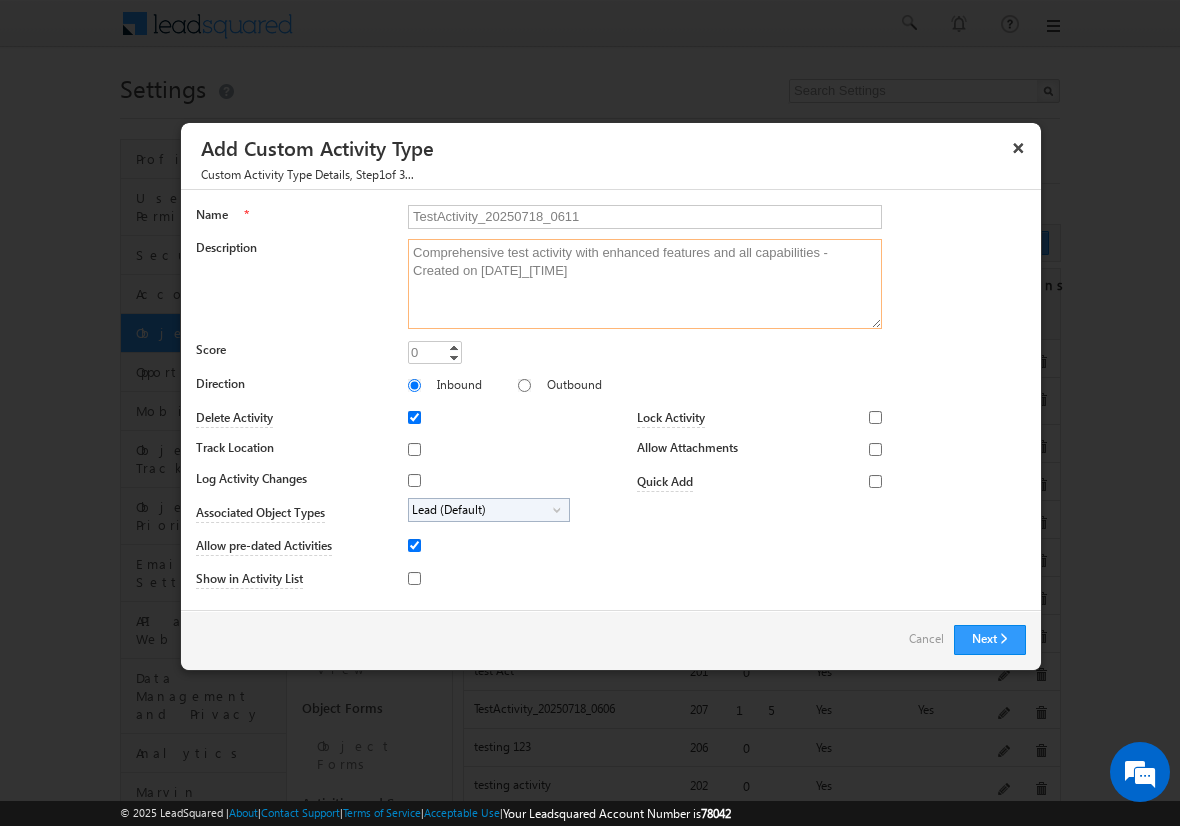type on "Comprehensive test activity with enhanced features and all capabilities - Created on [DATE]_[TIME]" 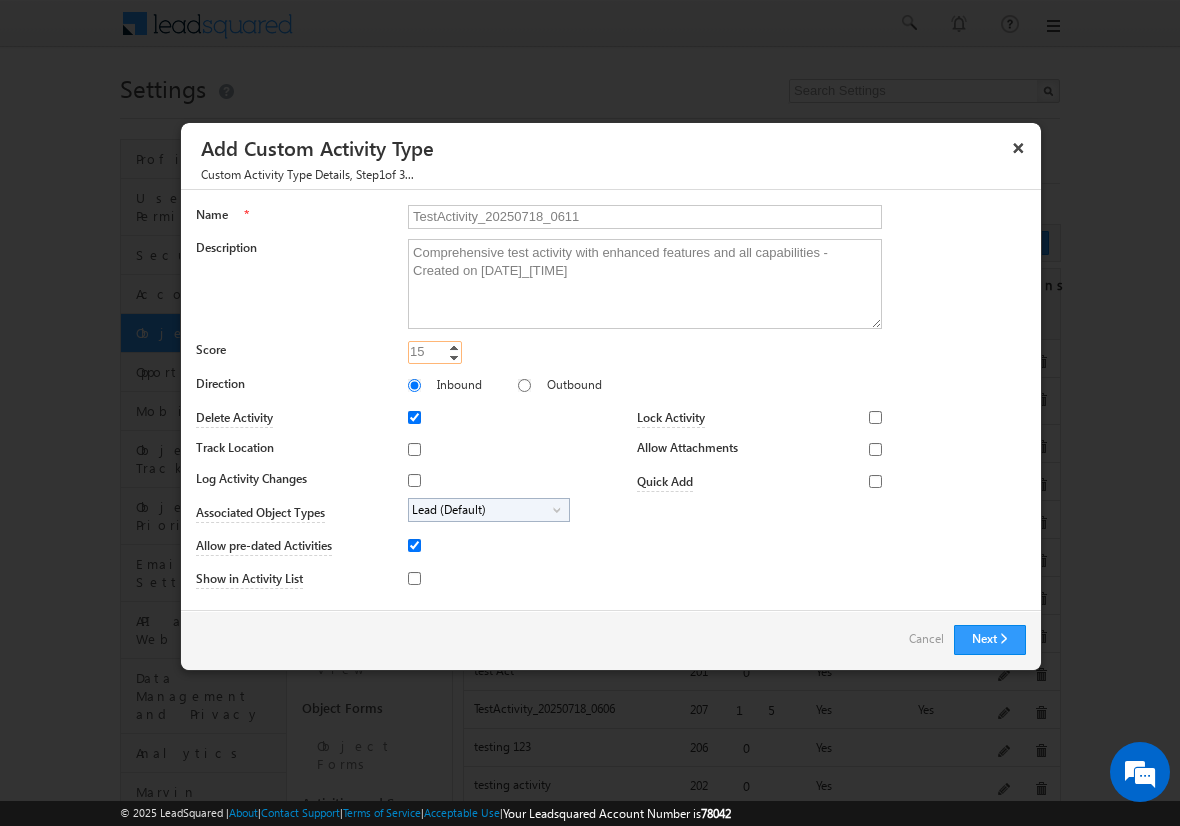 type on "15" 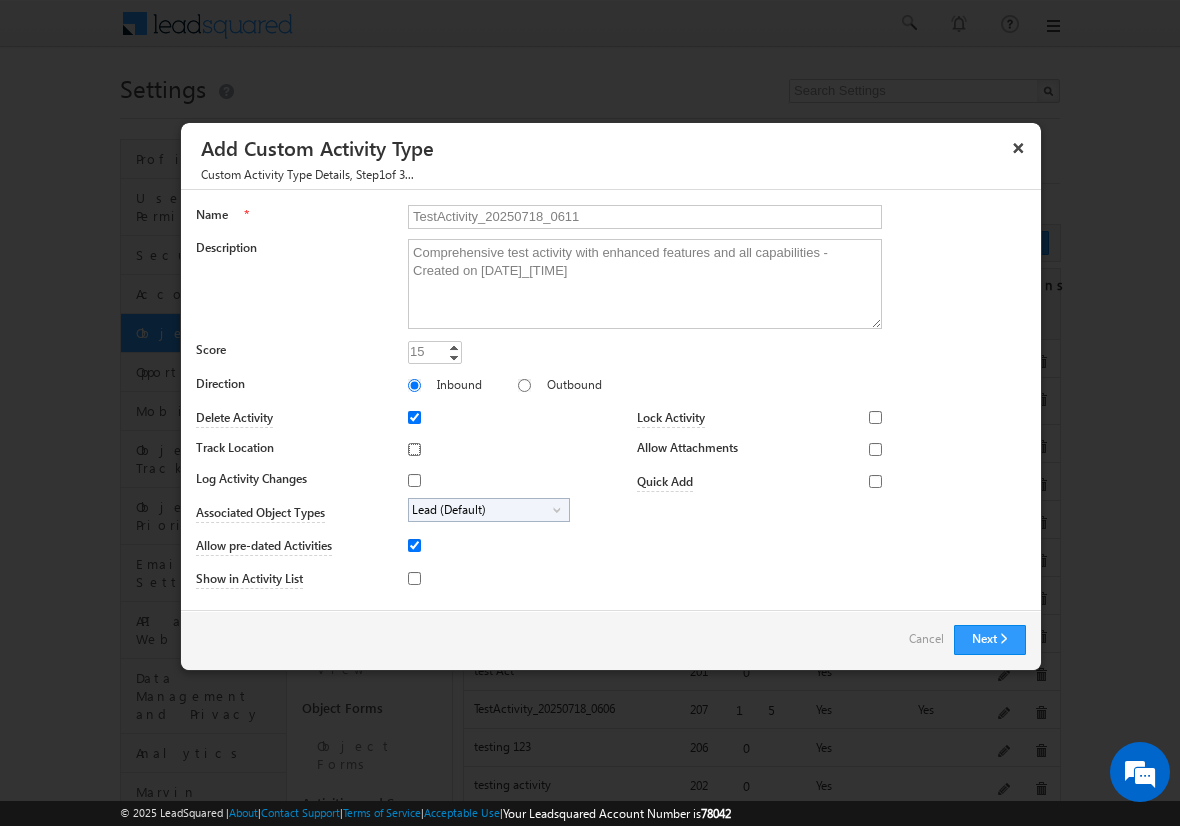 click on "Track Location" at bounding box center [414, 449] 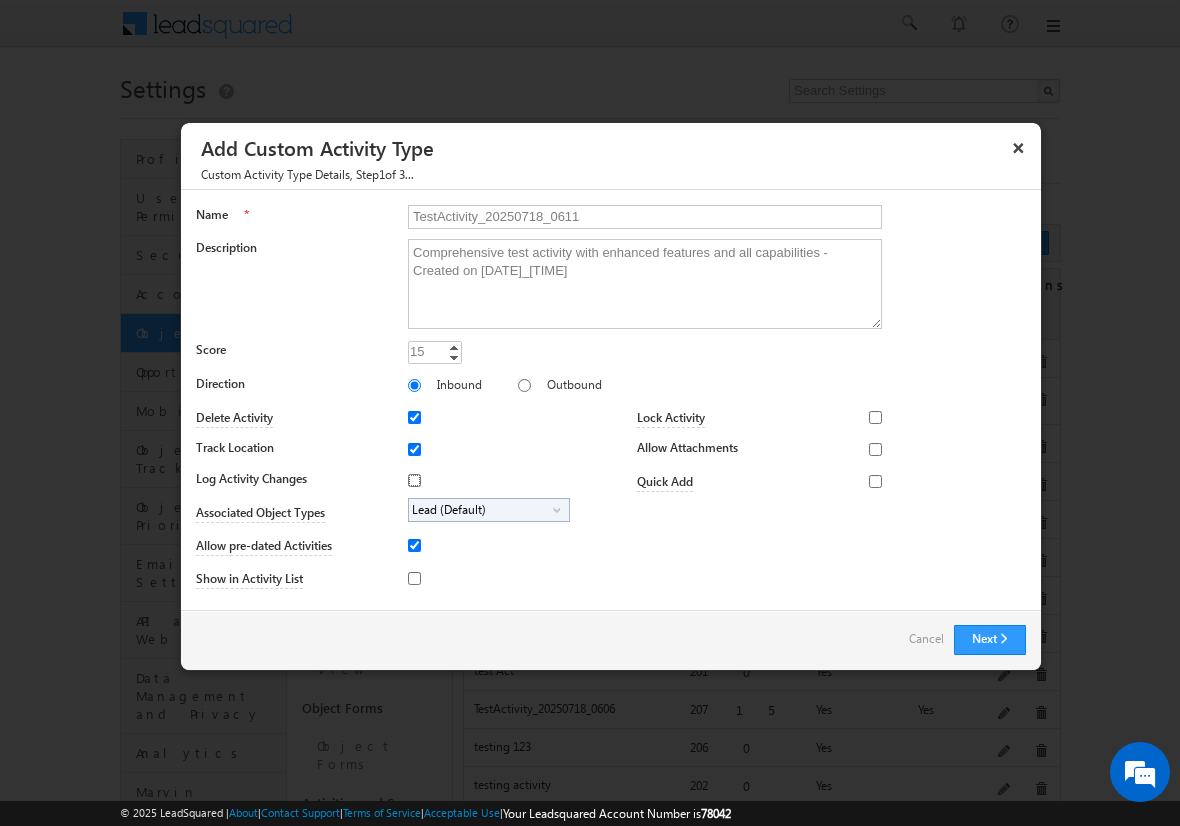 click on "Log Activity Changes" at bounding box center [414, 480] 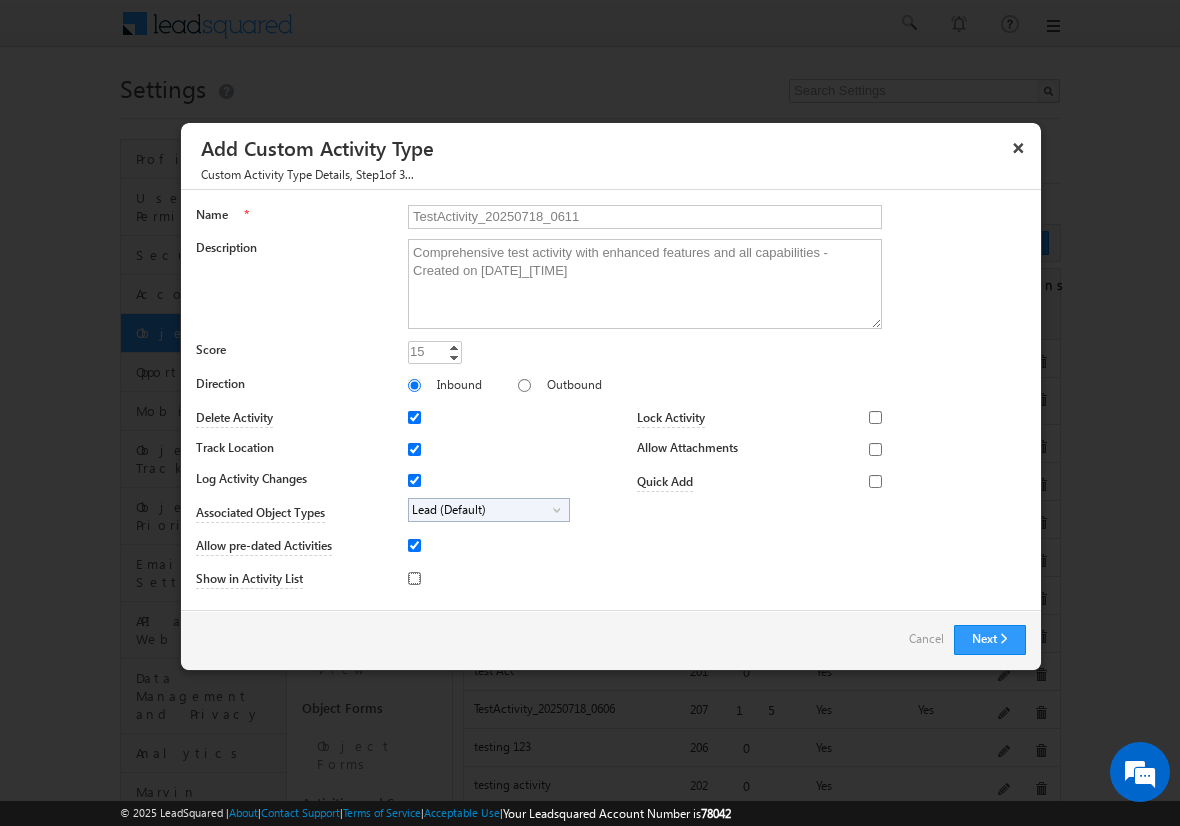 click on "Show in Activity List" at bounding box center (414, 578) 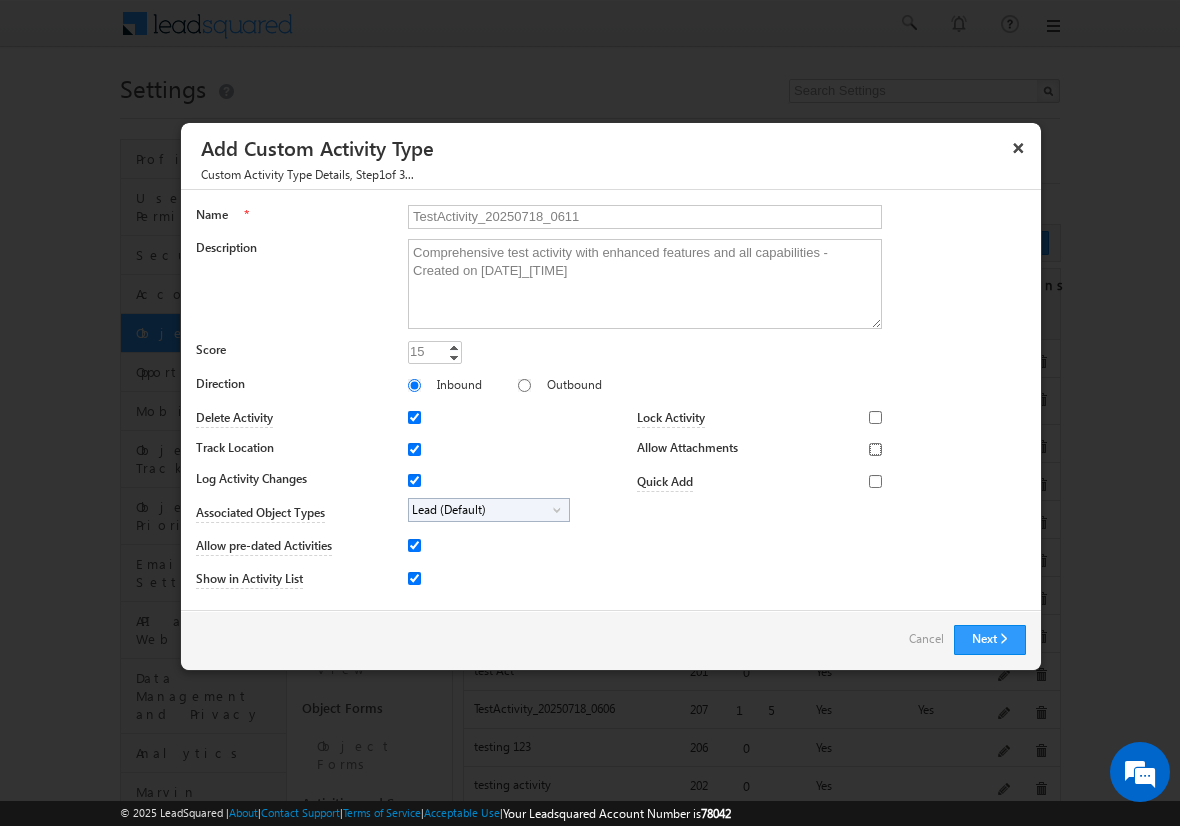 click on "Allow Attachments" at bounding box center [875, 449] 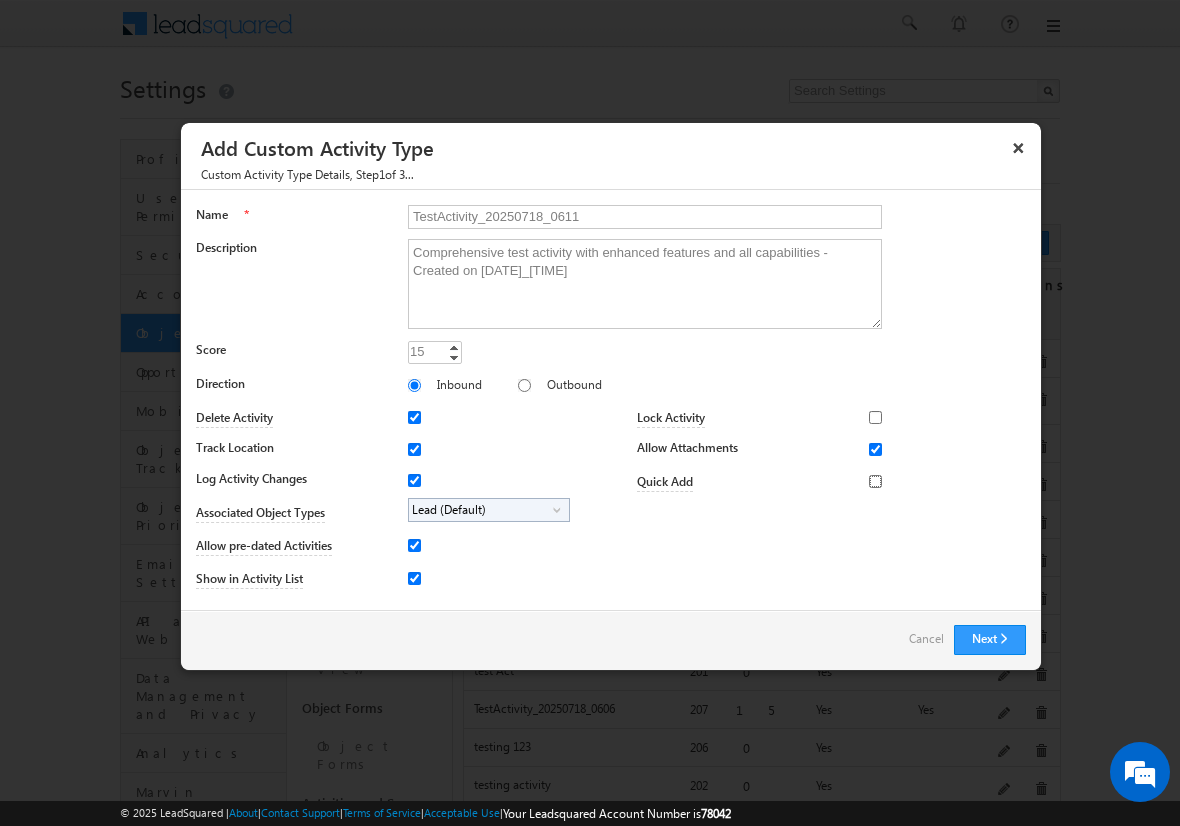 click on "Quick Add" at bounding box center [875, 481] 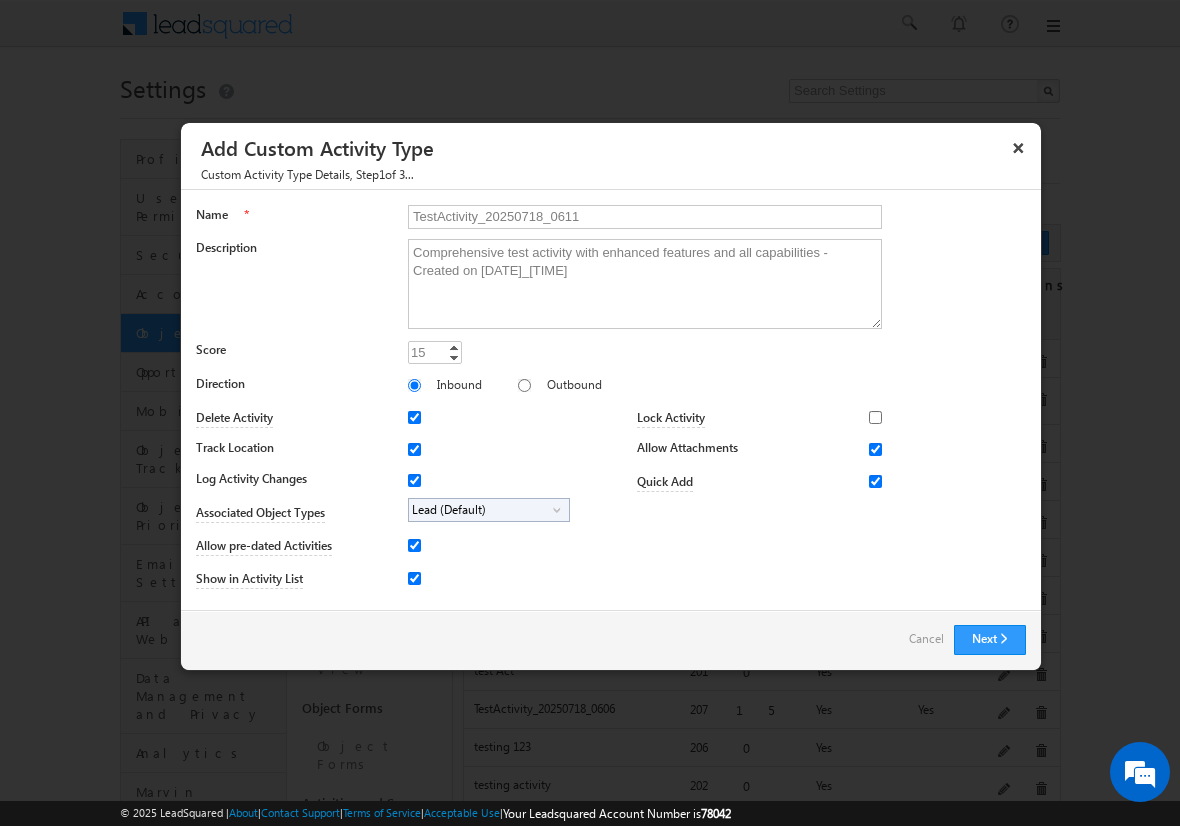 click on "Lead (Default)" at bounding box center [481, 510] 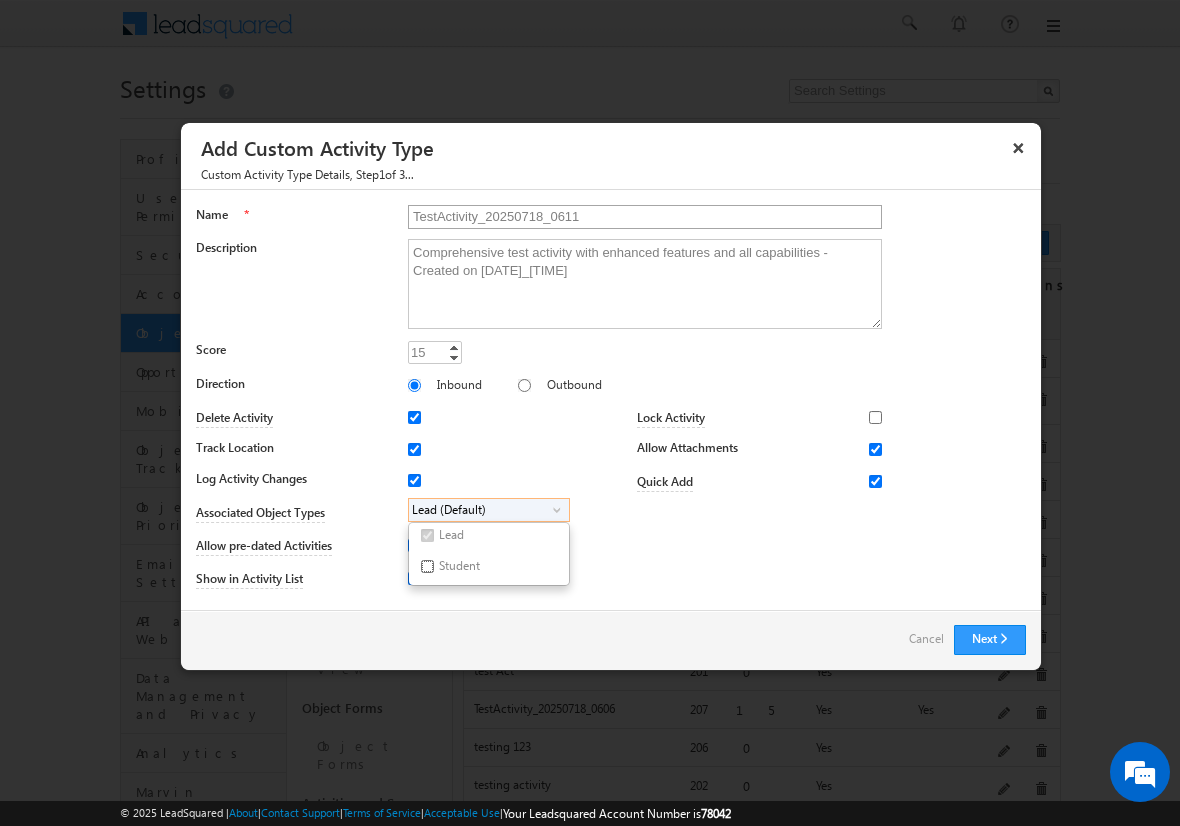 click on "Student" at bounding box center (427, 566) 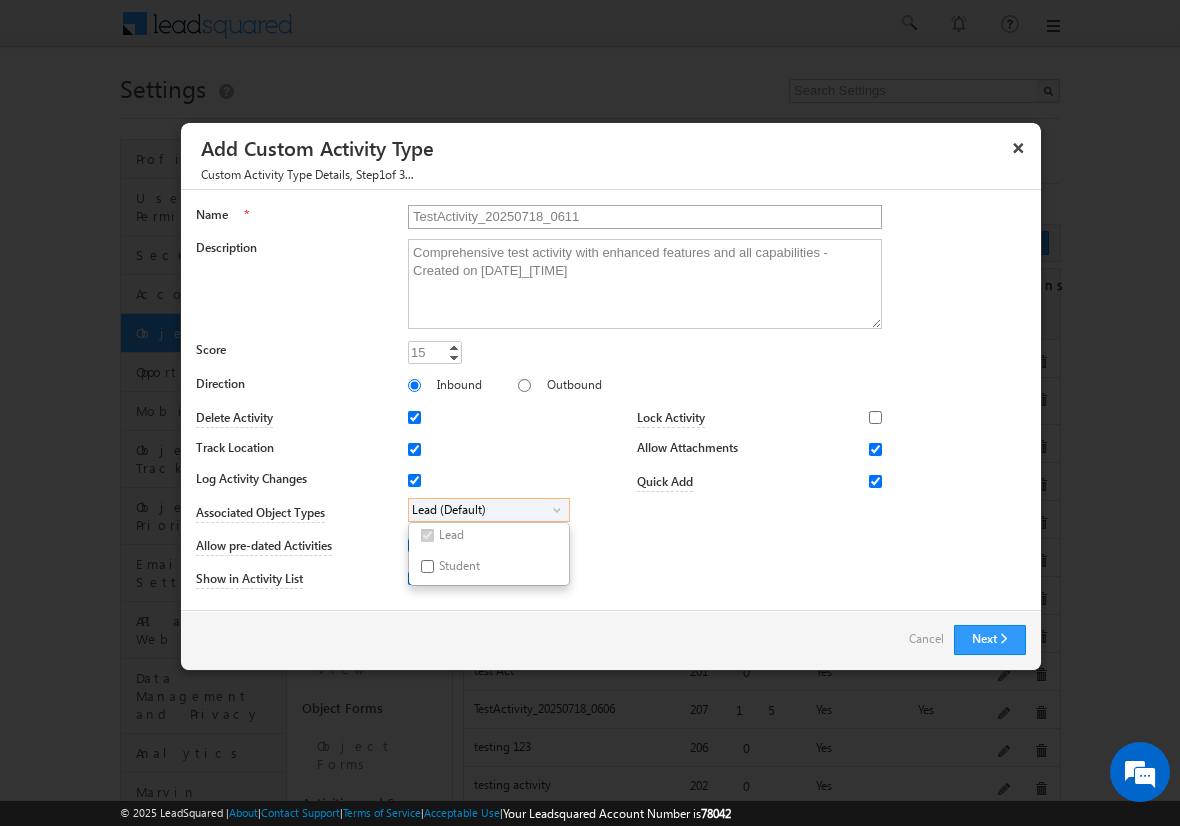 checkbox on "true" 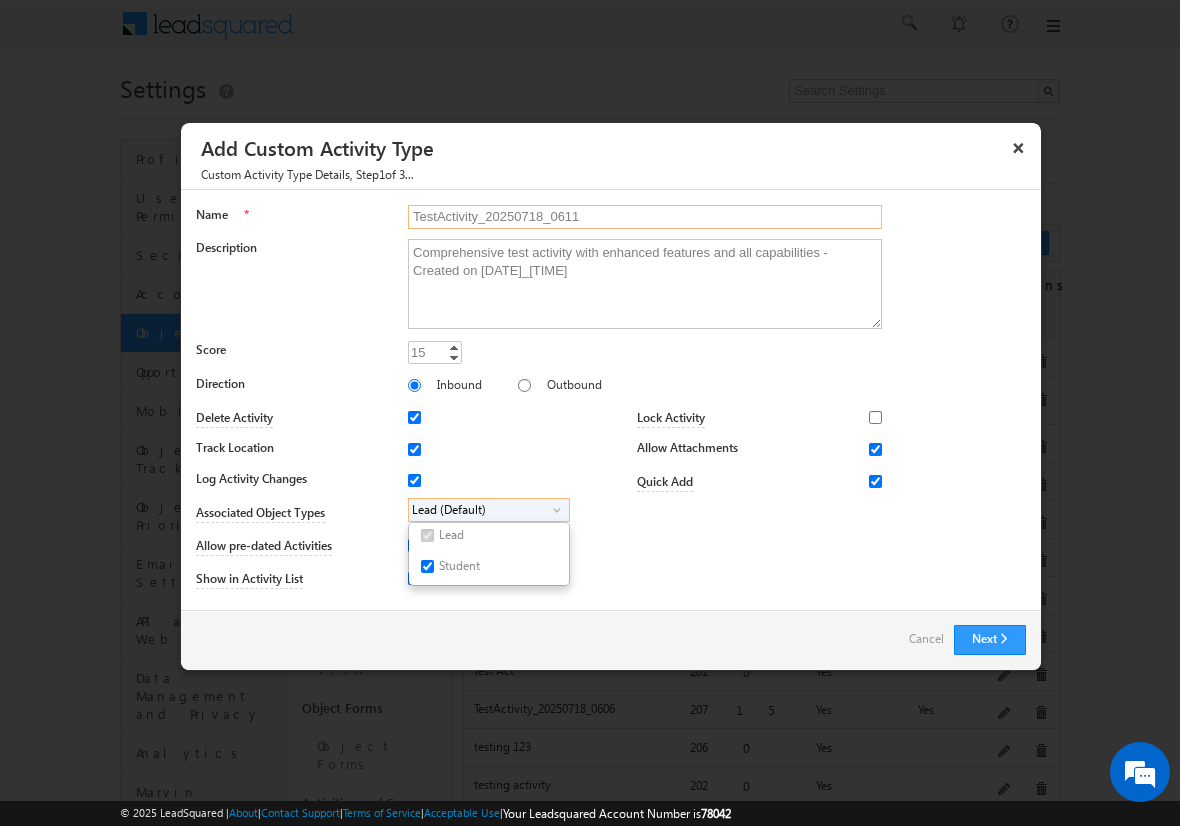 click on "TestActivity_20250718_0611" at bounding box center [645, 217] 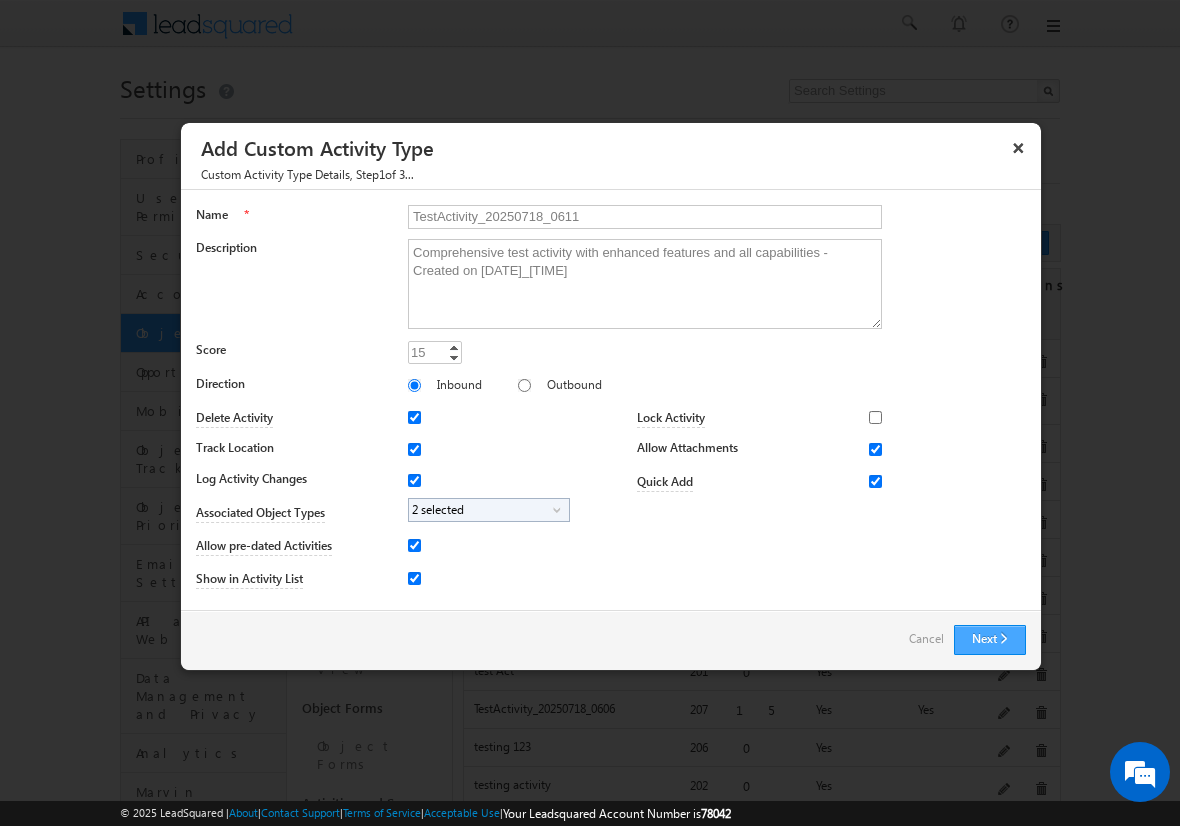 click on "Next" at bounding box center [990, 640] 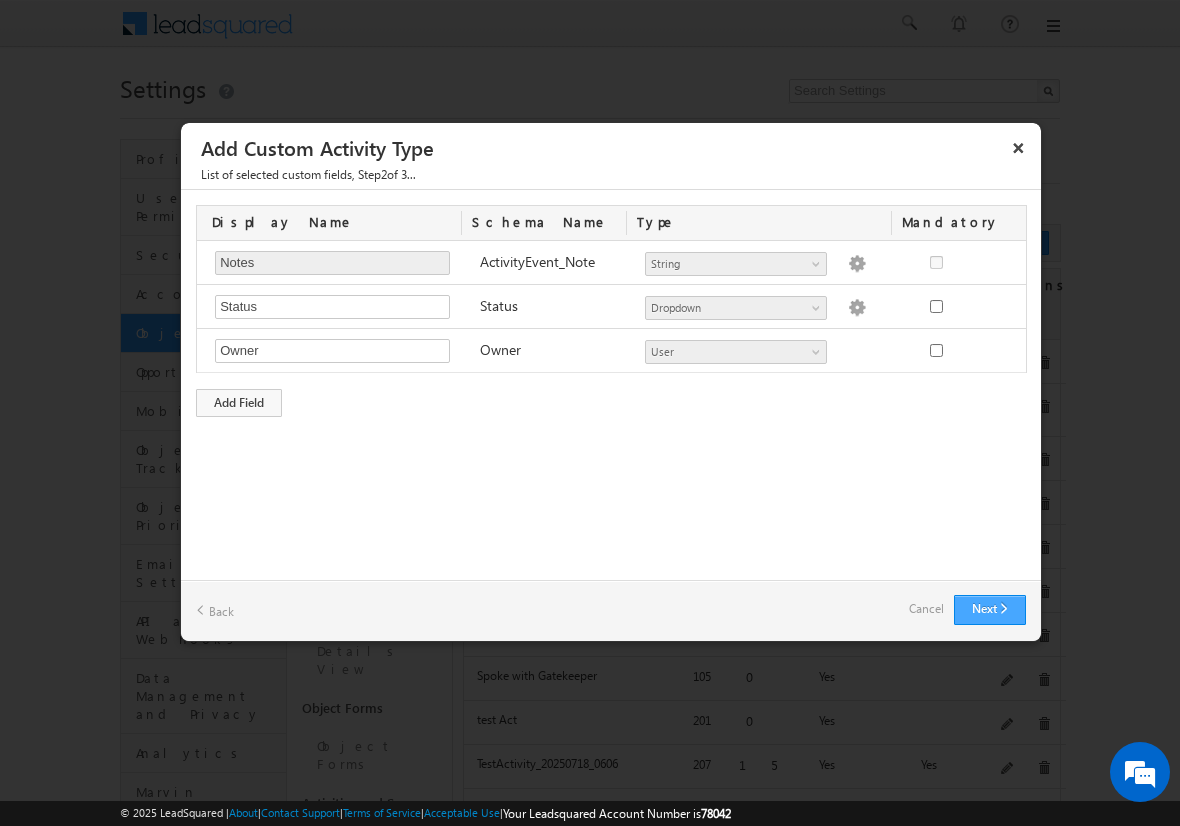 type 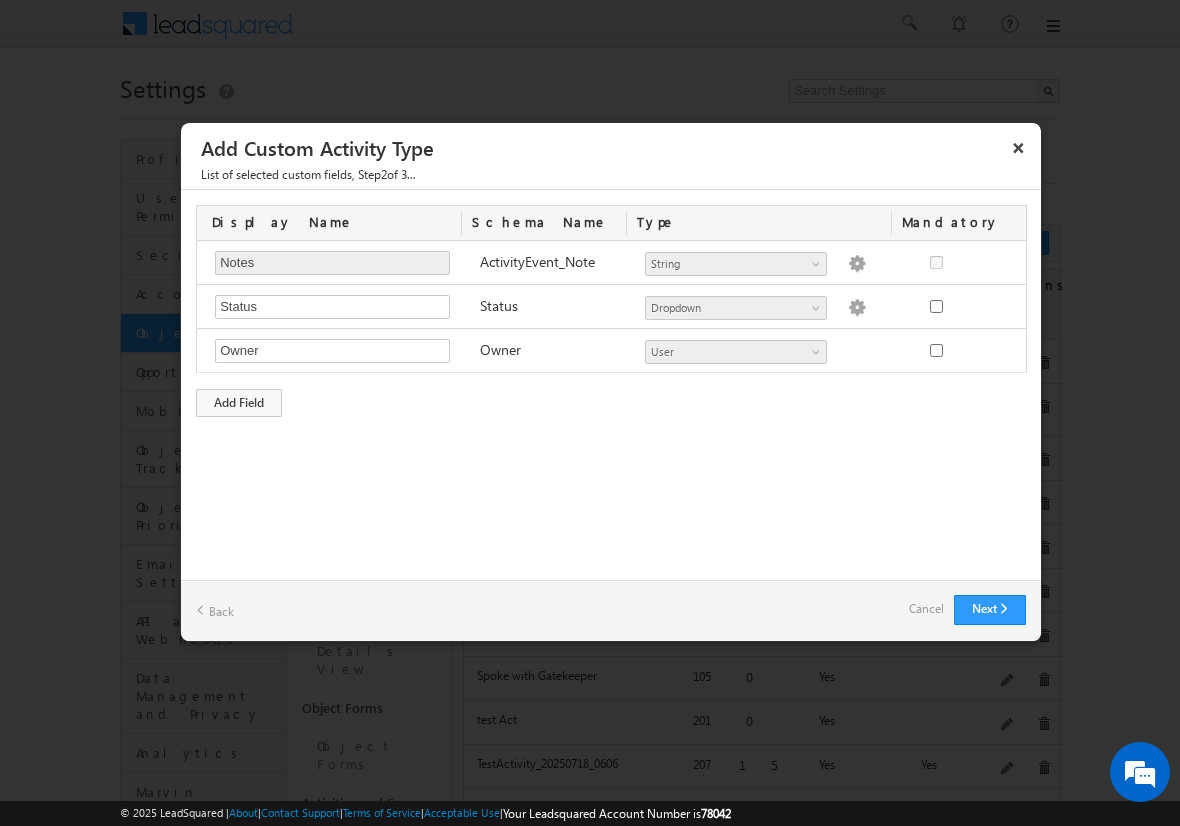 click on "Cancel" at bounding box center [926, 609] 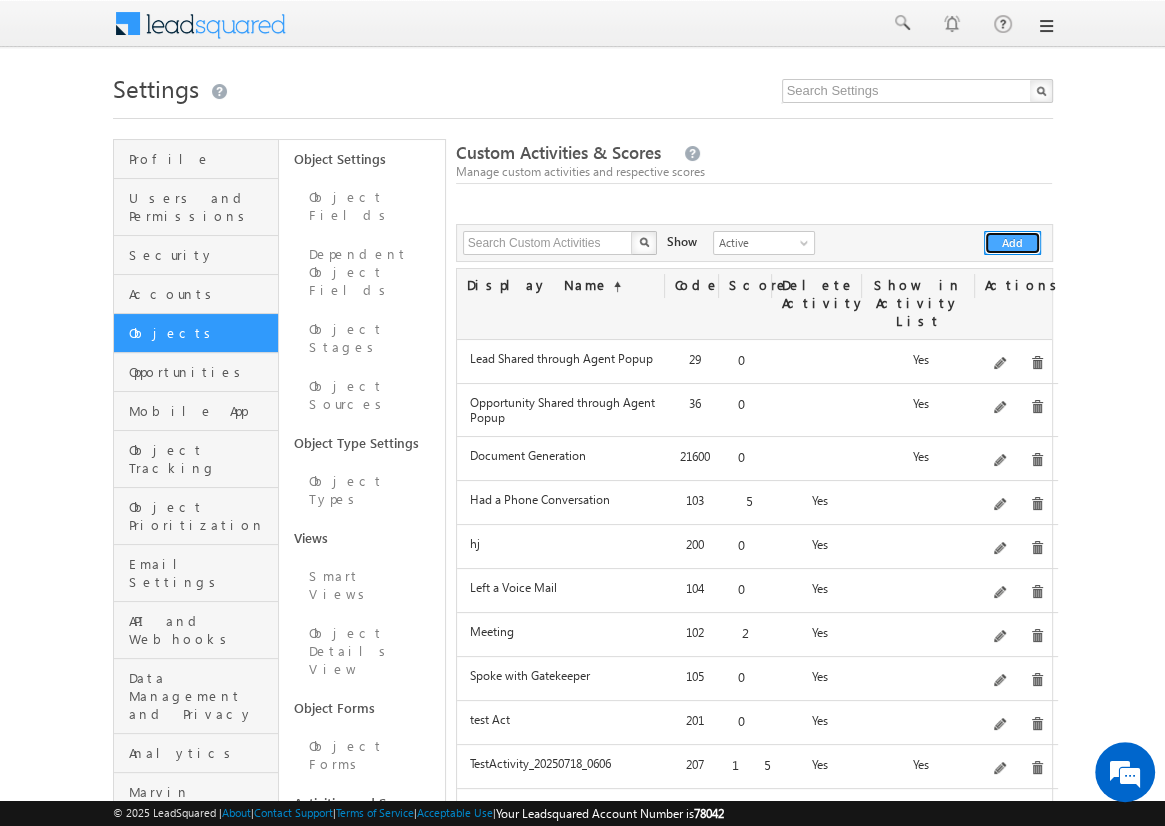 click on "Add" at bounding box center [1012, 243] 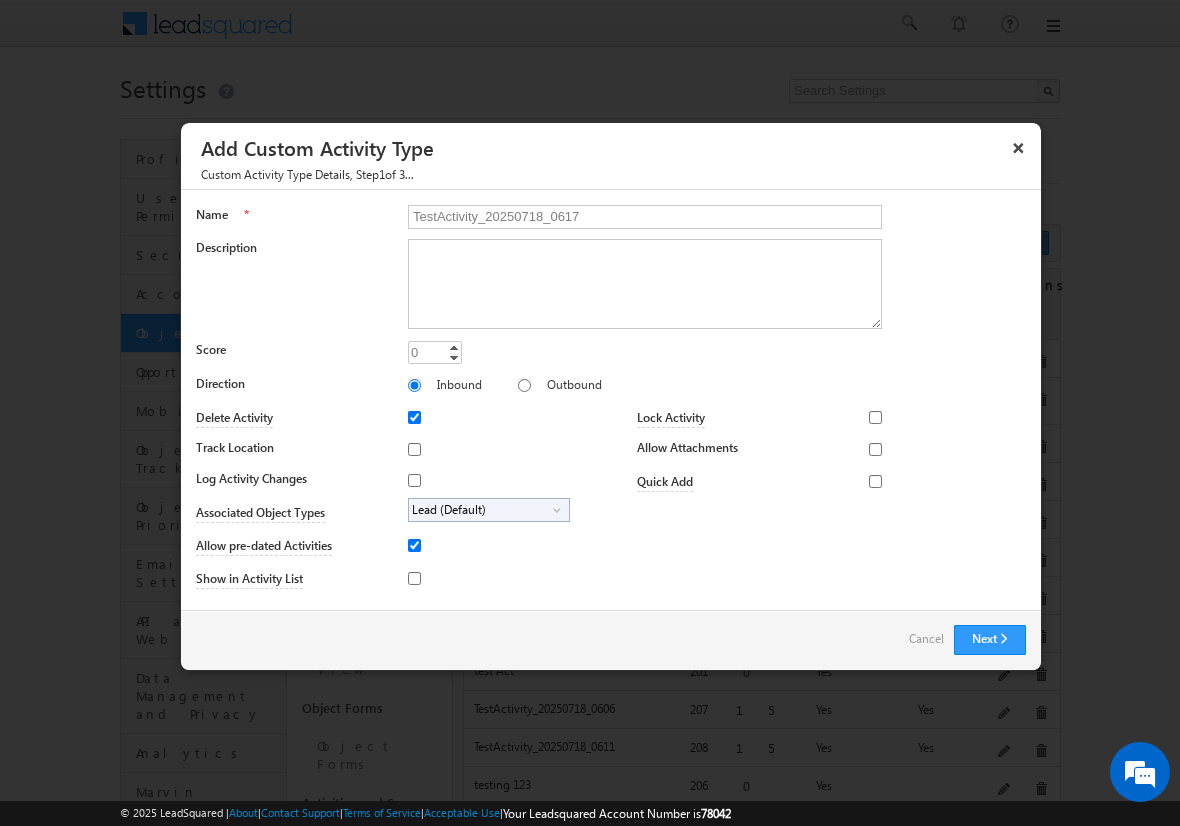 type on "TestActivity_20250718_0617" 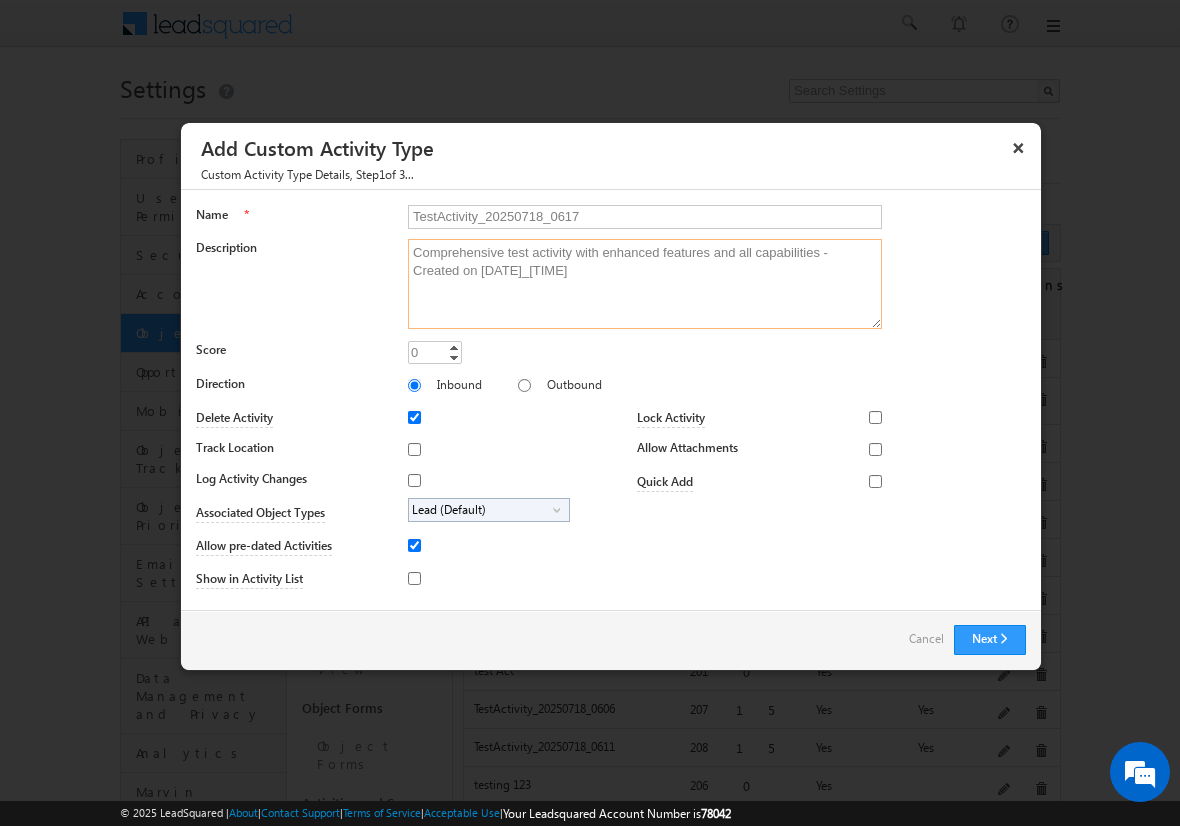 type on "Comprehensive test activity with enhanced features and all capabilities - Created on [DATE]_[TIME]" 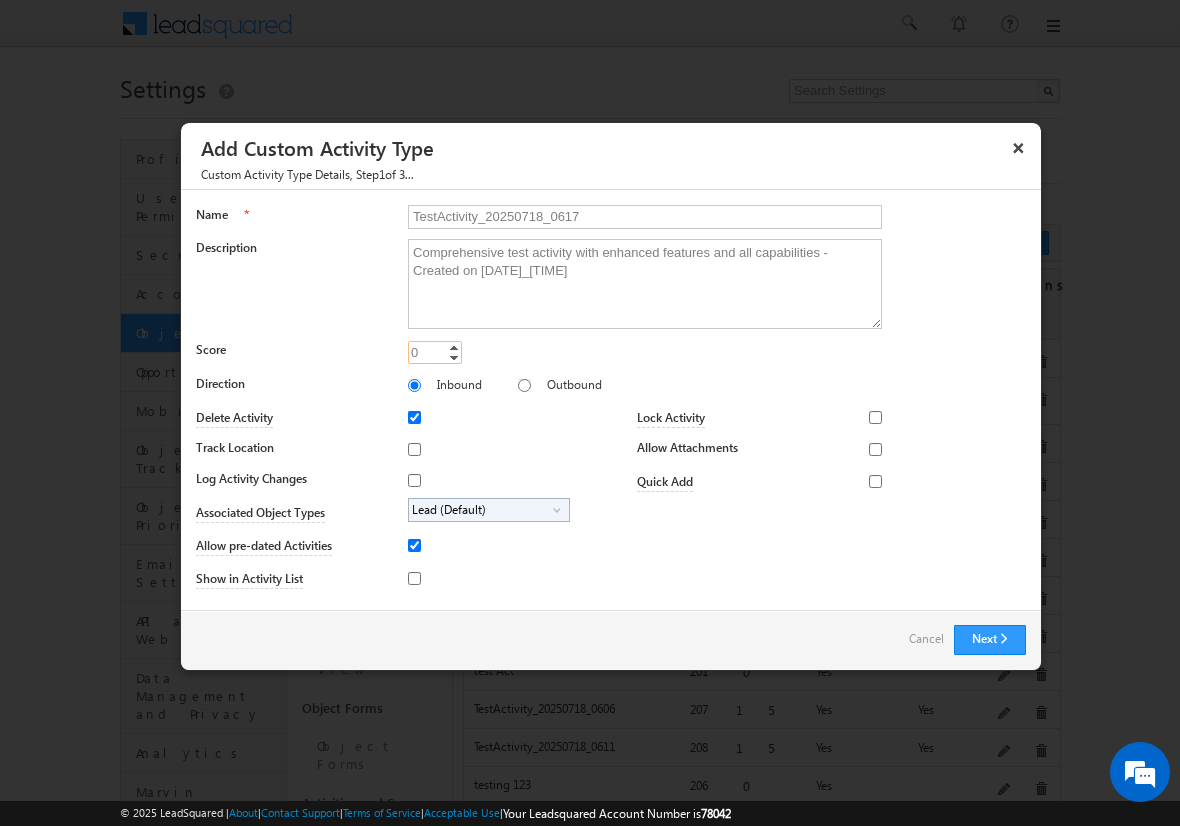 type on "15" 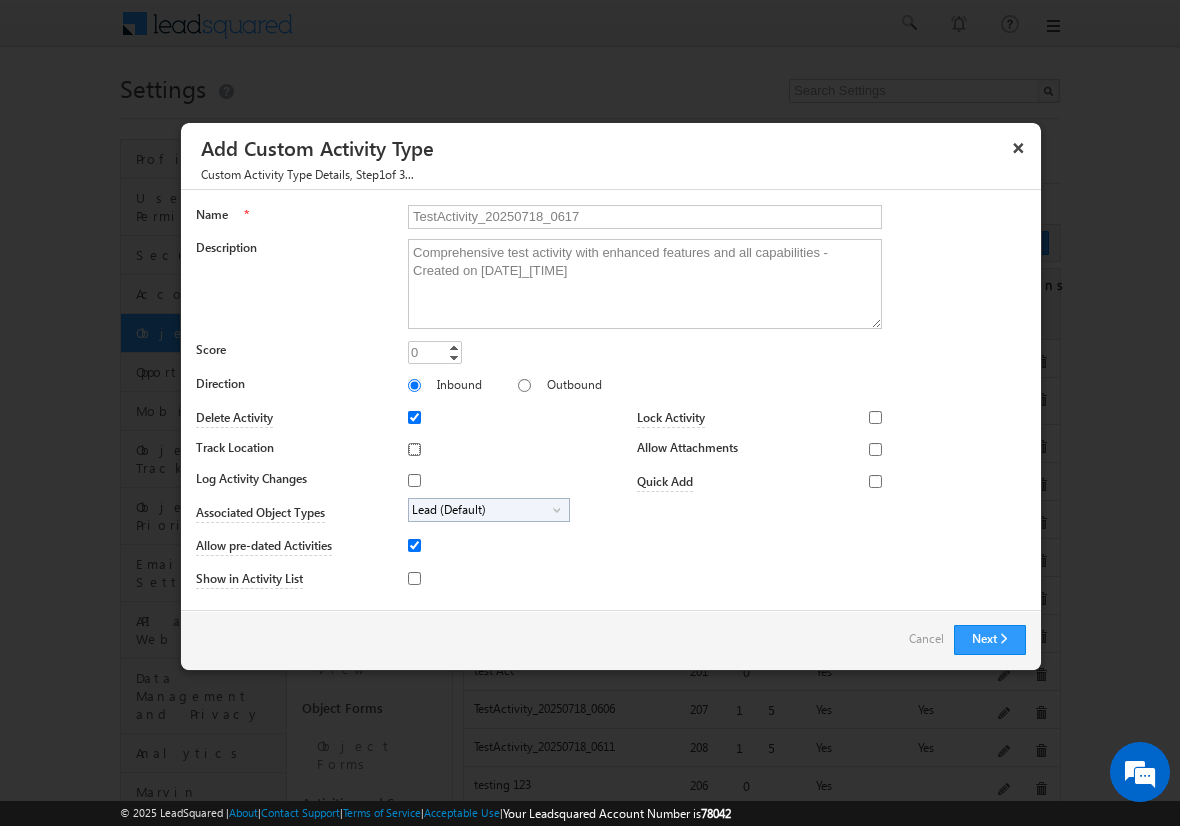 click on "Track Location" at bounding box center [414, 449] 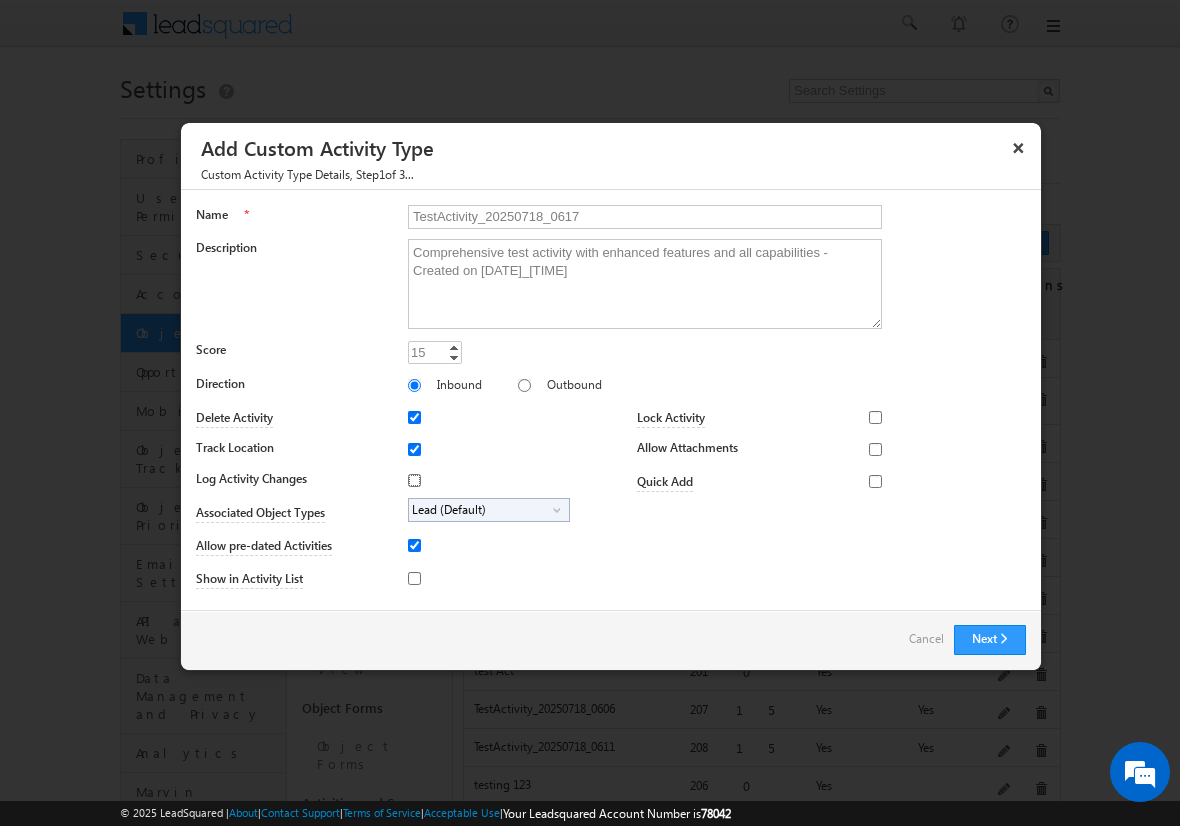 click on "Log Activity Changes" at bounding box center [414, 480] 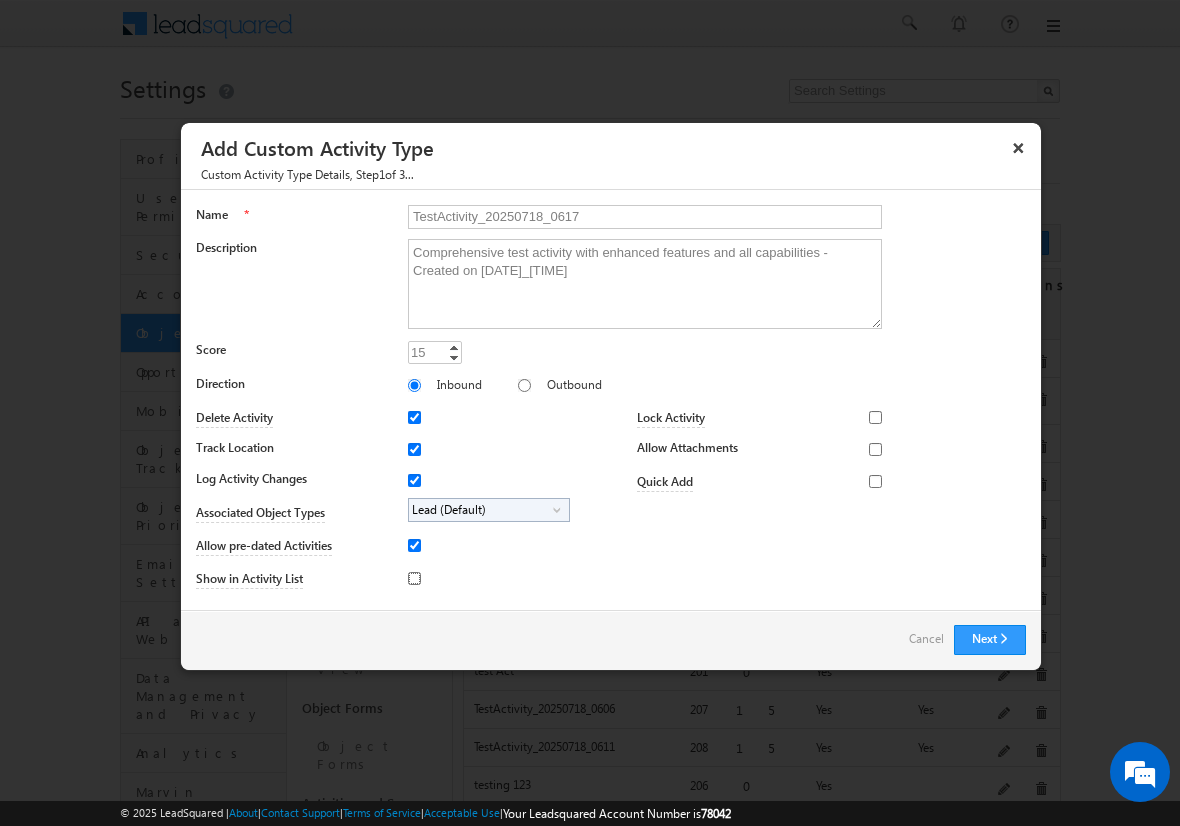 click on "Show in Activity List" at bounding box center (414, 578) 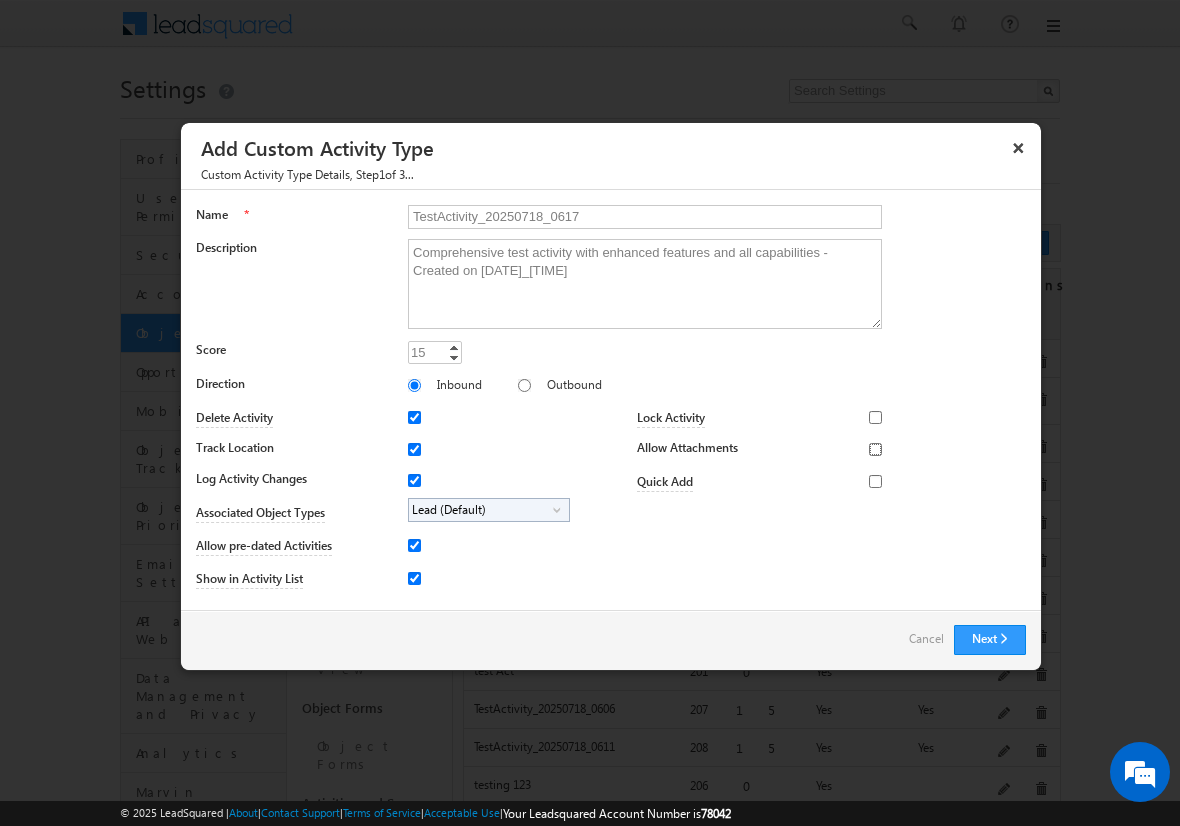 click on "Allow Attachments" at bounding box center (875, 449) 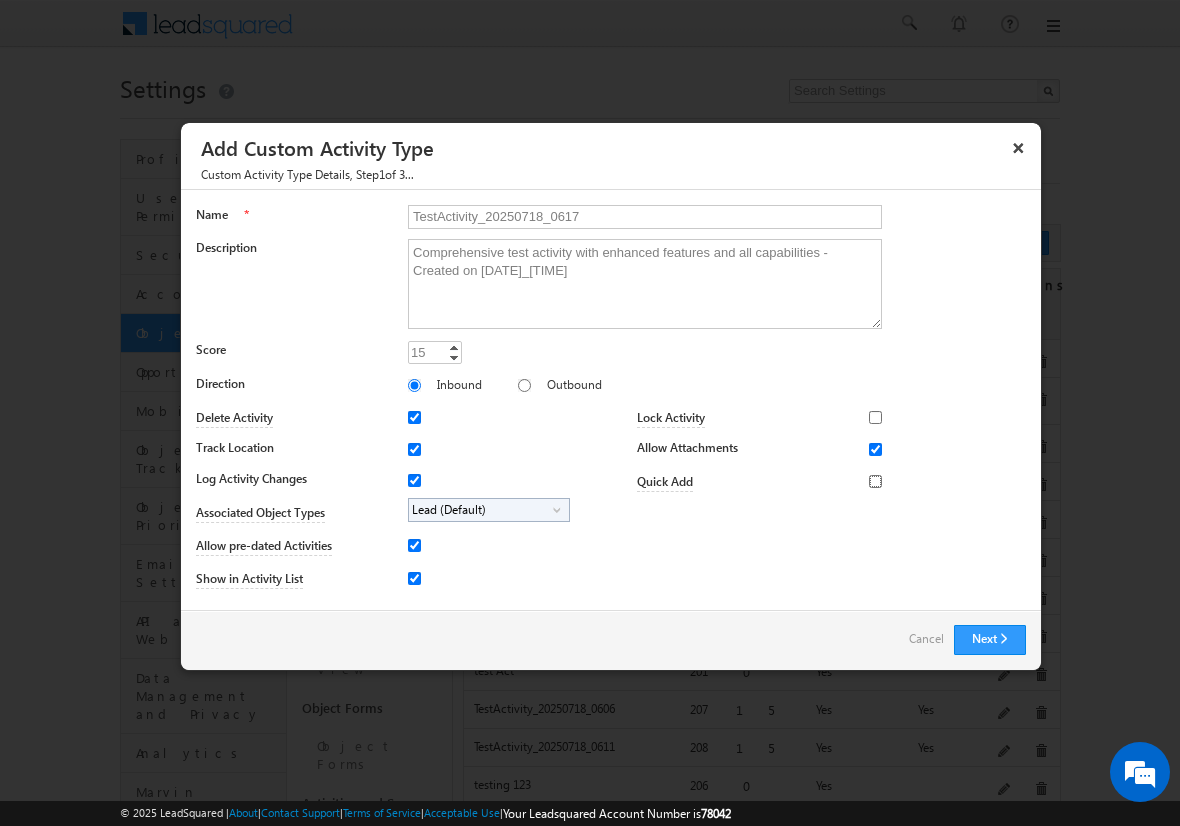 click on "Quick Add" at bounding box center (875, 481) 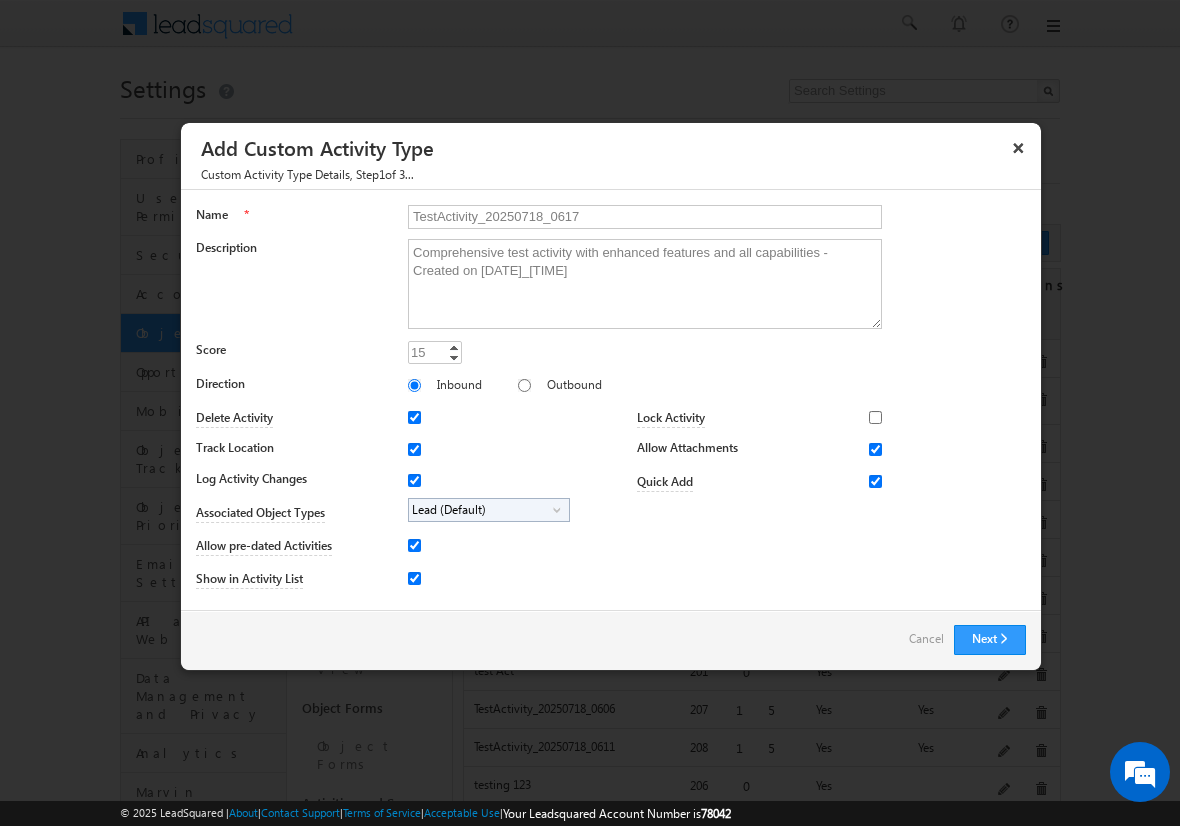 click on "Lead (Default)" at bounding box center [481, 510] 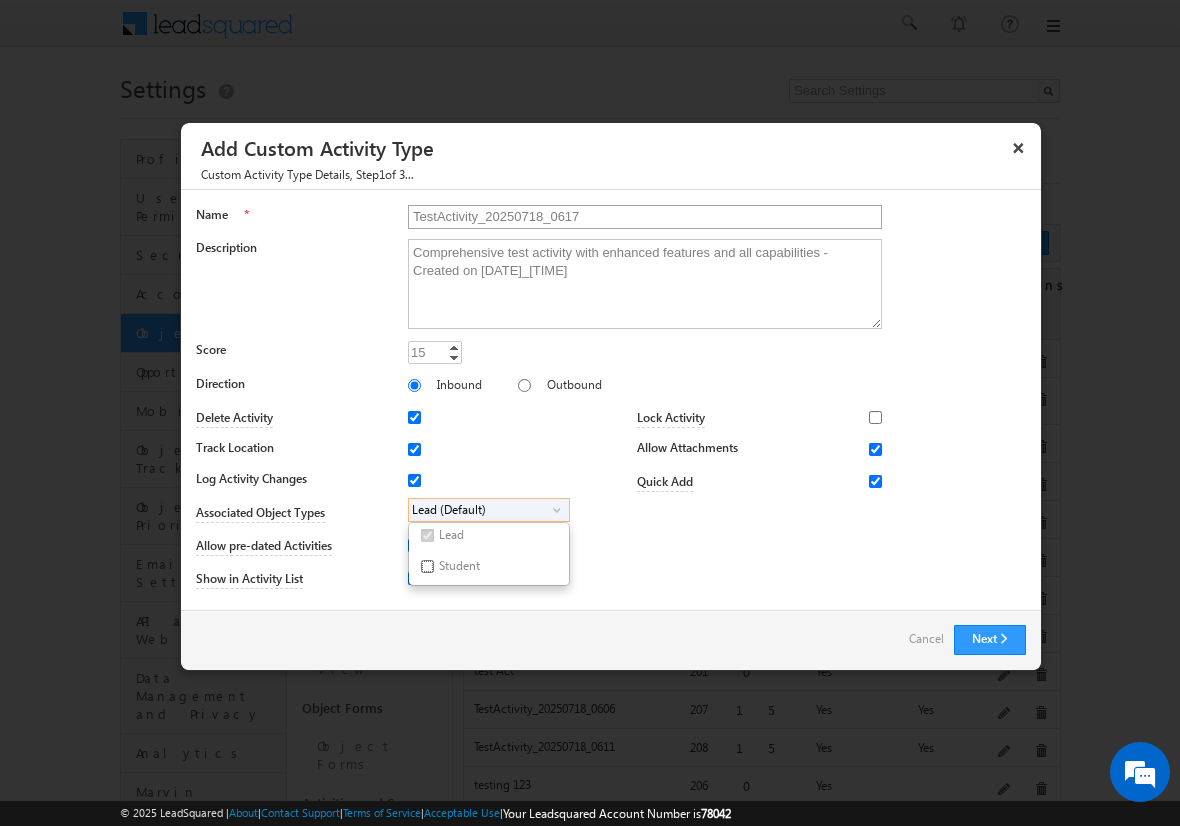 click on "Student" at bounding box center [427, 566] 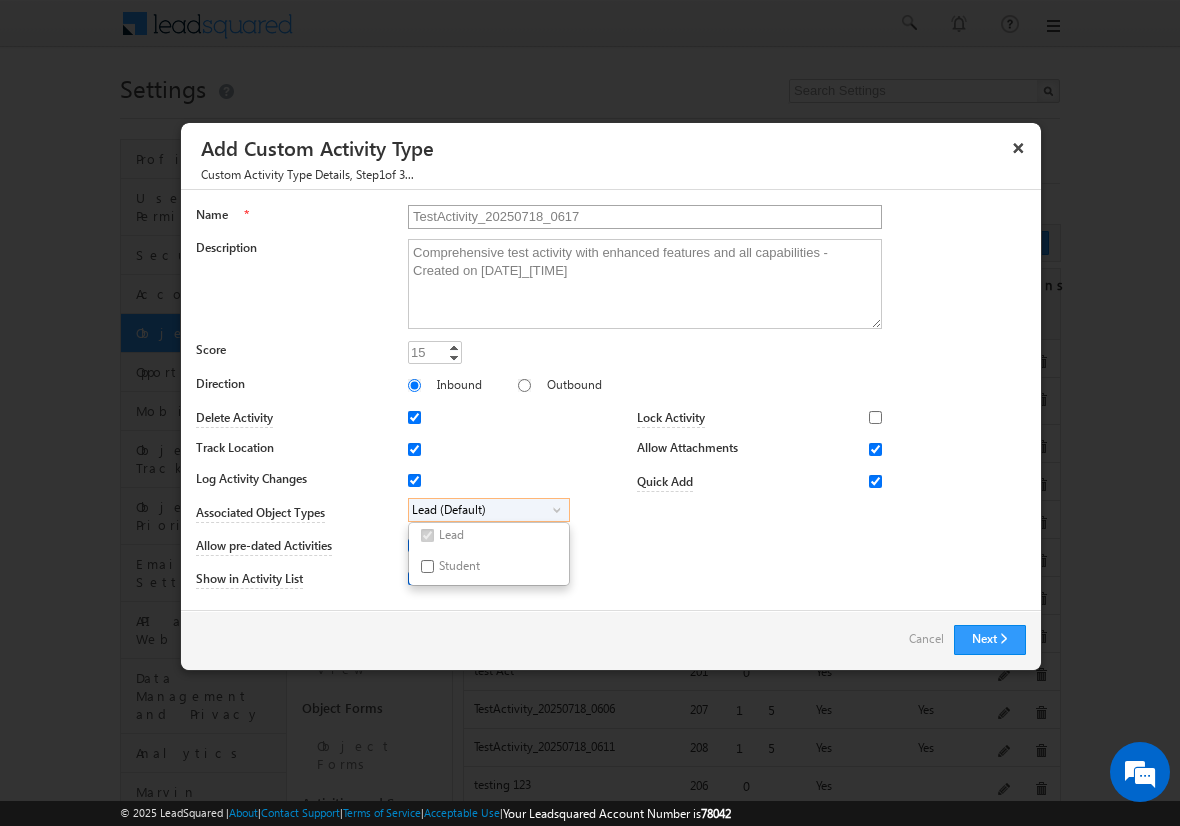 checkbox on "true" 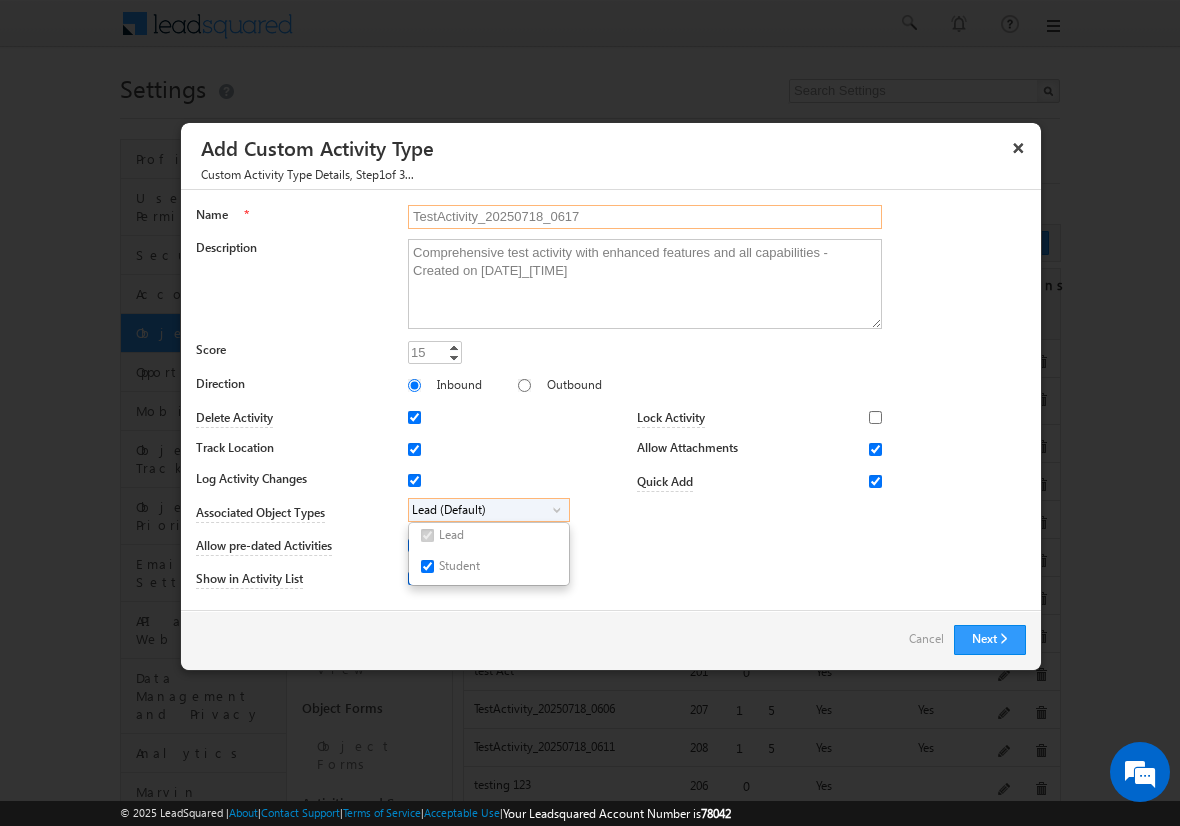 click on "TestActivity_20250718_0617" at bounding box center [645, 217] 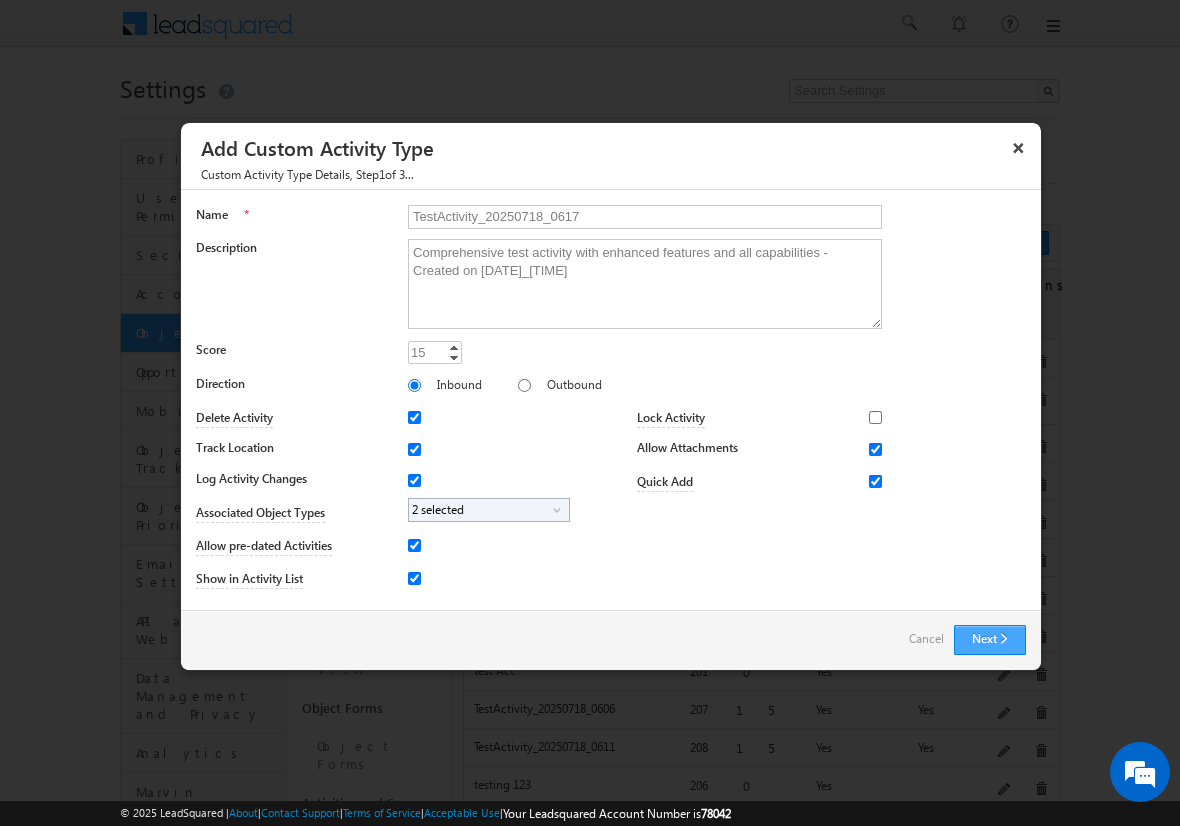 click on "Next" at bounding box center (990, 640) 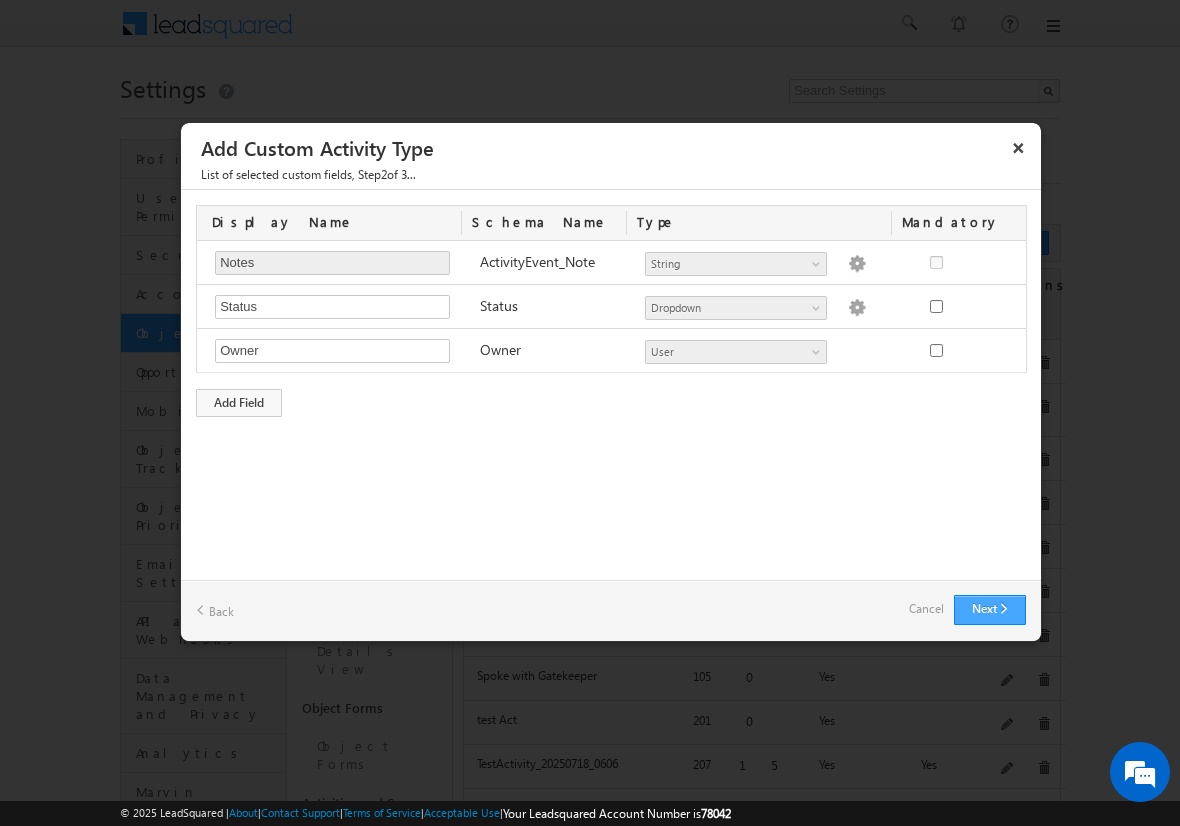 type 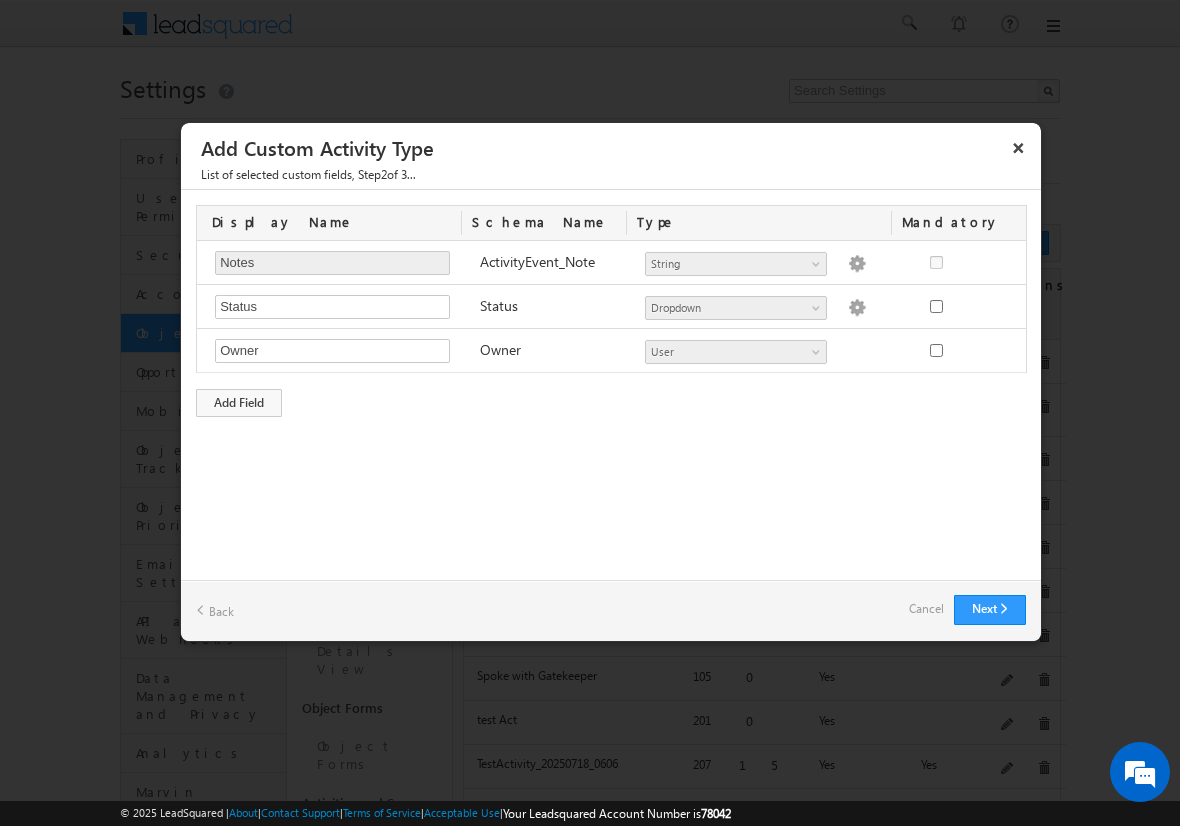 click on "Cancel" at bounding box center [926, 609] 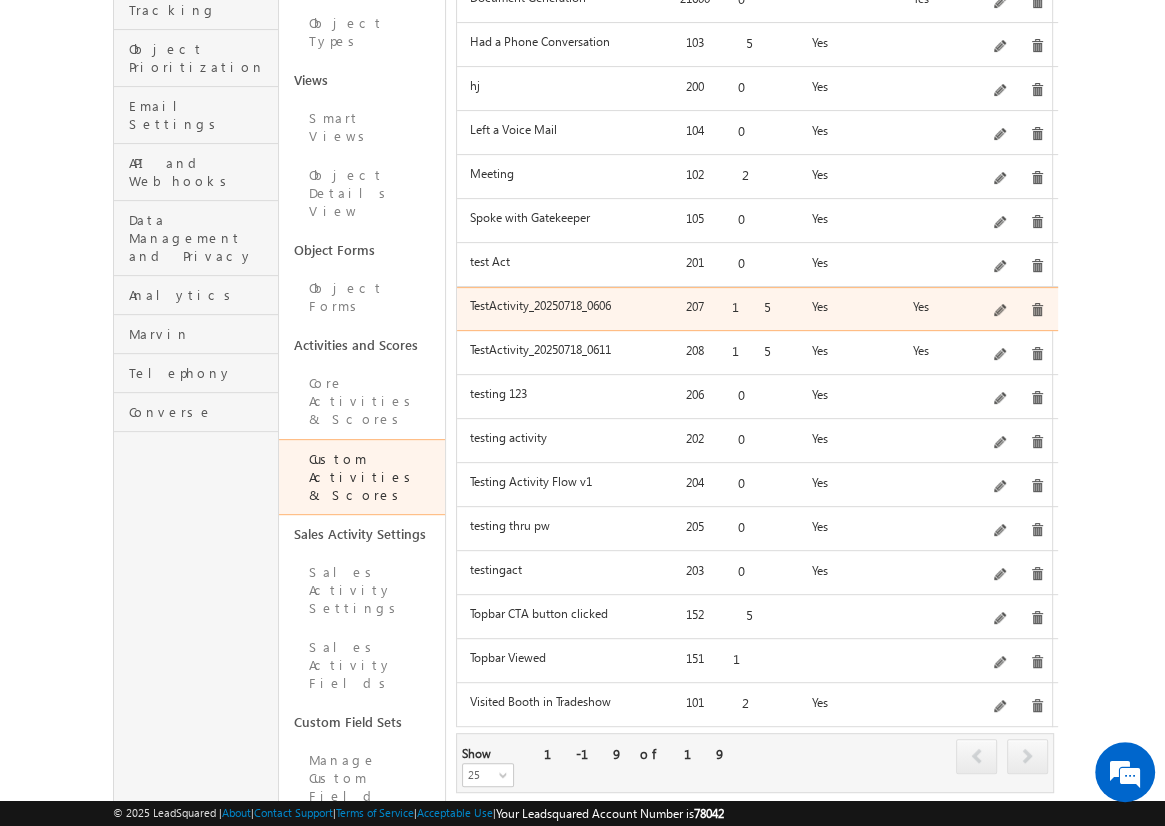 scroll, scrollTop: 456, scrollLeft: 0, axis: vertical 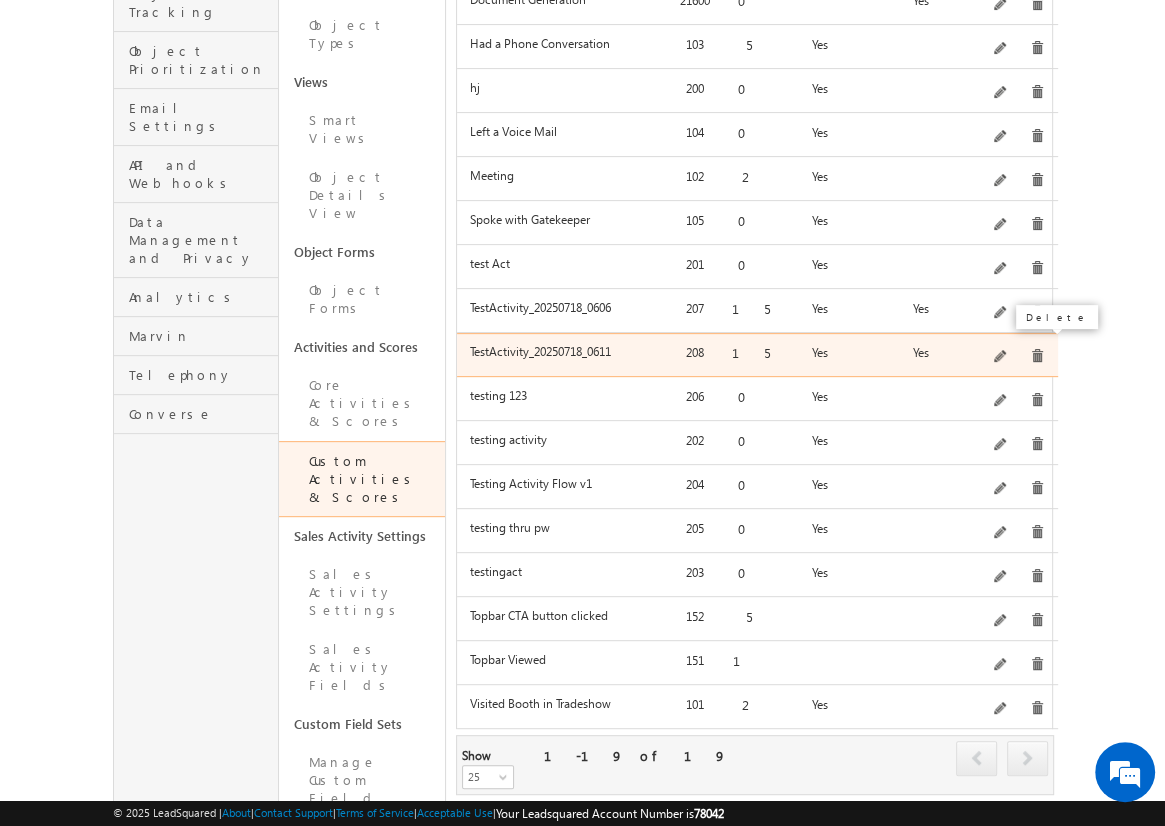 click at bounding box center [1037, 356] 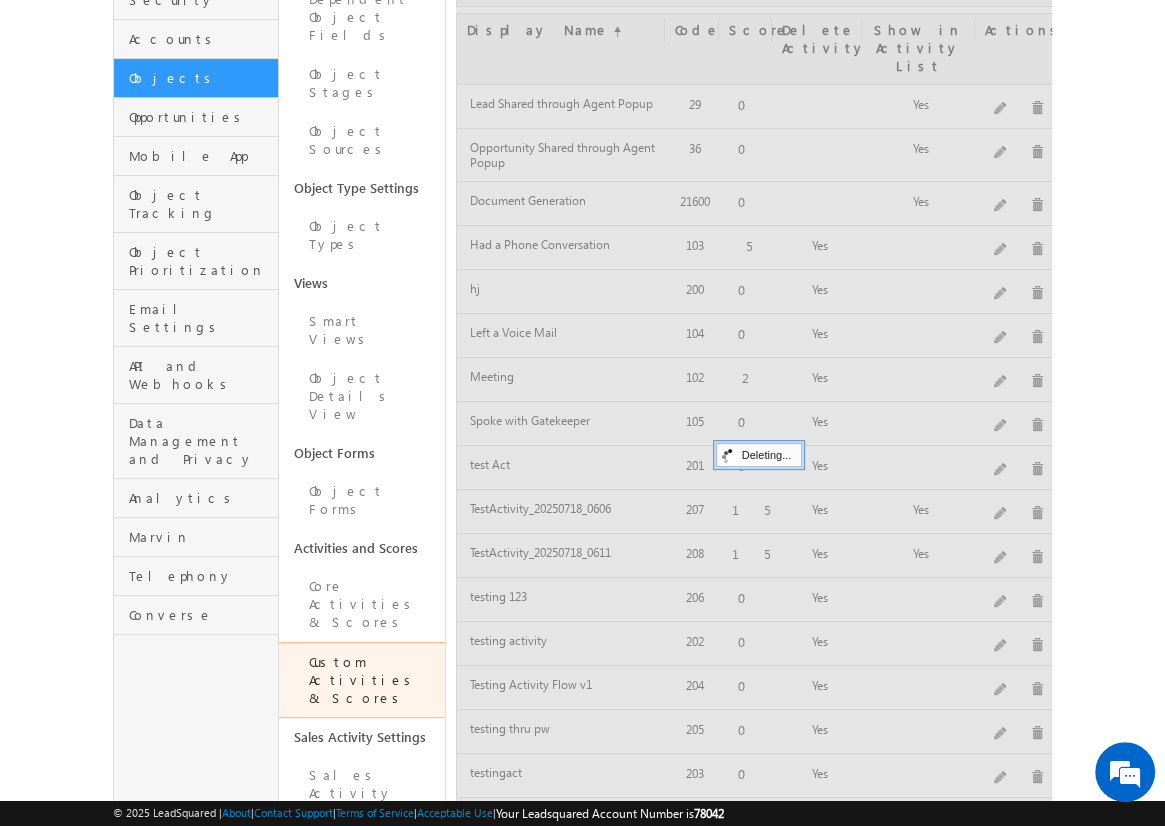 scroll, scrollTop: 254, scrollLeft: 0, axis: vertical 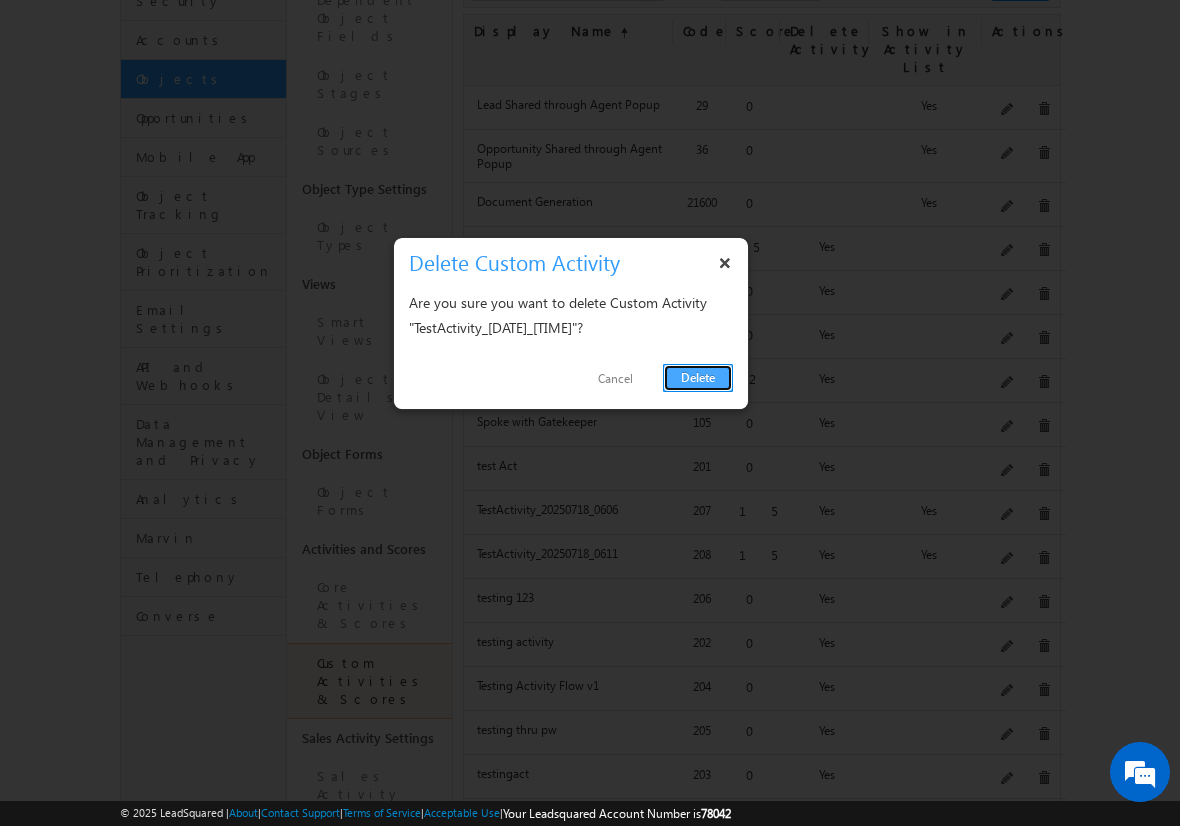 click on "Delete" at bounding box center (698, 378) 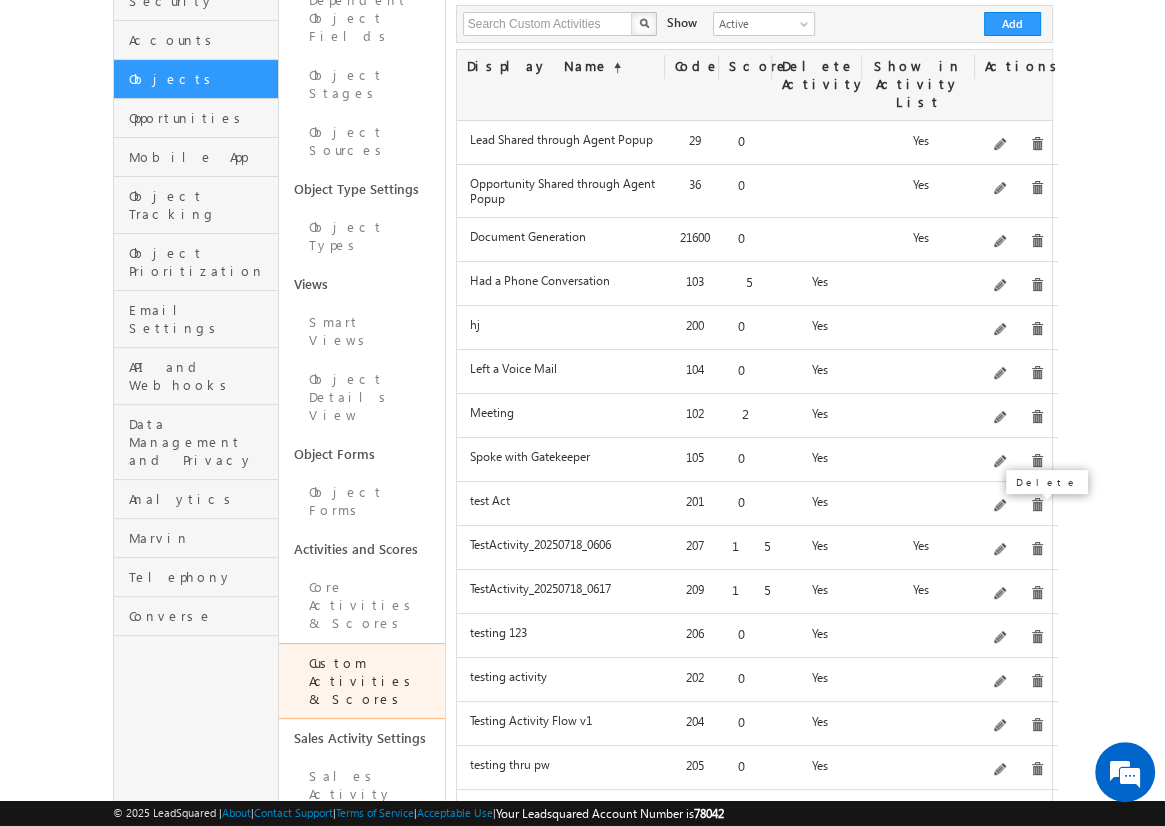 click at bounding box center (1037, 549) 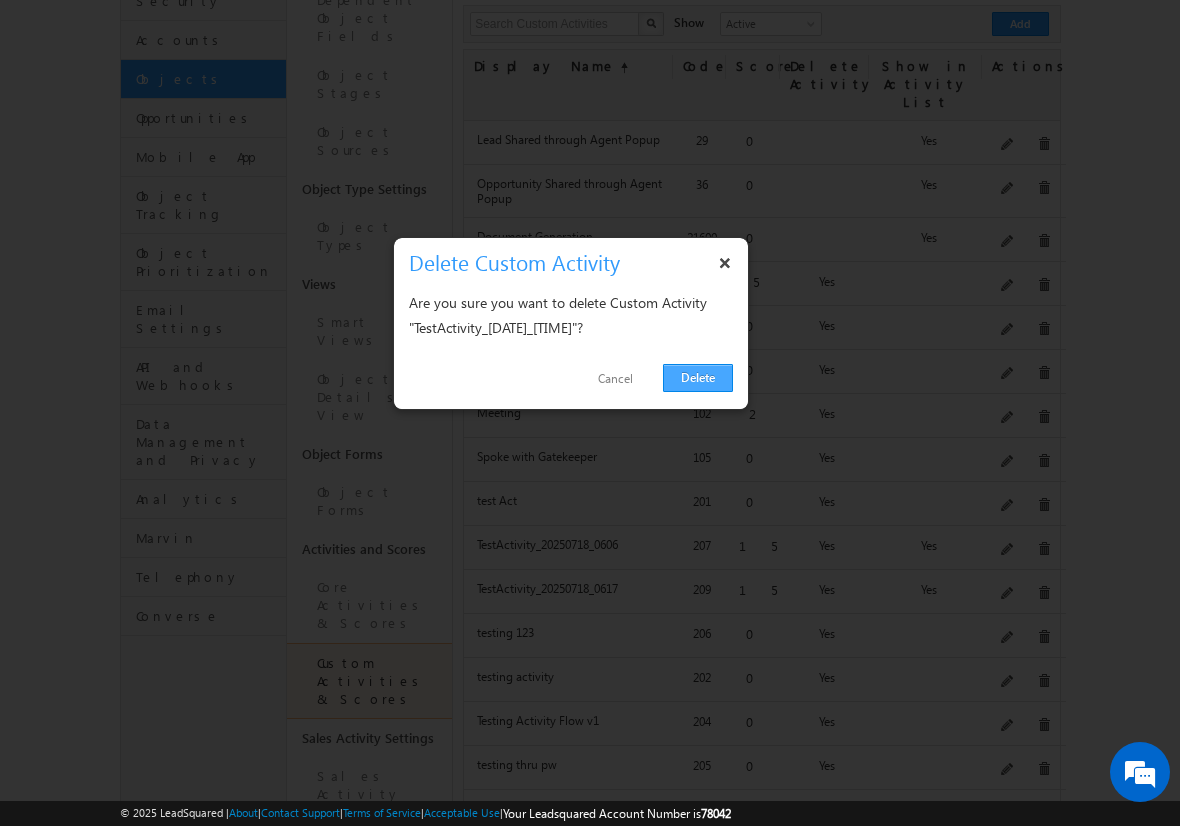click on "Delete" at bounding box center [698, 378] 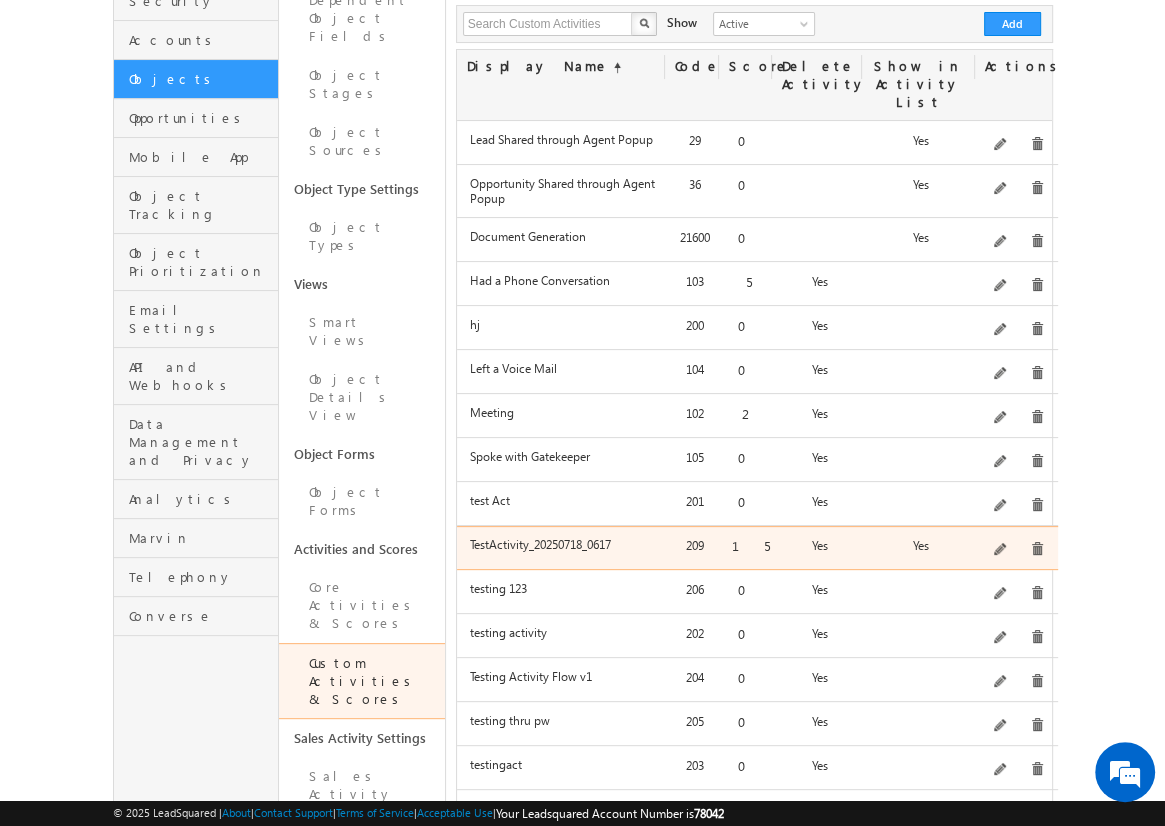 click at bounding box center [1037, 549] 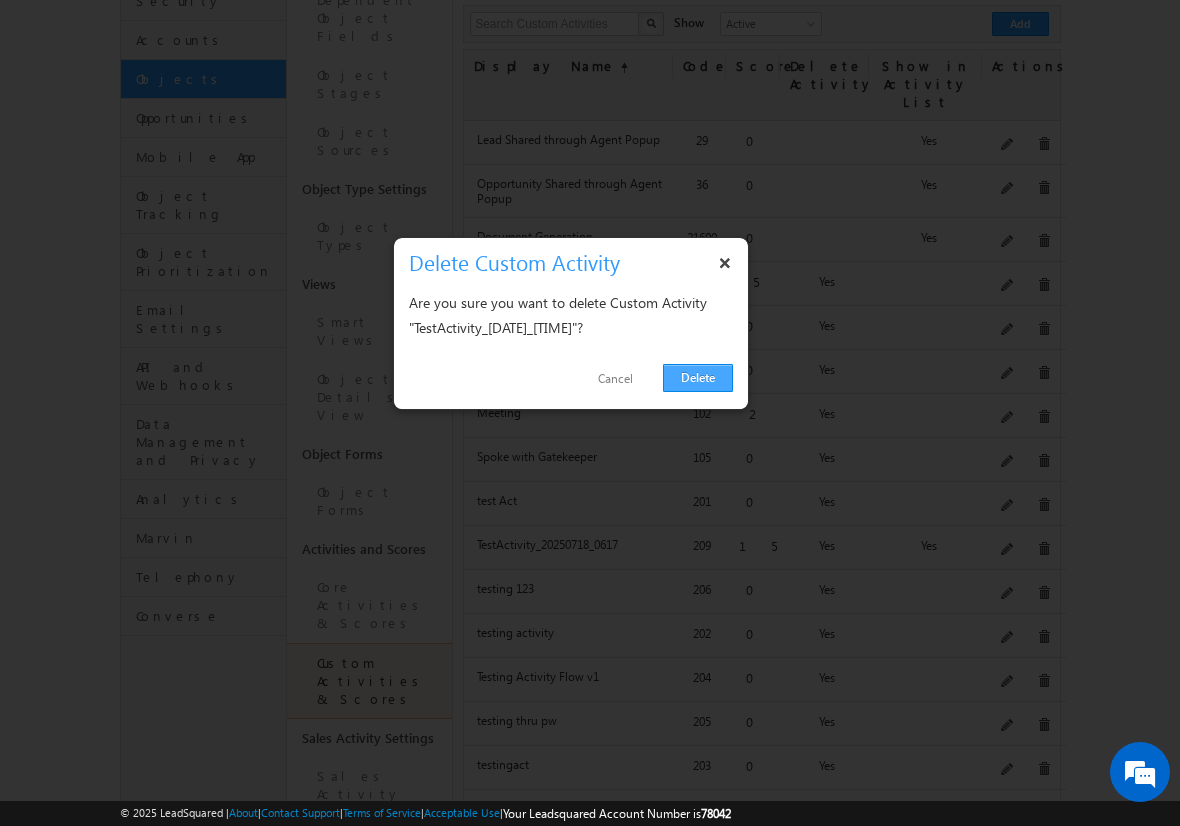 click on "Delete" at bounding box center (698, 378) 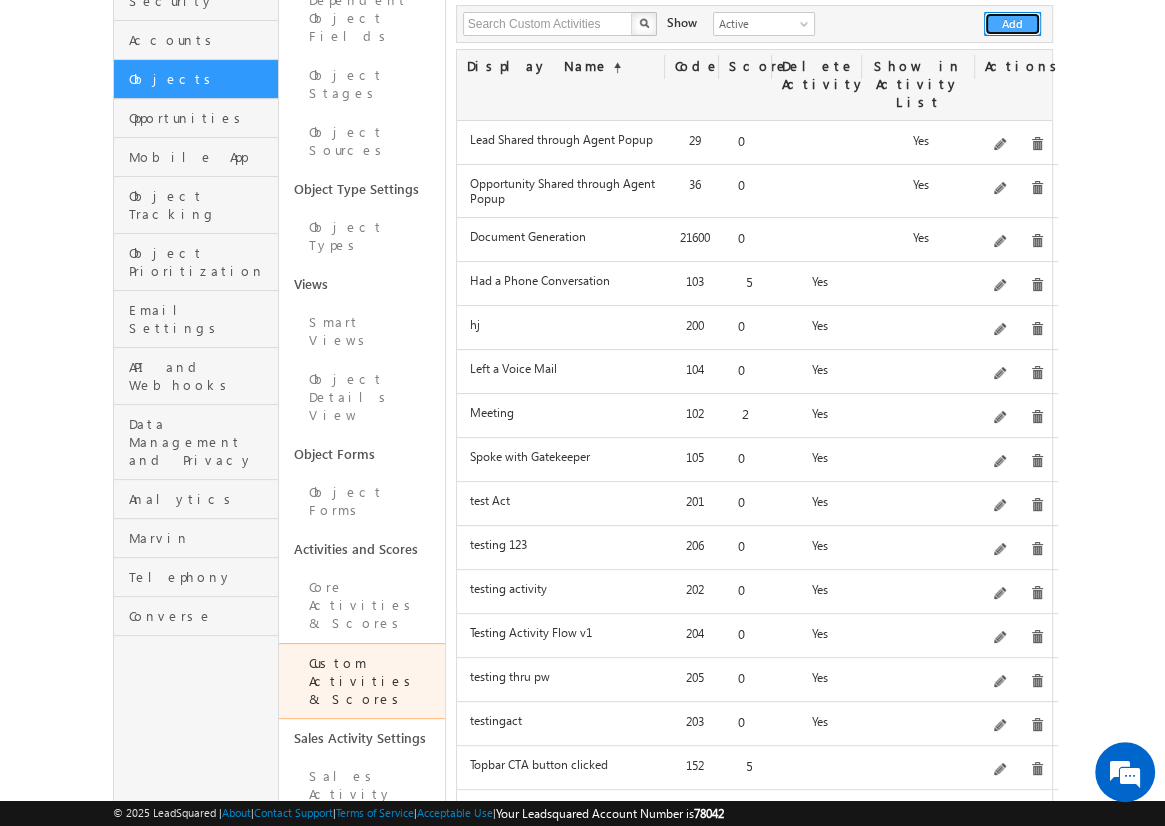 click on "Add" at bounding box center (1012, 24) 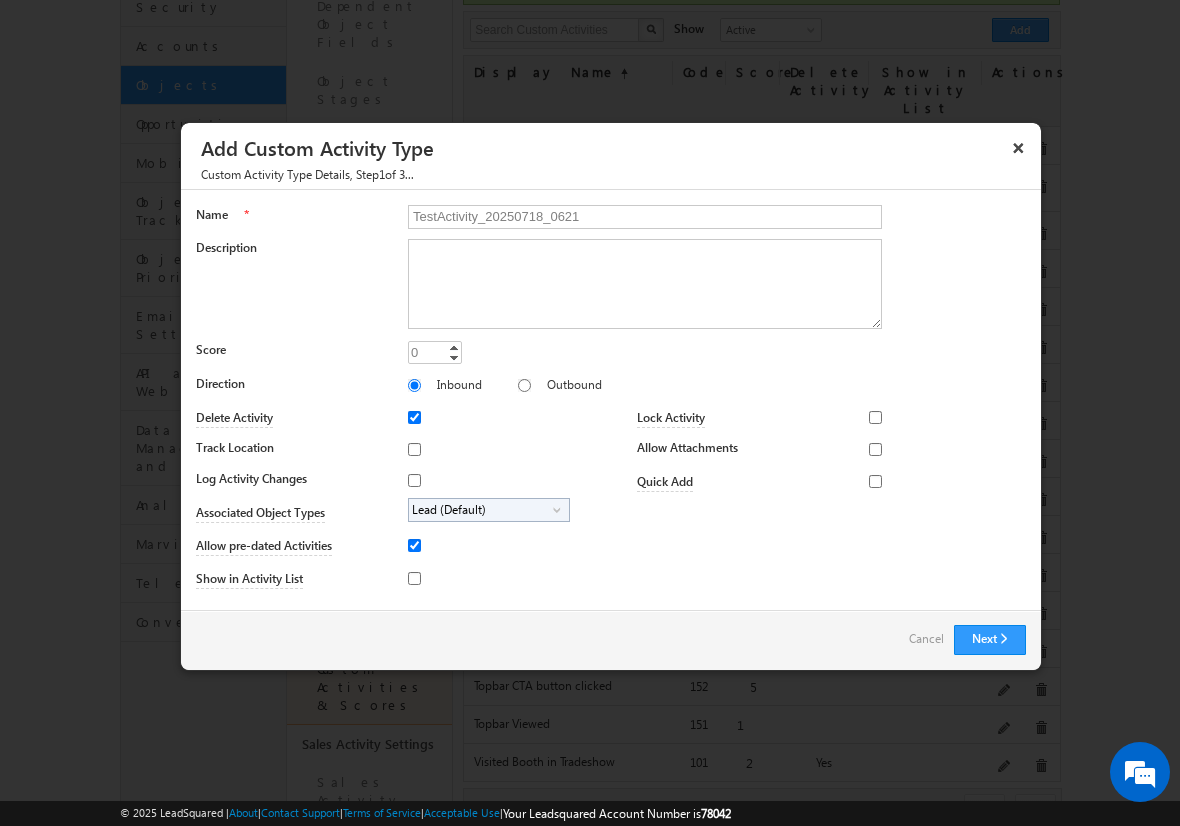 type on "TestActivity_20250718_0621" 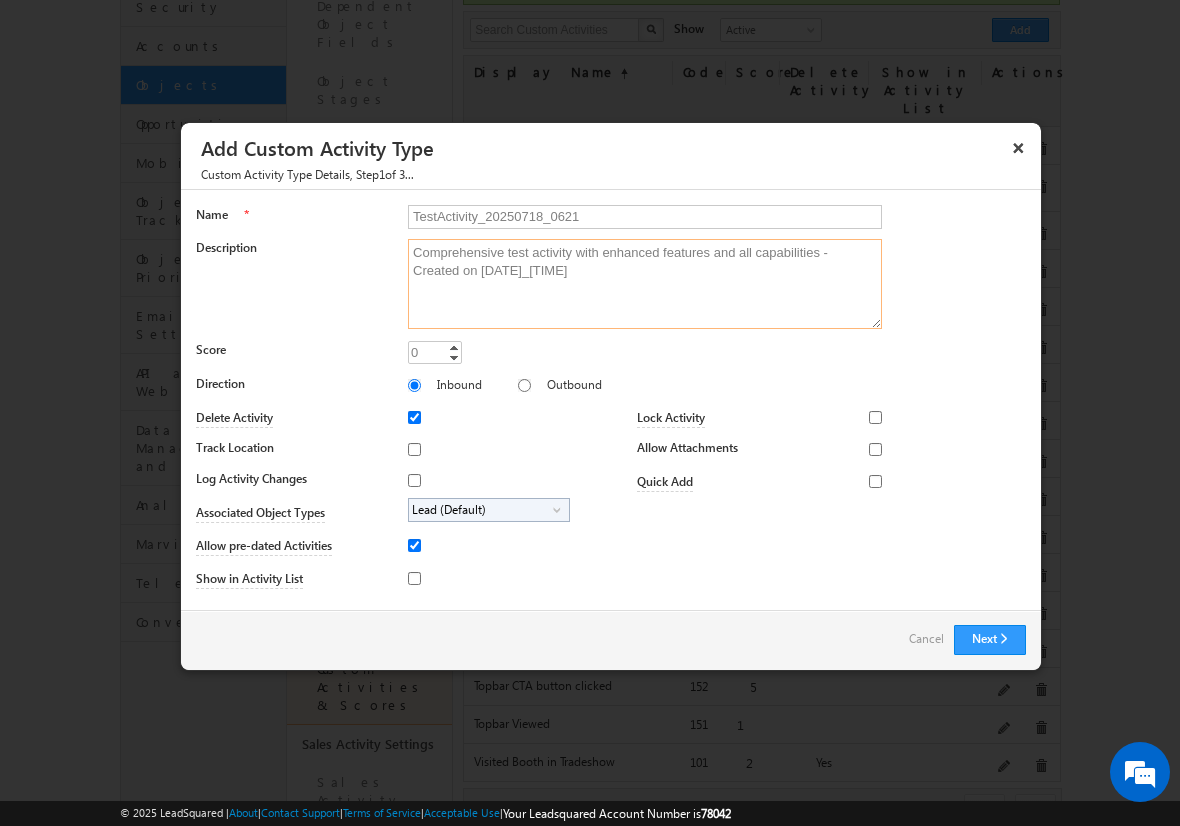 type on "Comprehensive test activity with enhanced features and all capabilities - Created on [DATE]_[TIME]" 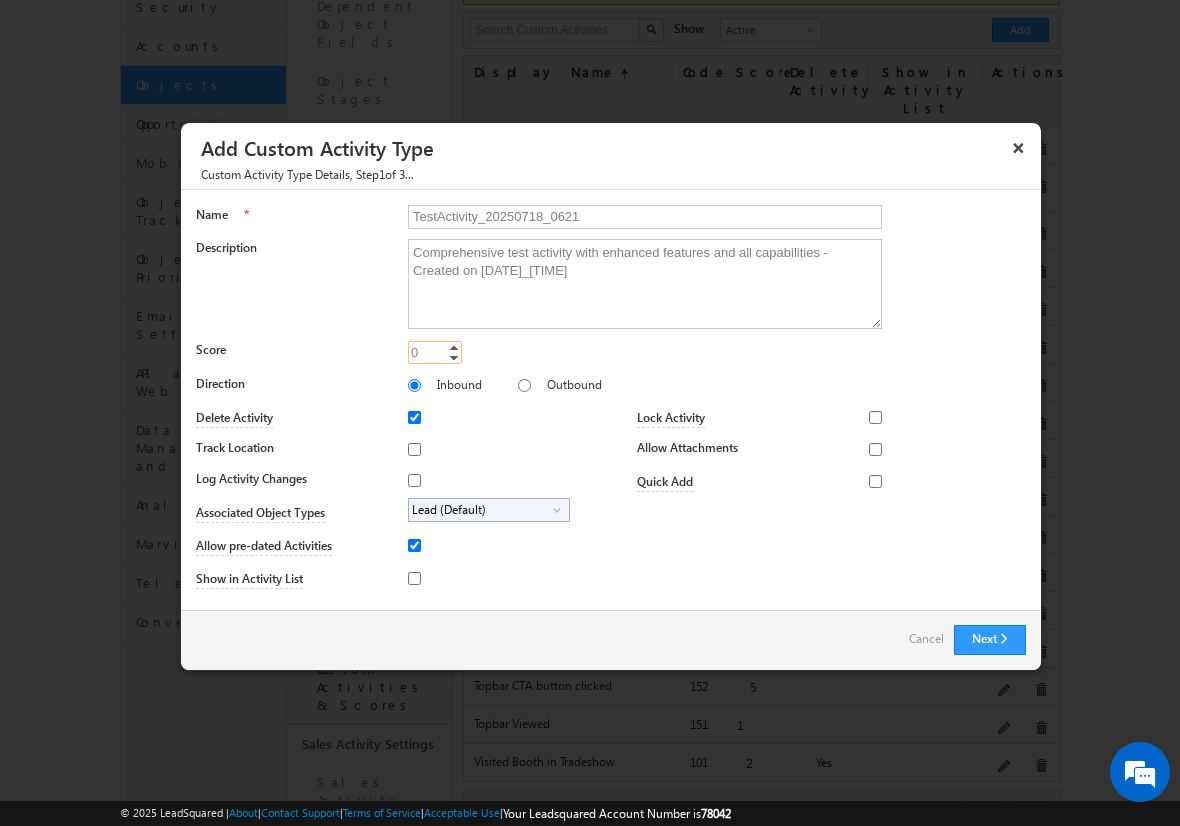 type on "15" 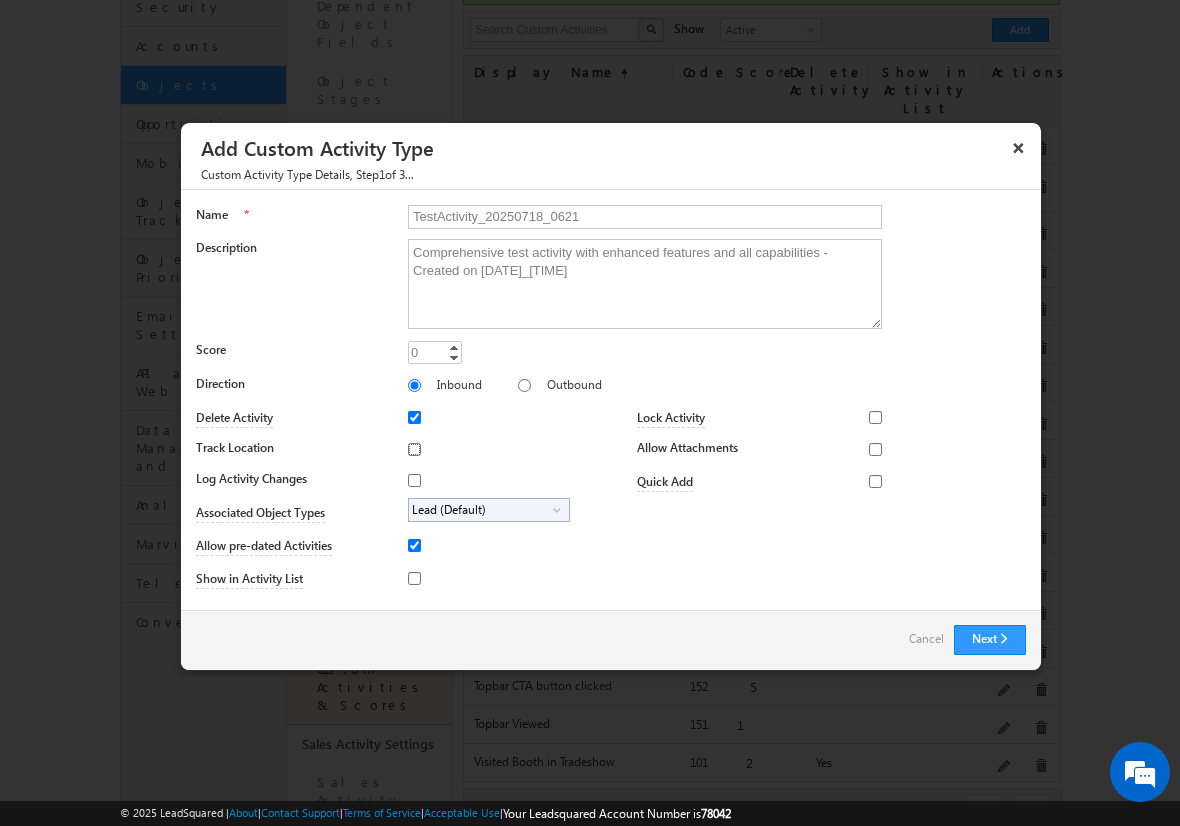 click on "Track Location" at bounding box center (414, 449) 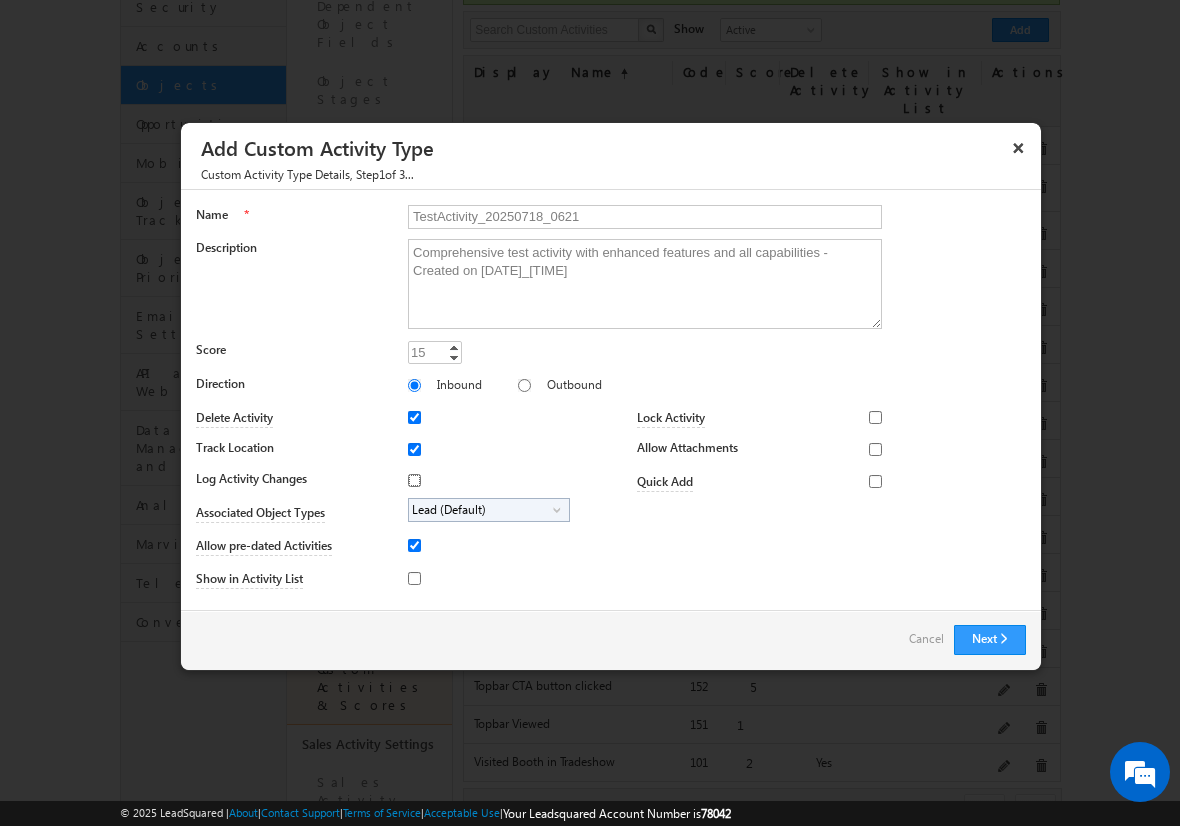 click on "Log Activity Changes" at bounding box center (414, 480) 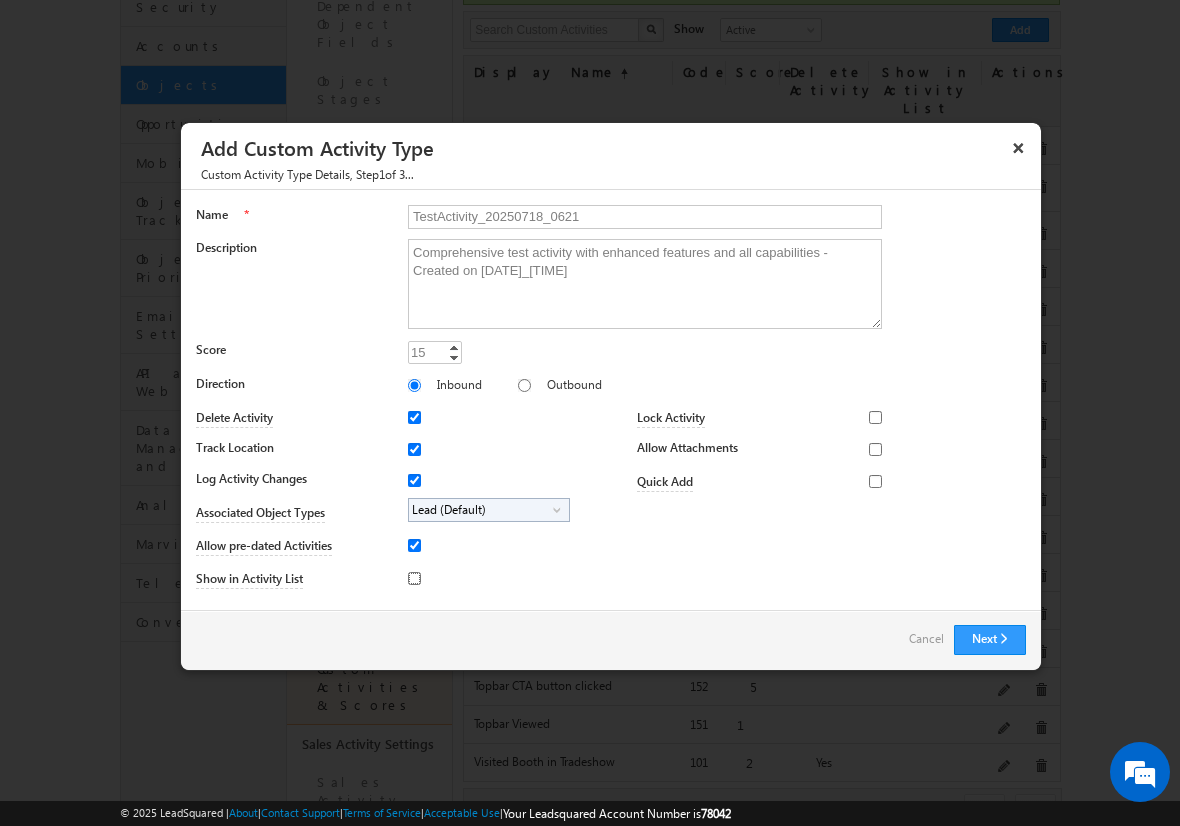 click on "Show in Activity List" at bounding box center (414, 578) 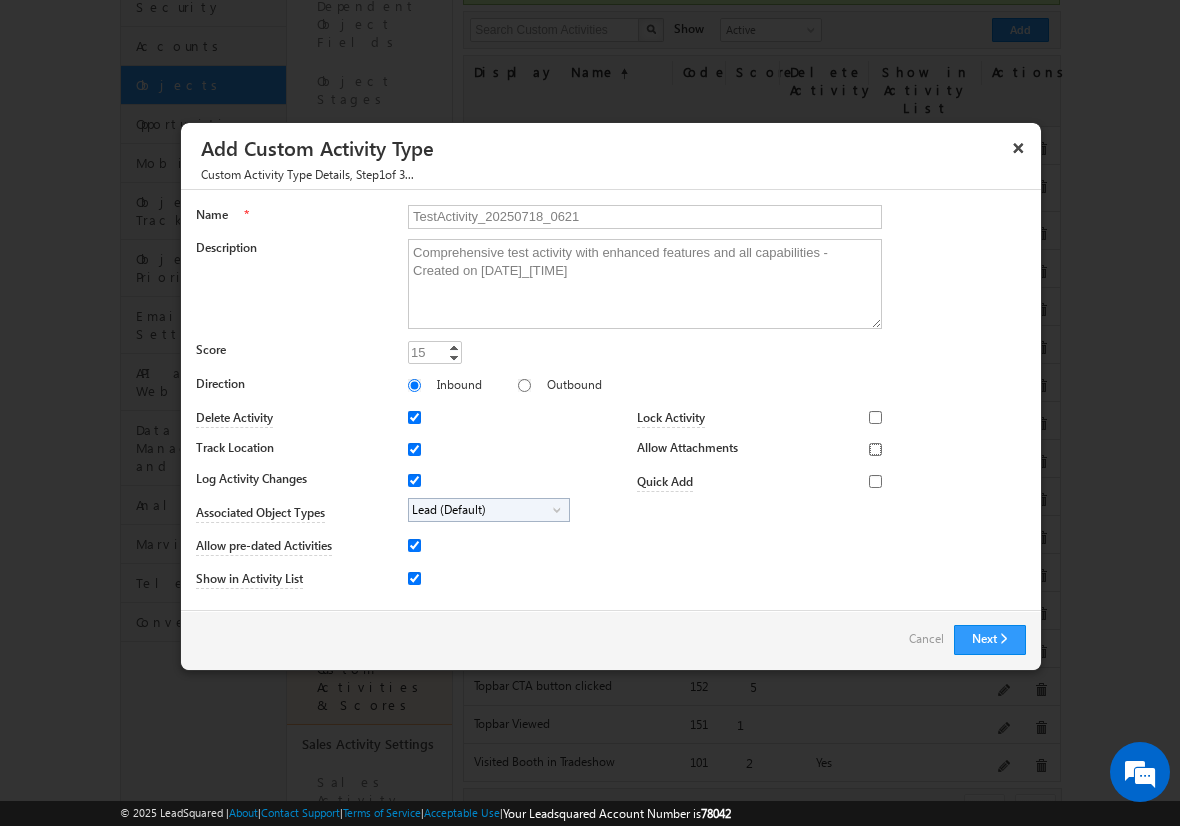 click on "Allow Attachments" at bounding box center (875, 449) 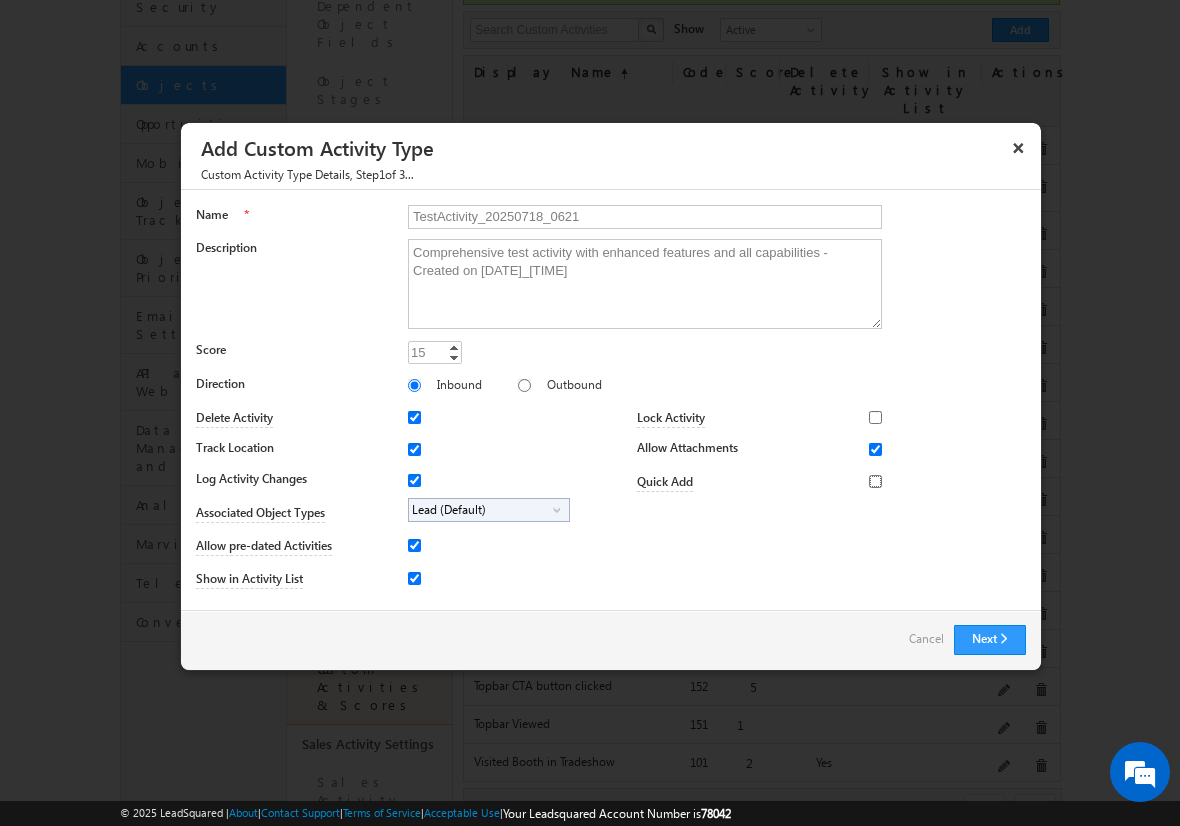 click on "Quick Add" at bounding box center (875, 481) 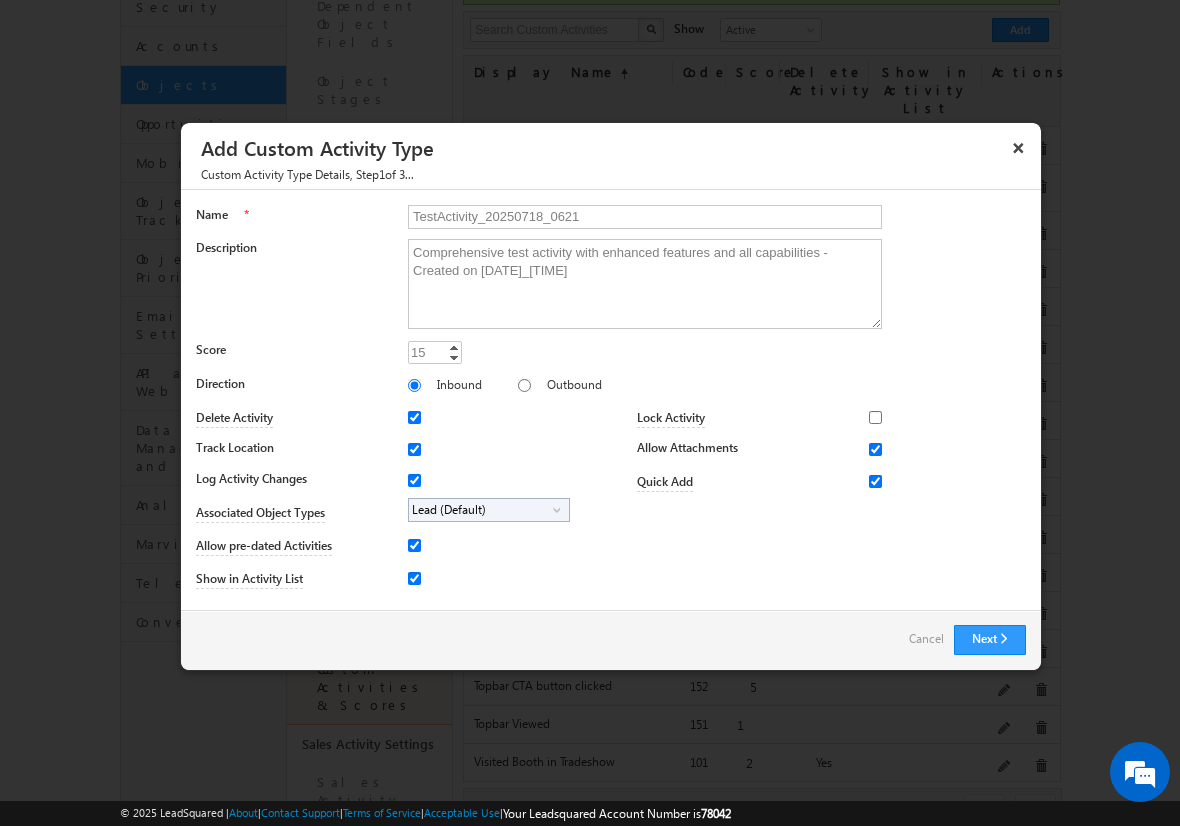 click on "Lead (Default)" at bounding box center (481, 510) 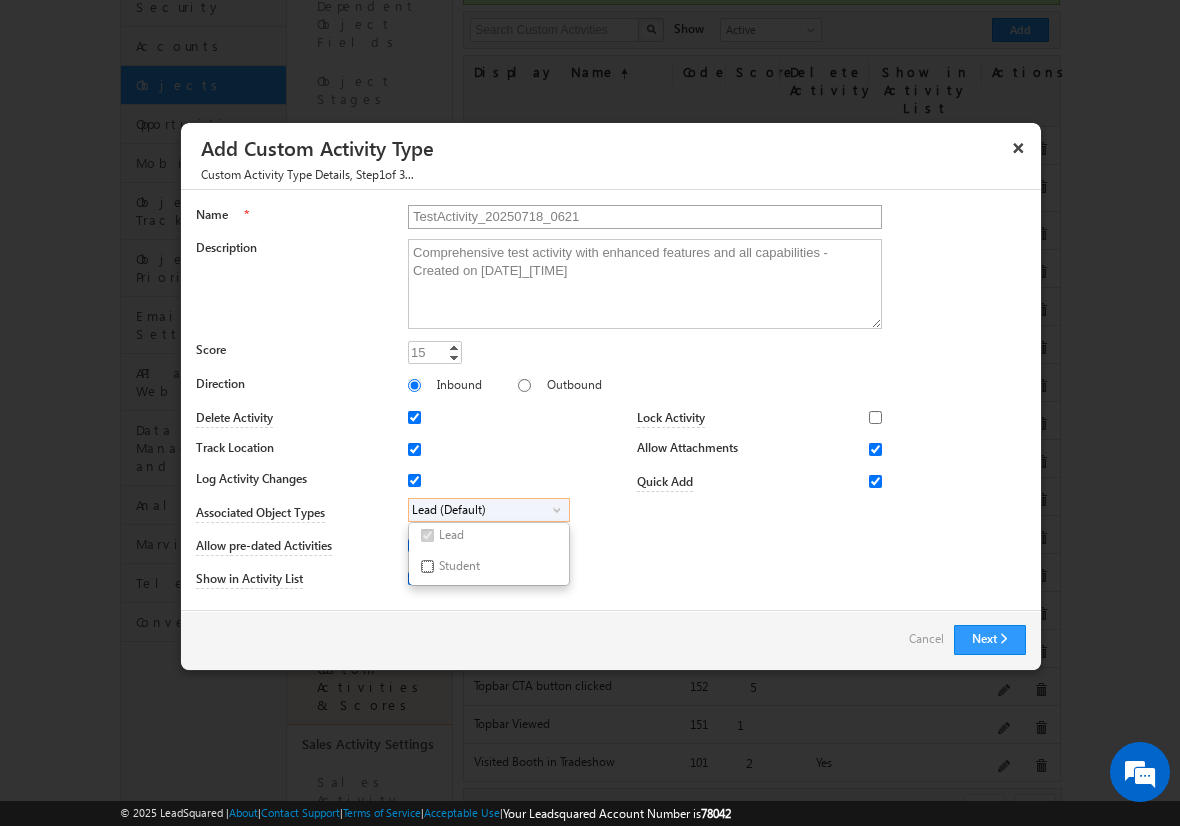 click on "Student" at bounding box center (427, 566) 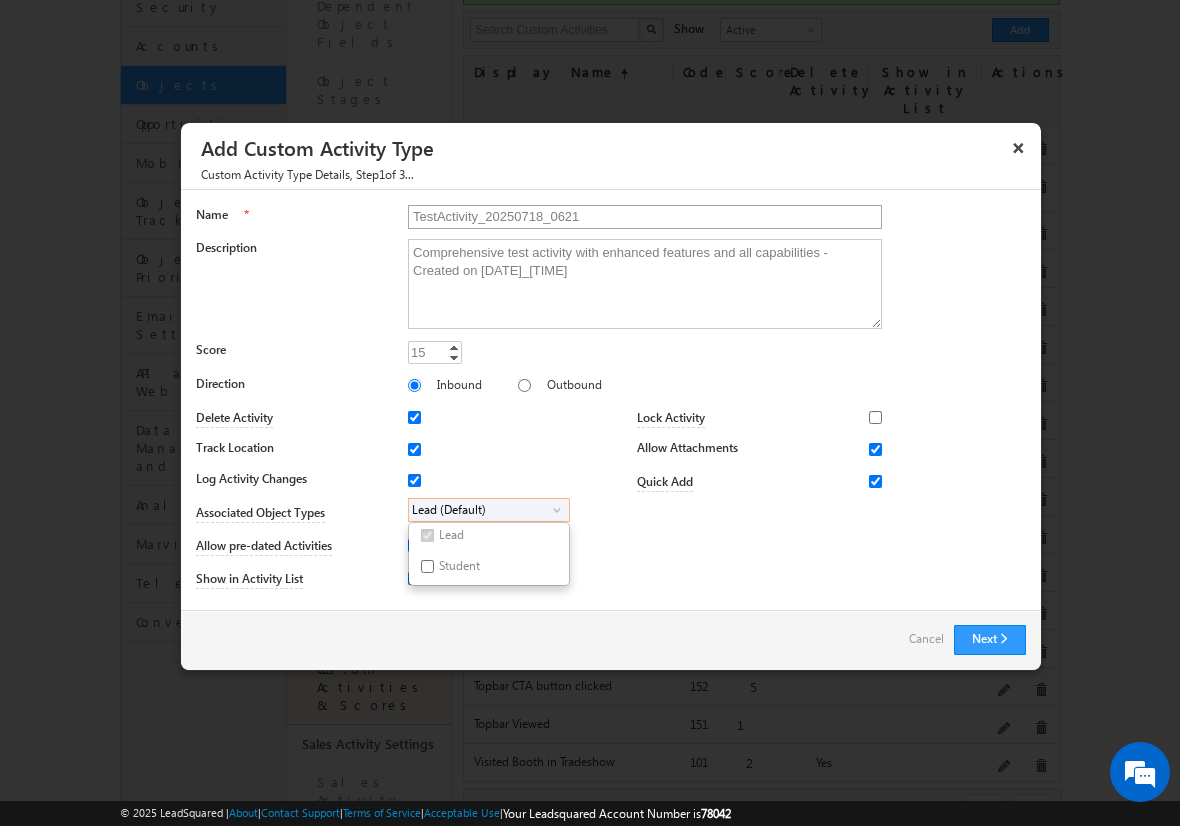 checkbox on "true" 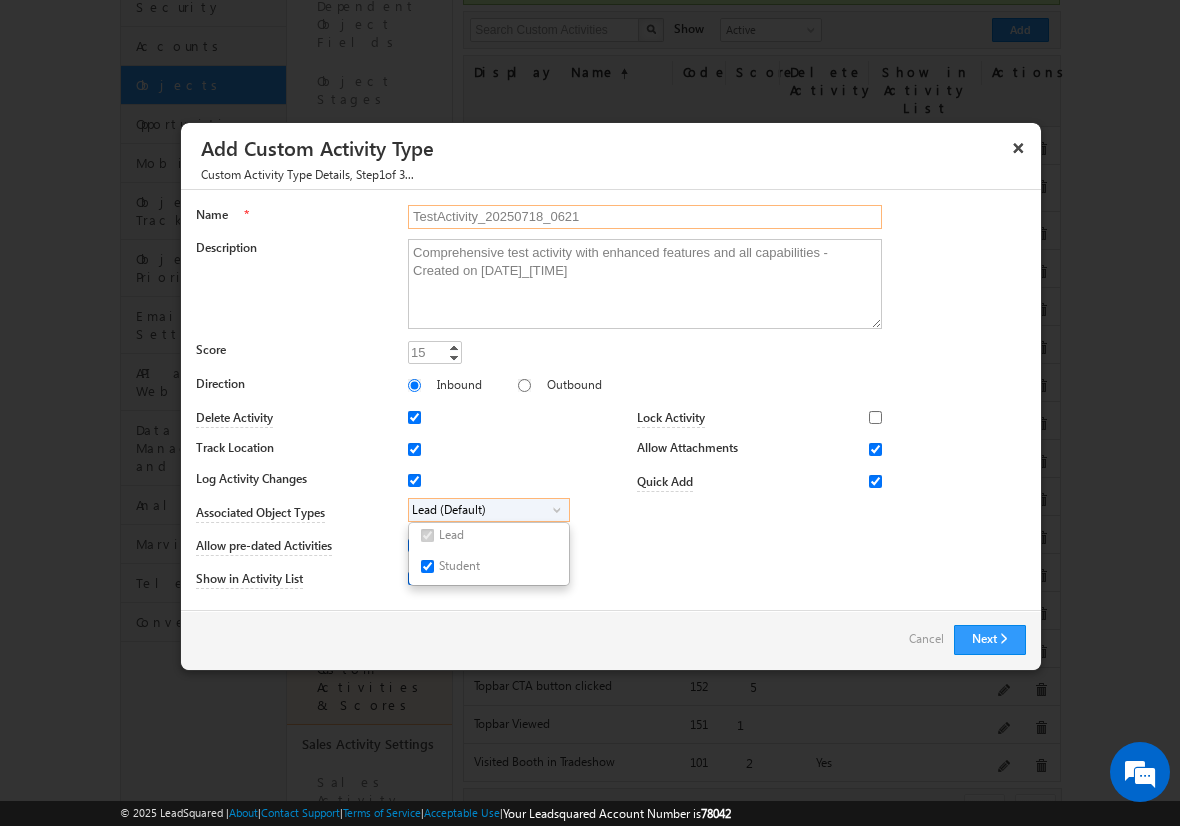 click on "TestActivity_20250718_0621" at bounding box center [645, 217] 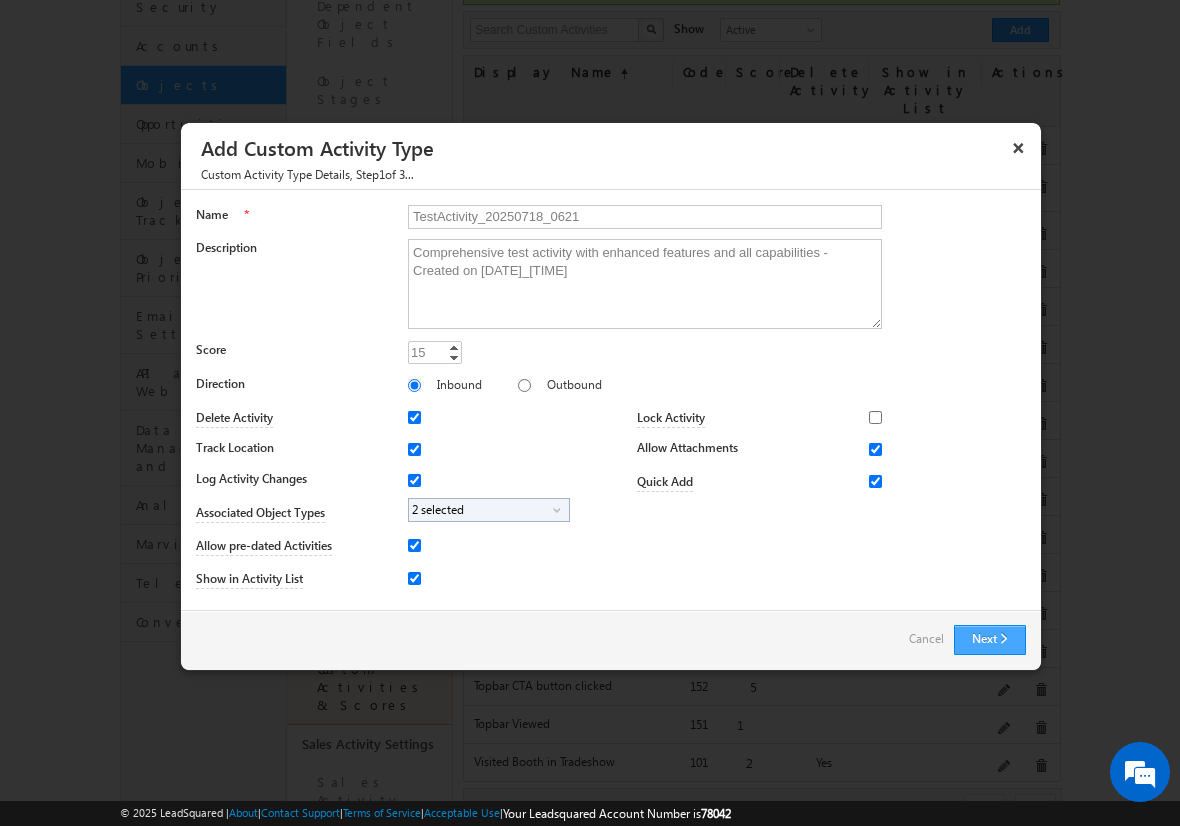 click on "Next" at bounding box center [990, 640] 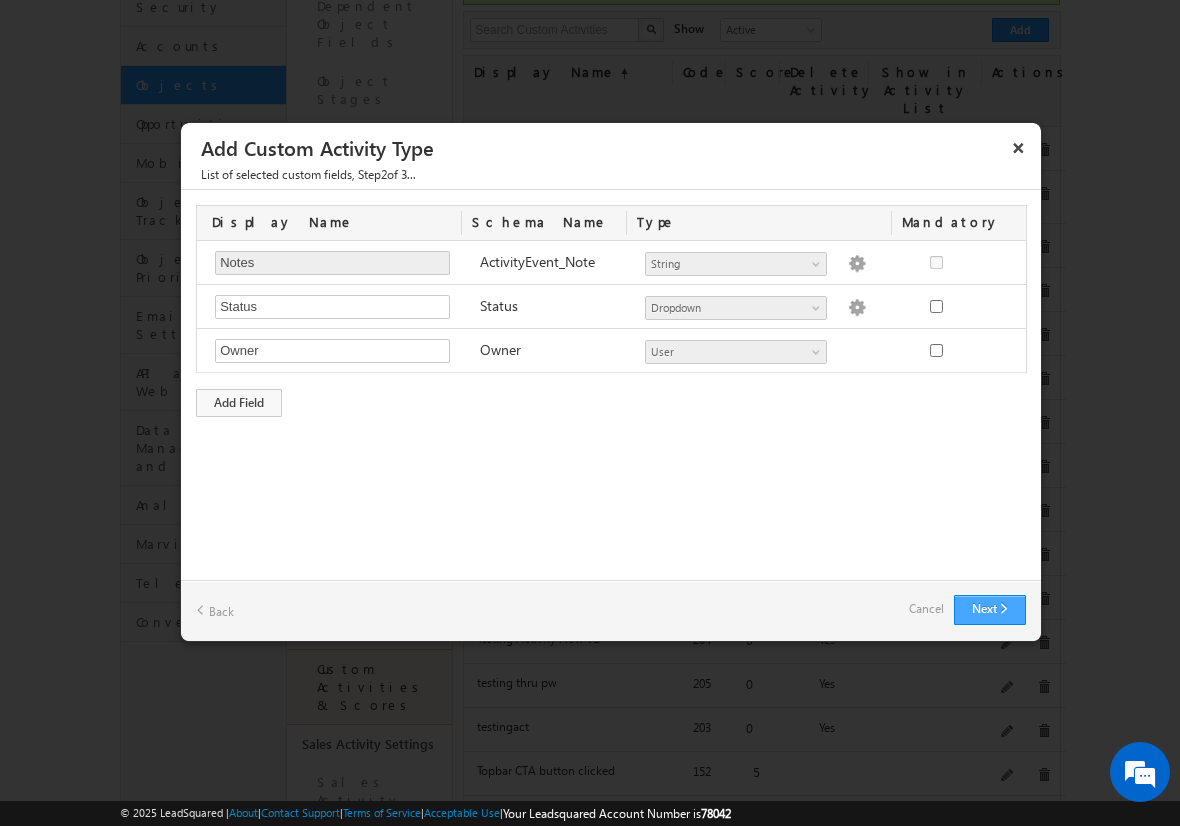 type 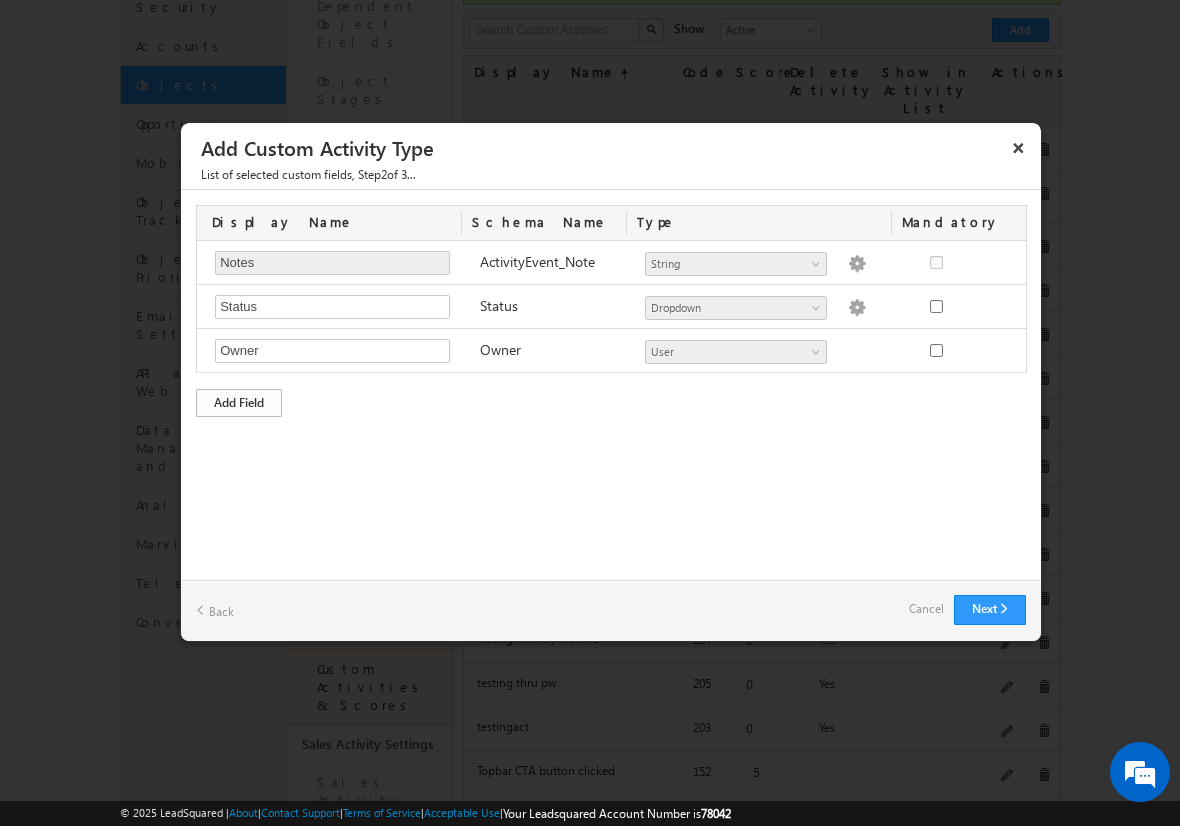 click on "Add Field" at bounding box center [239, 403] 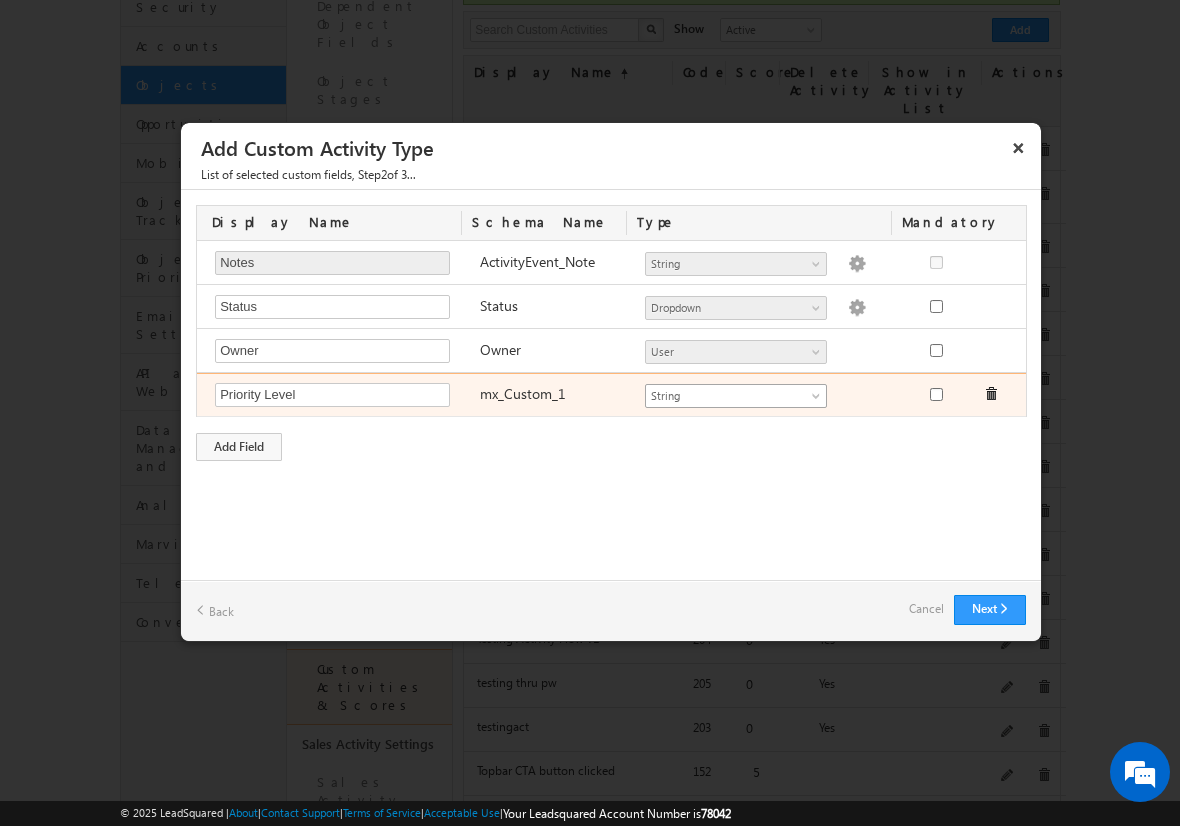 type on "Priority Level" 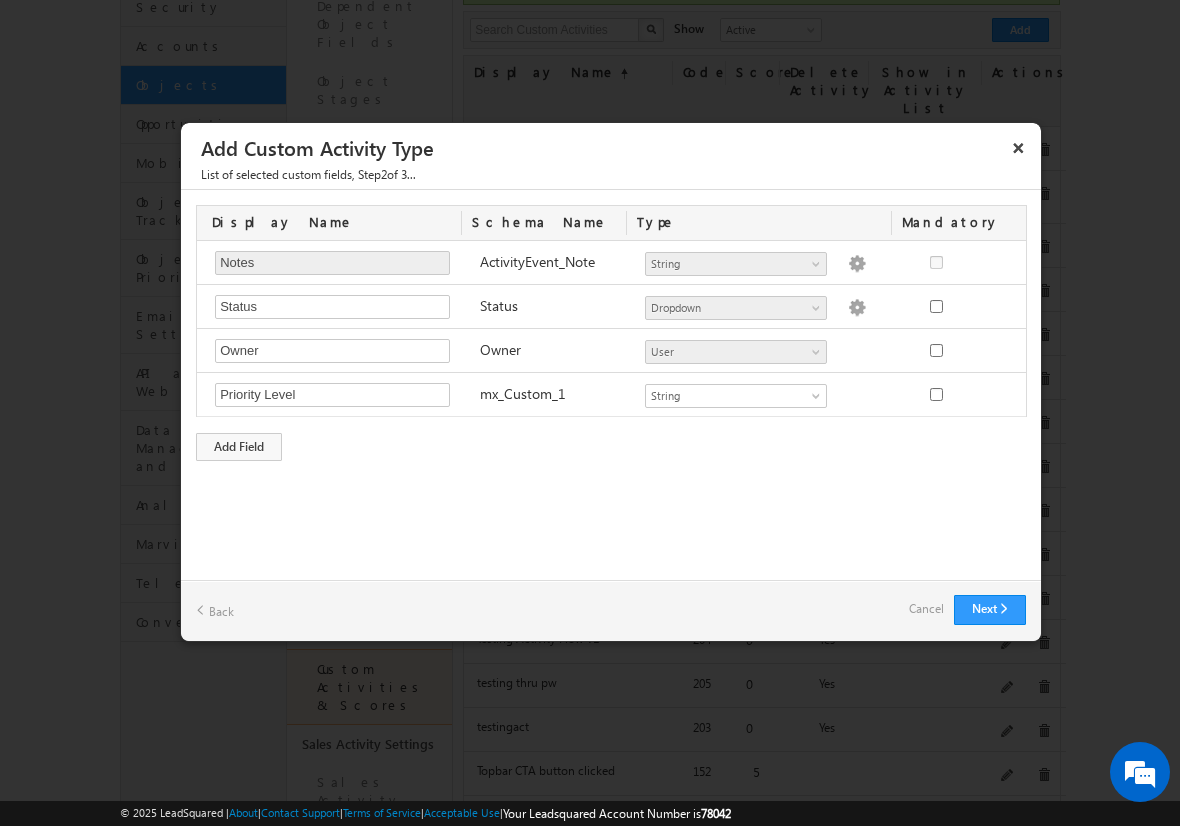 click on "List of selected custom fields , Step  2  of 3..." at bounding box center [611, 177] 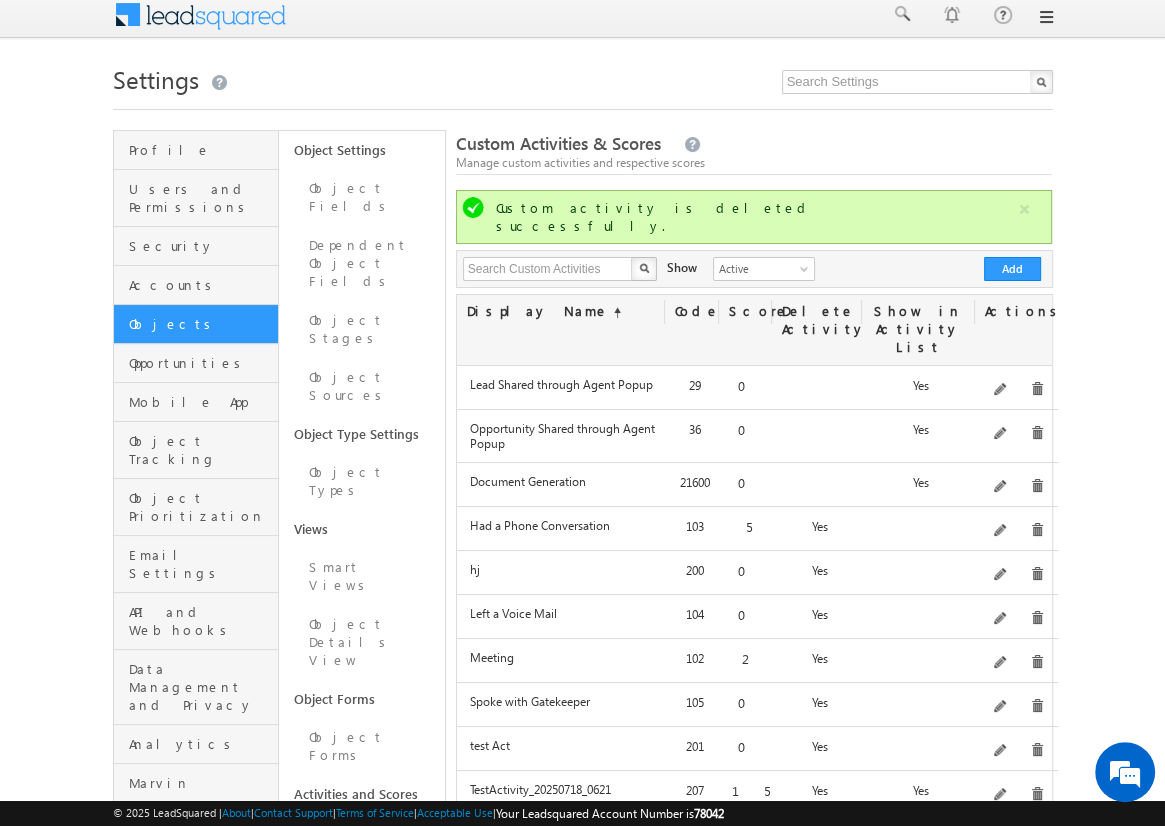 scroll, scrollTop: 0, scrollLeft: 0, axis: both 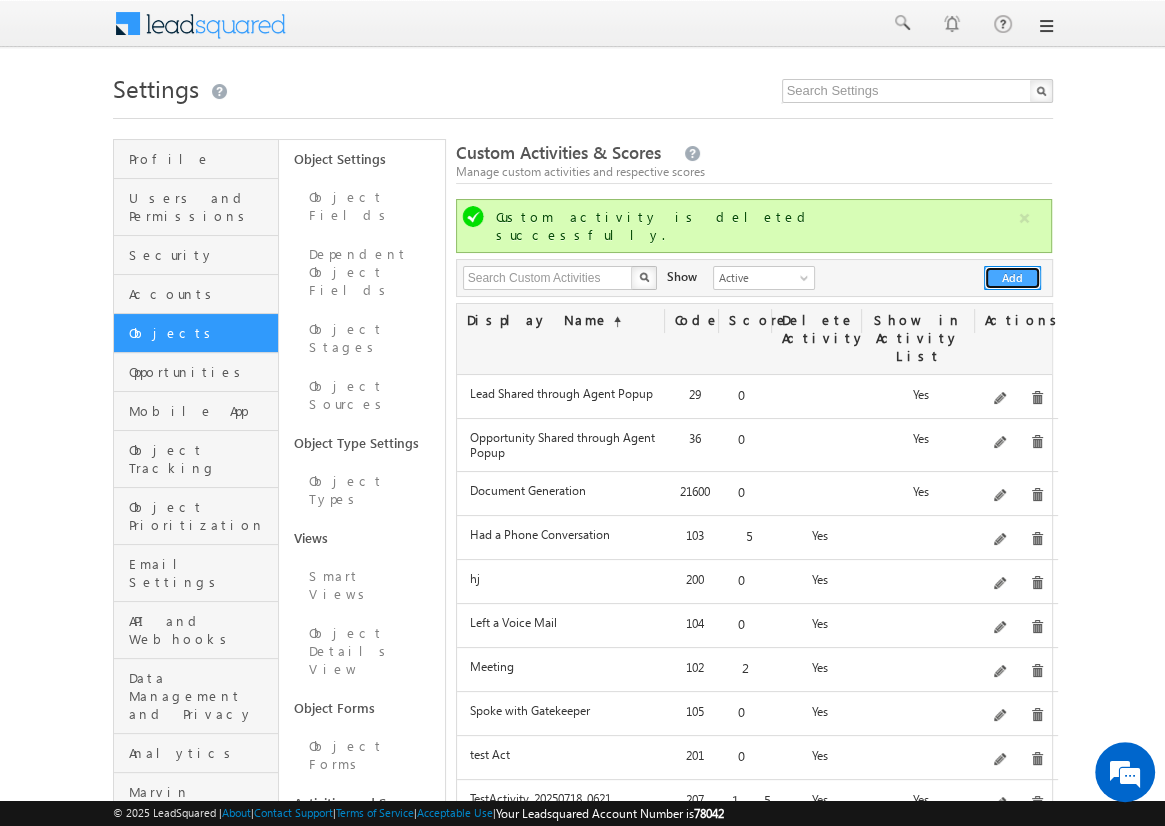 click on "Add" at bounding box center (1012, 278) 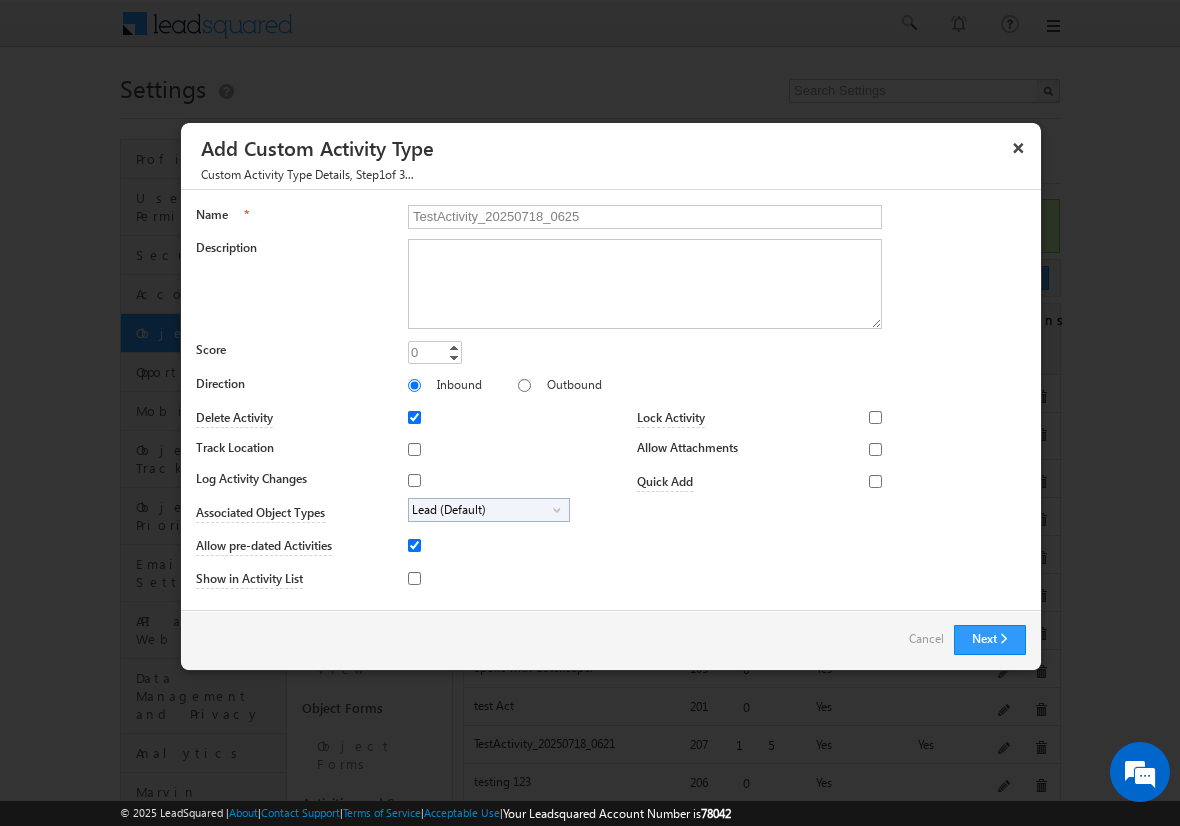type on "TestActivity_20250718_0625" 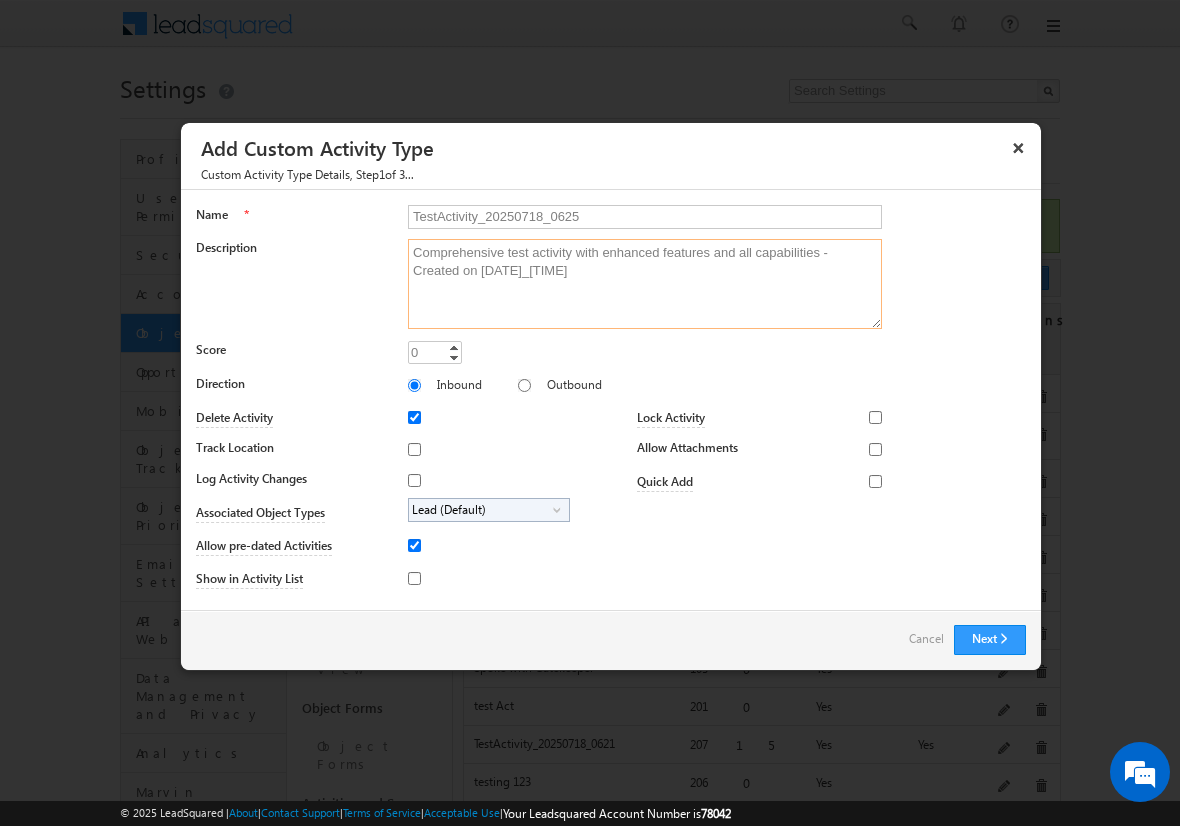 type on "Comprehensive test activity with enhanced features and all capabilities - Created on [DATE]_[TIME]" 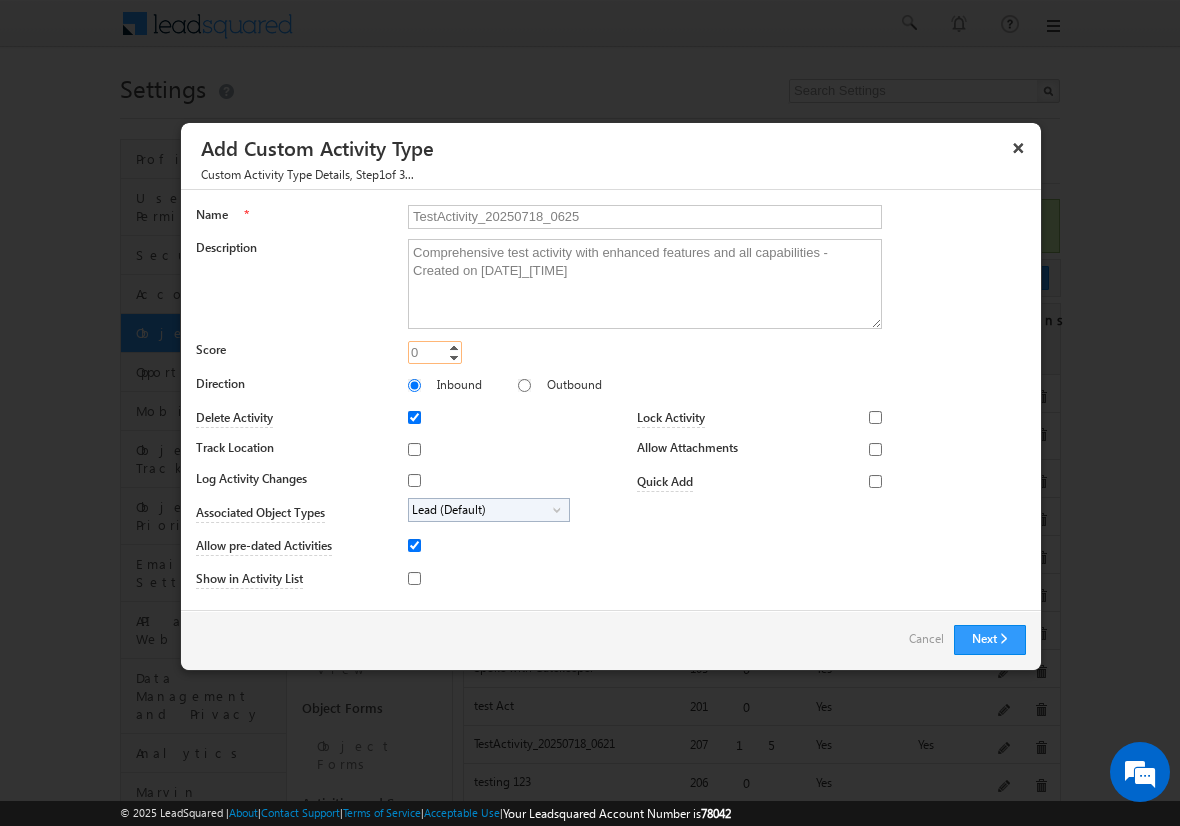 type on "15" 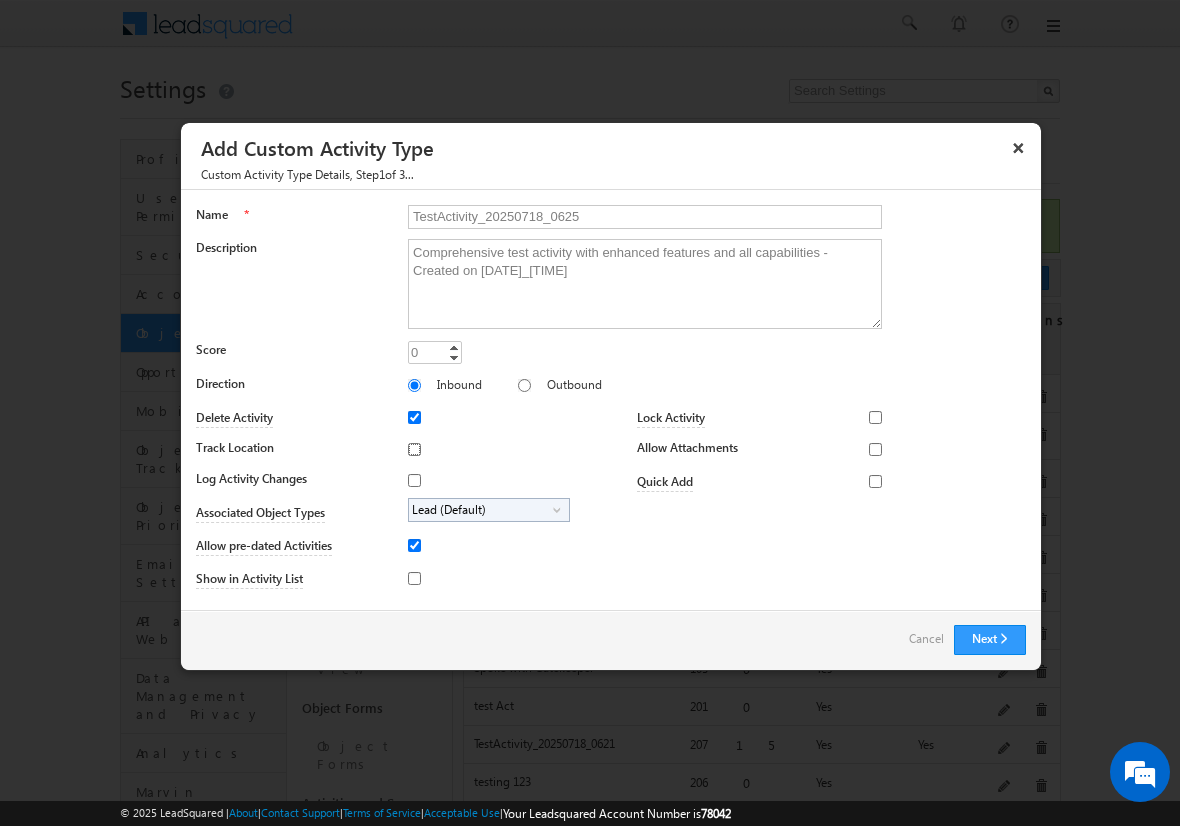 click on "Track Location" at bounding box center (414, 449) 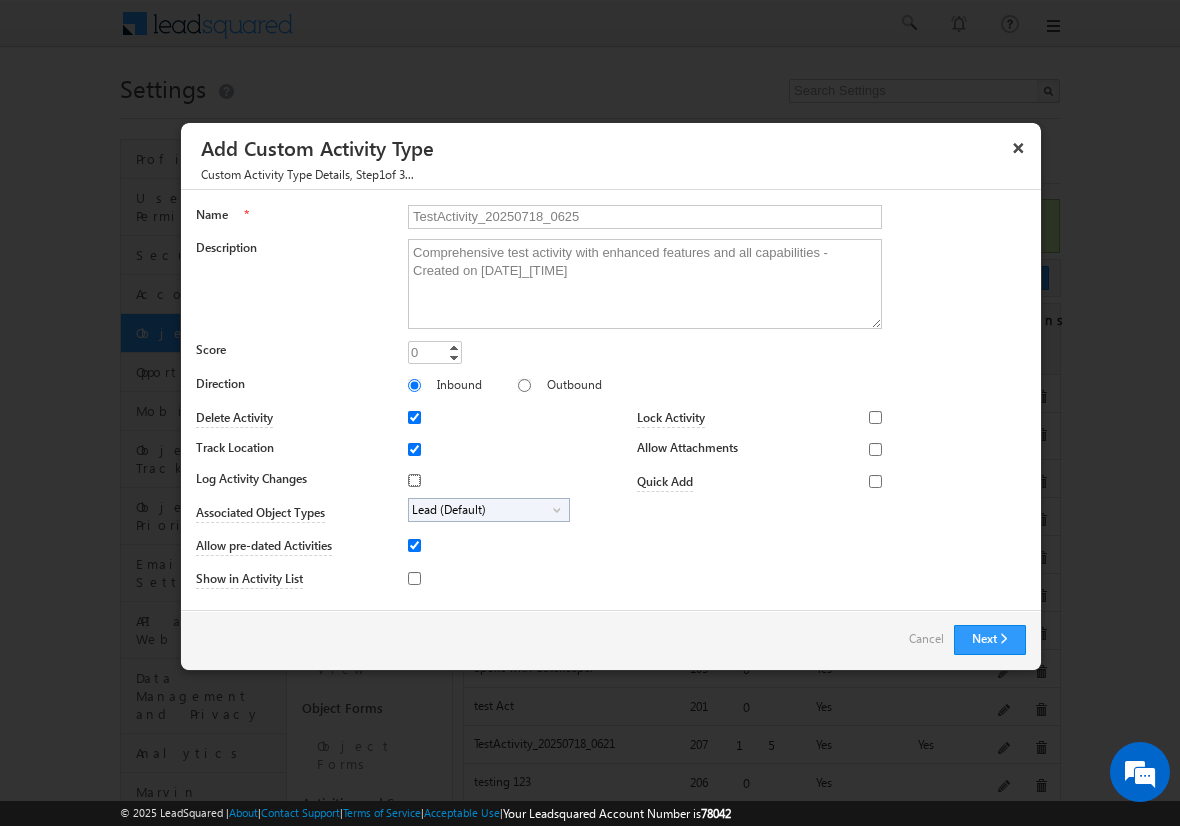 click on "Log Activity Changes" at bounding box center [414, 480] 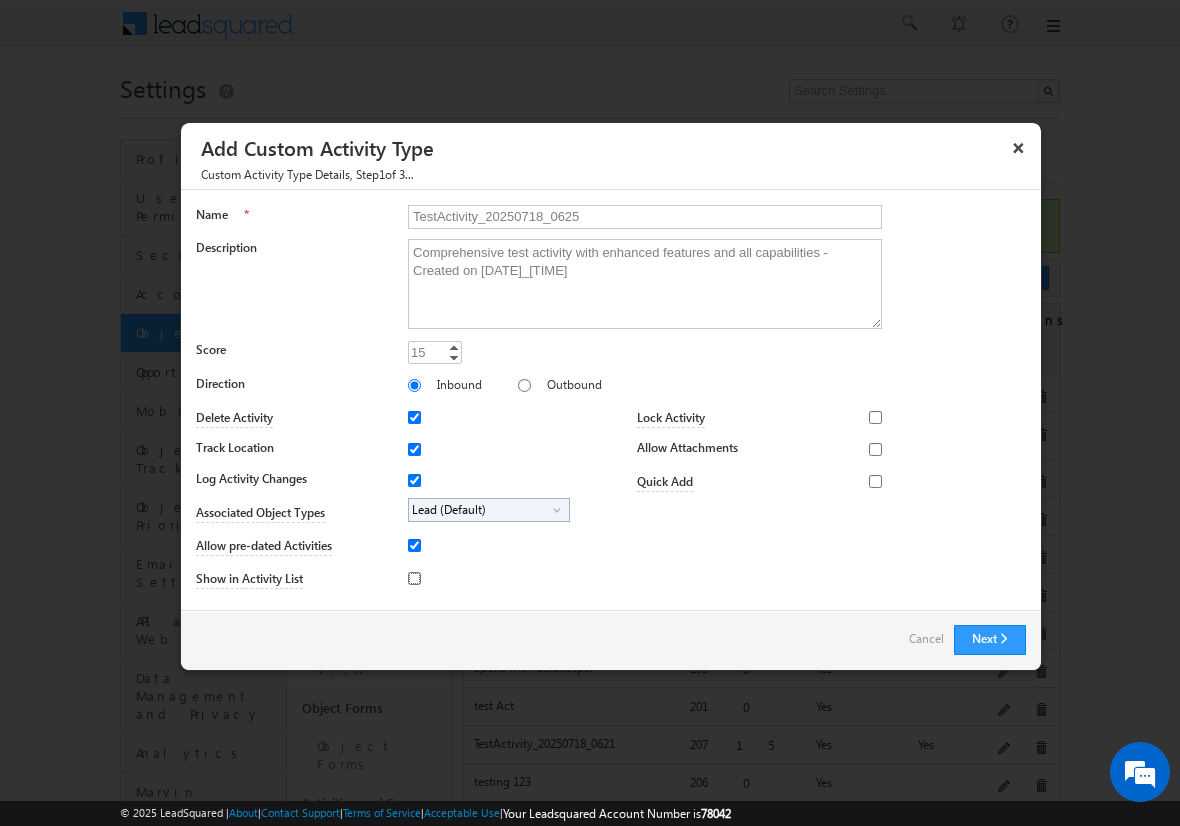 click on "Show in Activity List" at bounding box center (414, 578) 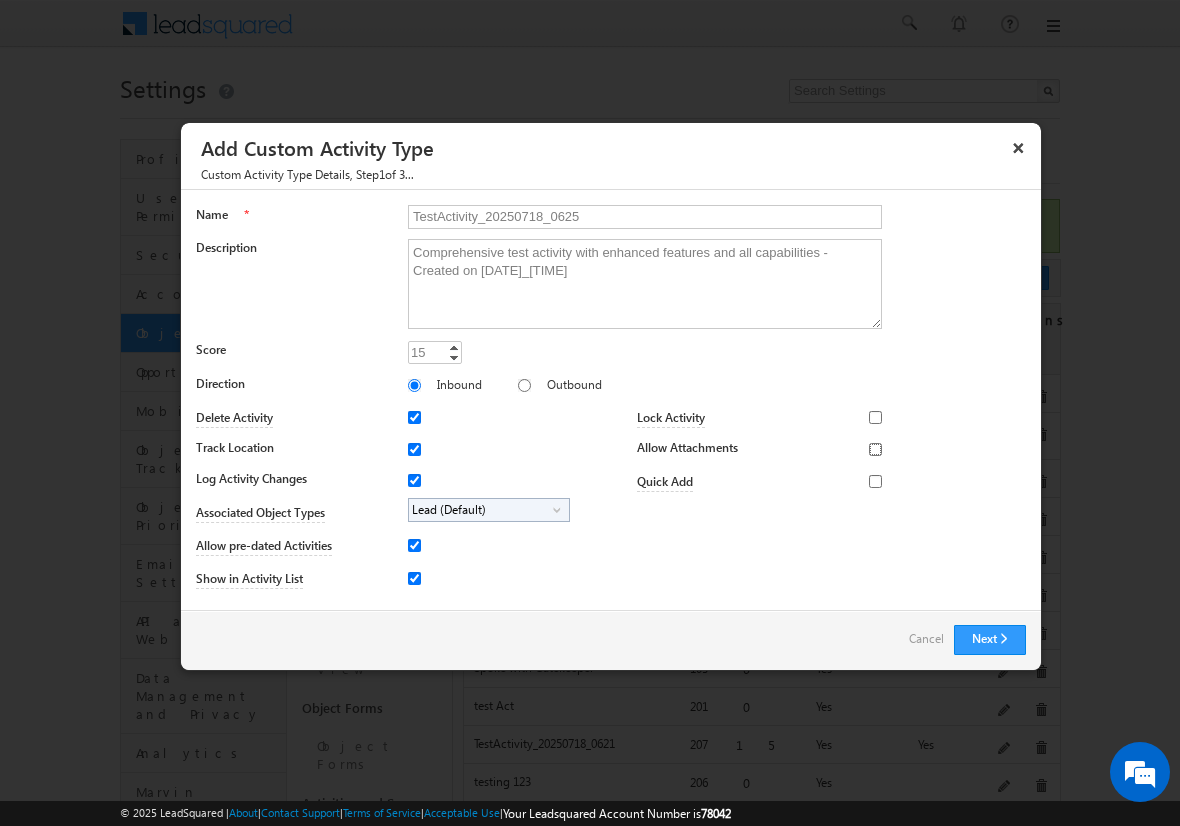 click on "Allow Attachments" at bounding box center (875, 449) 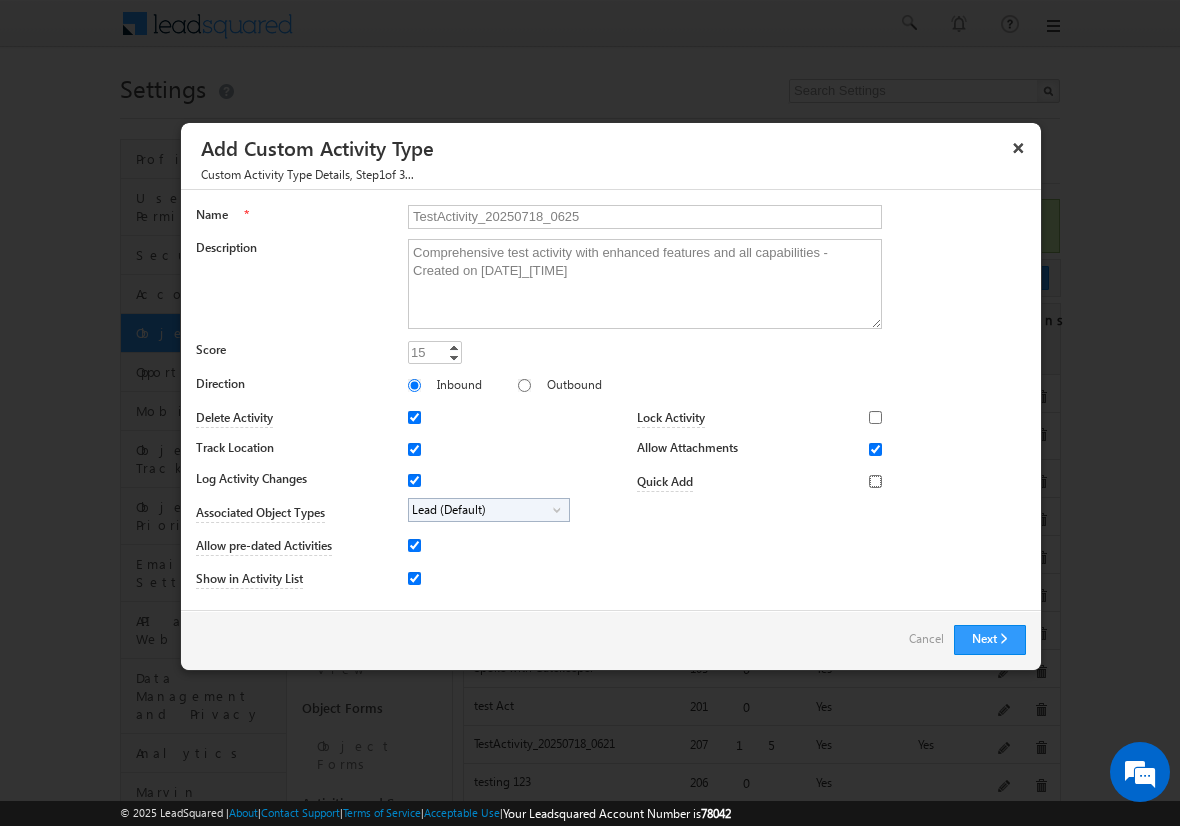 click on "Quick Add" at bounding box center (875, 481) 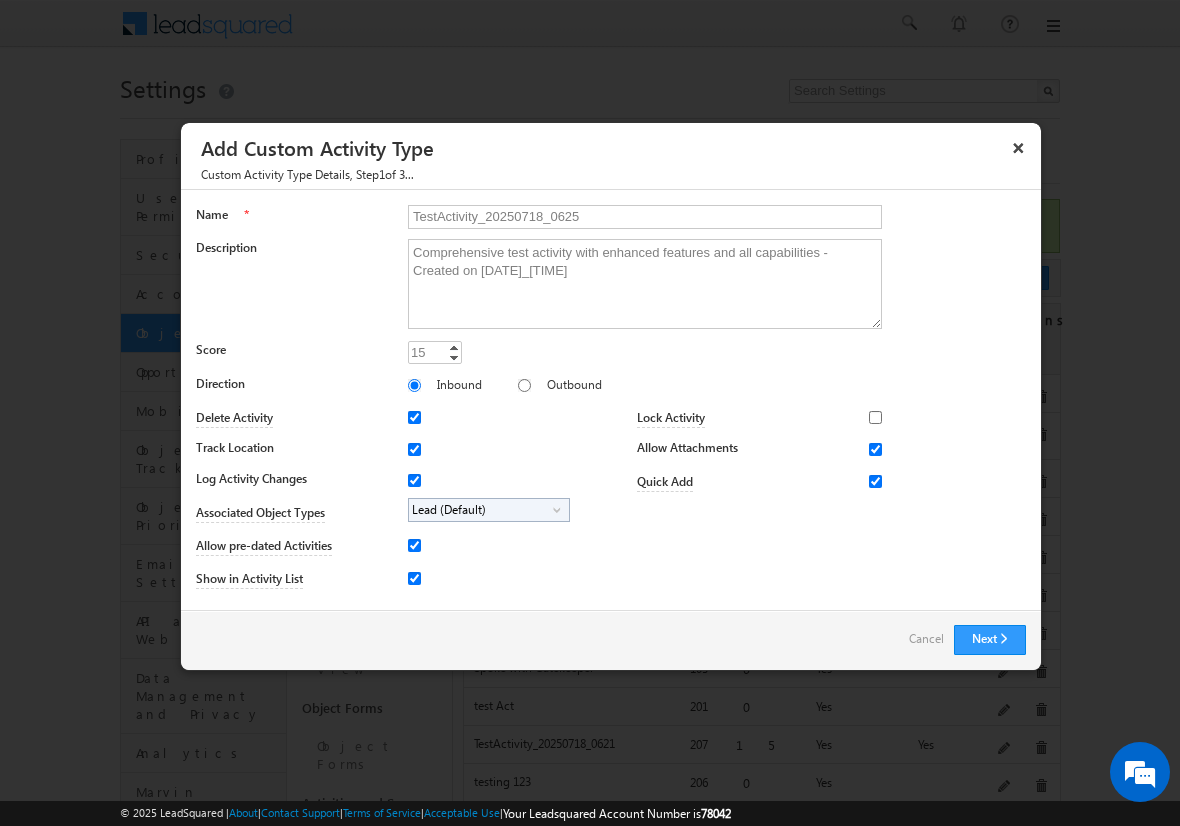 click on "Lead (Default)" at bounding box center [481, 510] 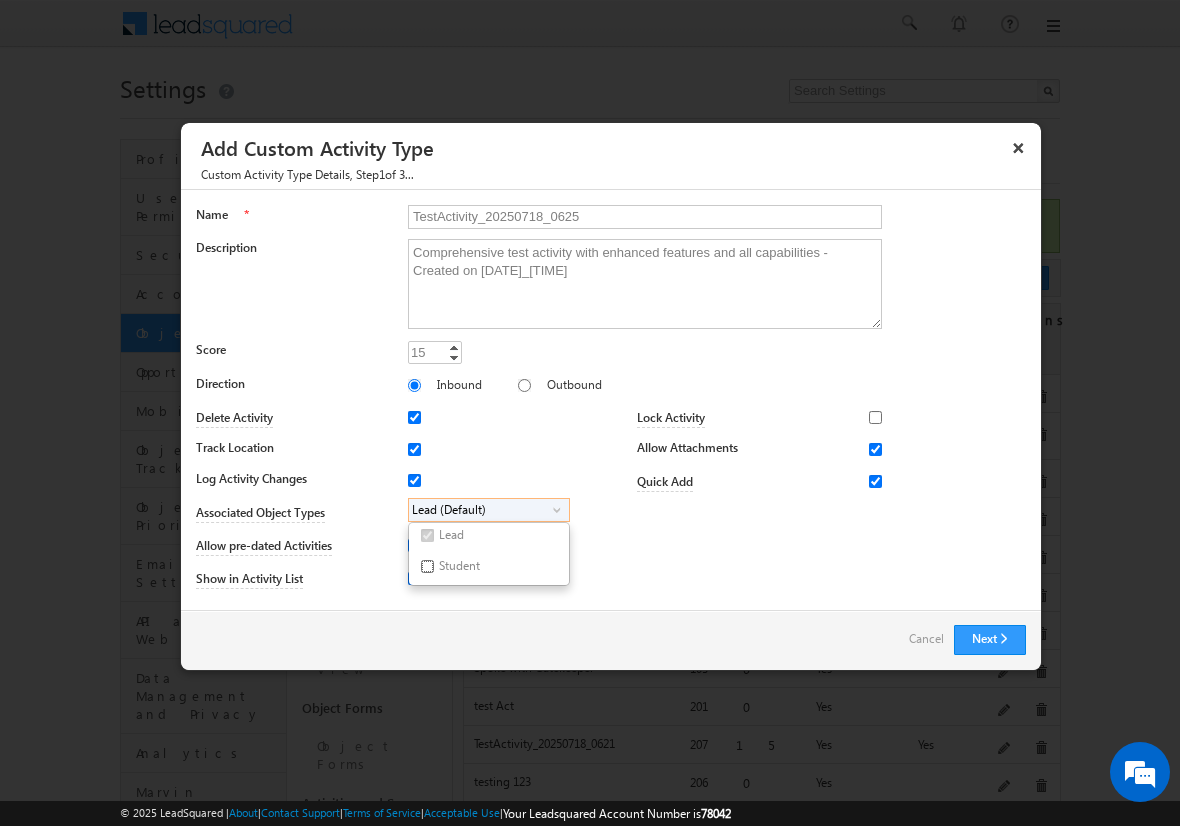click on "Student" at bounding box center (427, 566) 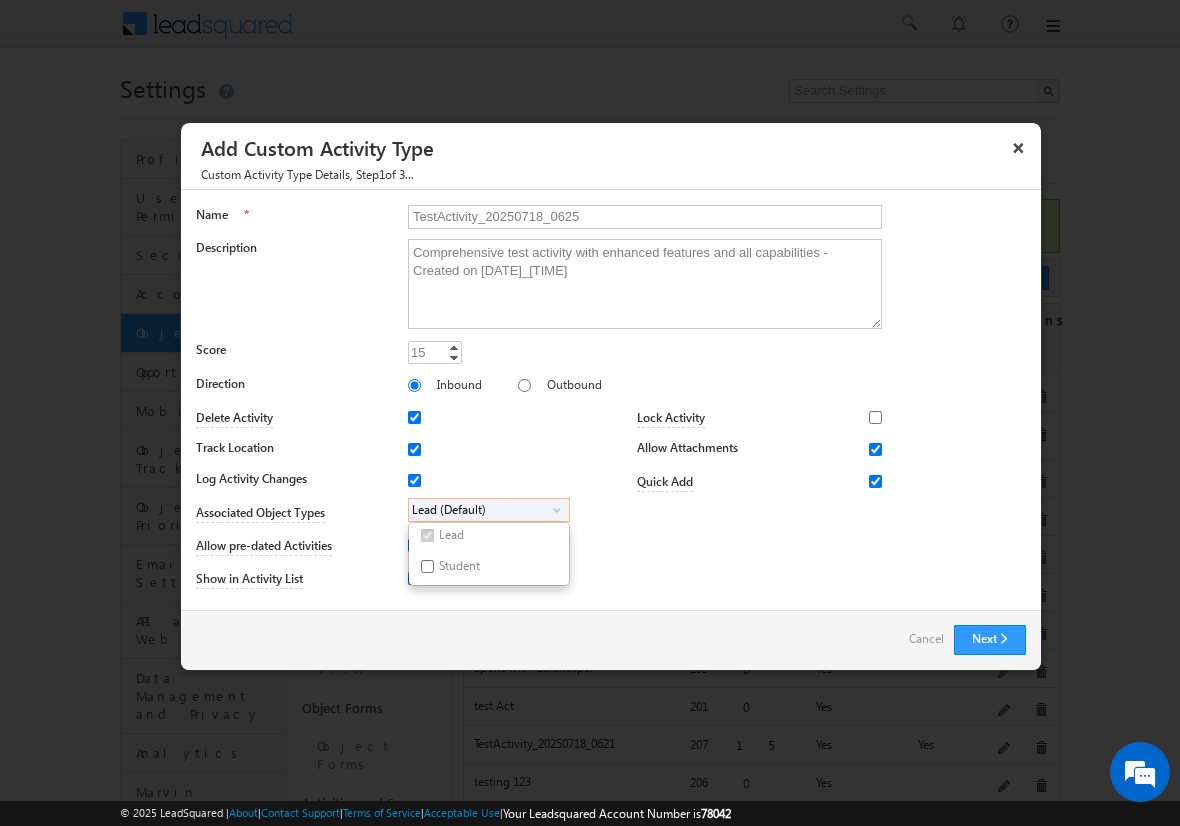 checkbox on "true" 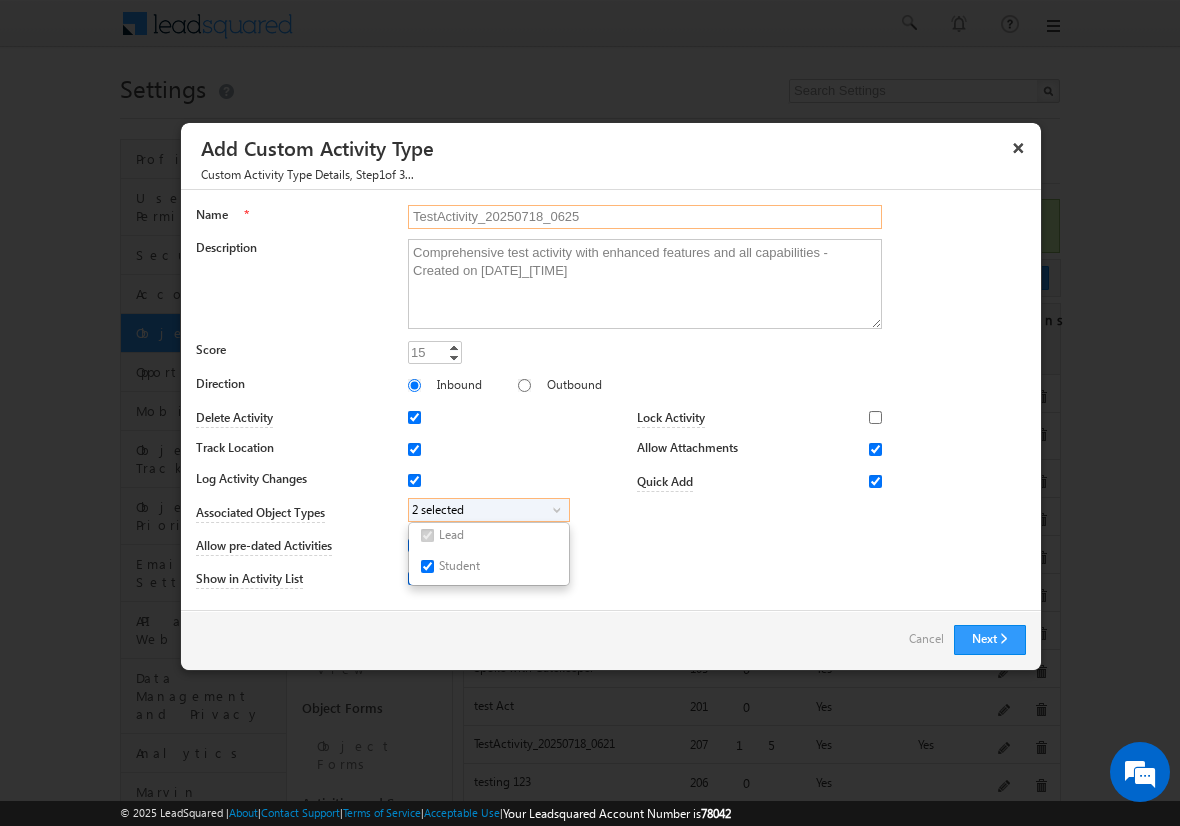 click on "TestActivity_20250718_0625" at bounding box center [645, 217] 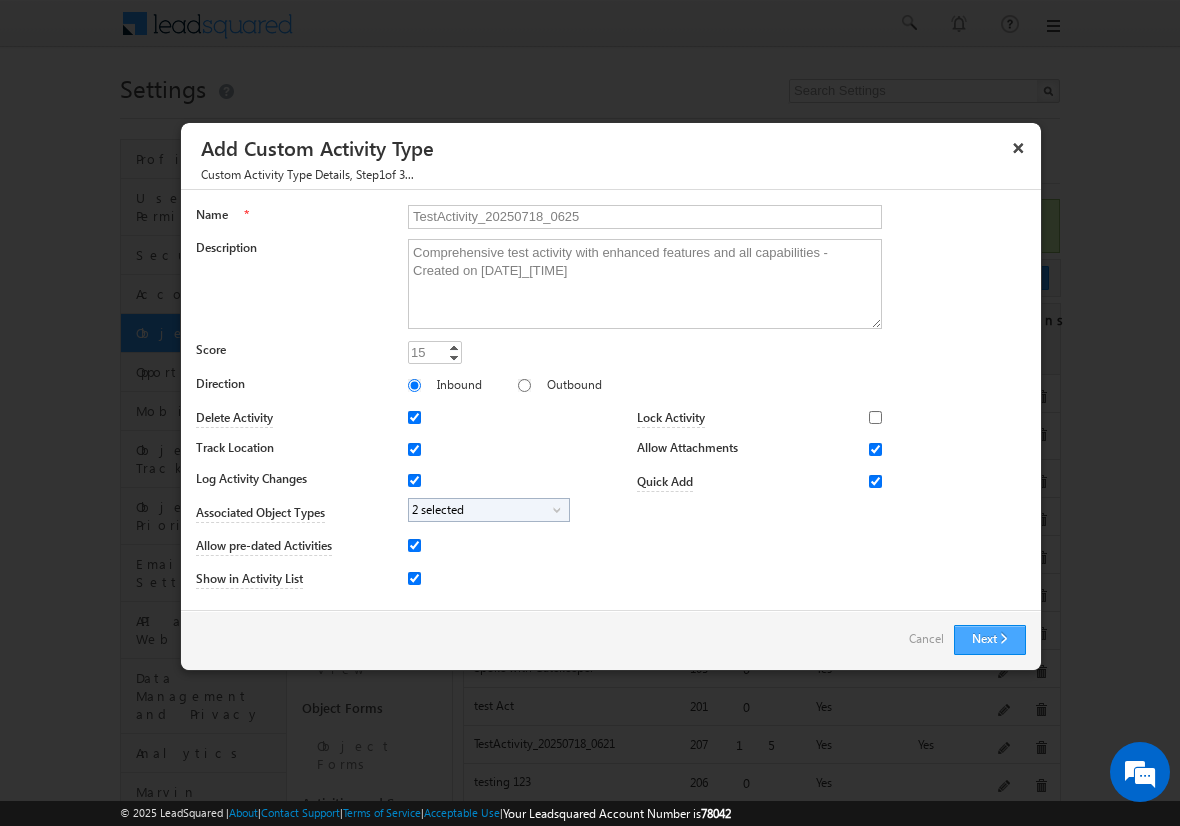 click on "Next" at bounding box center [990, 640] 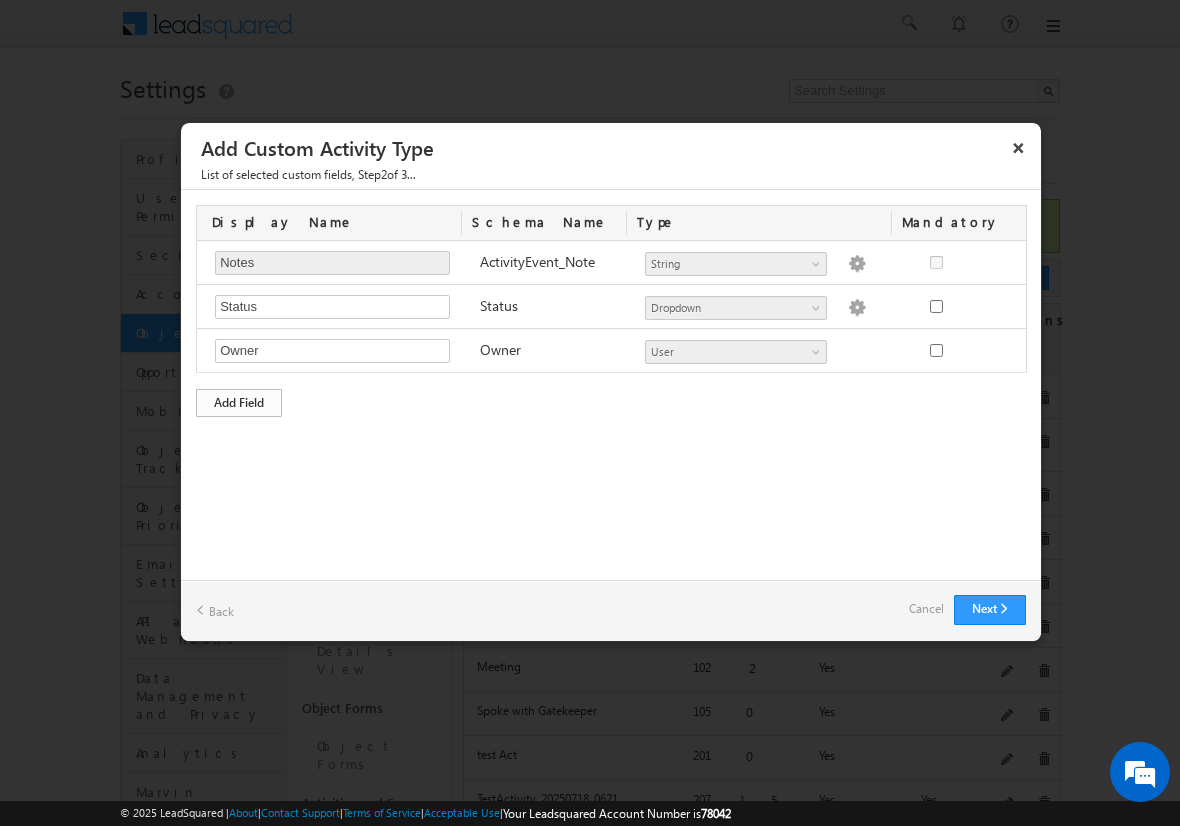 click on "Add Field" at bounding box center [239, 403] 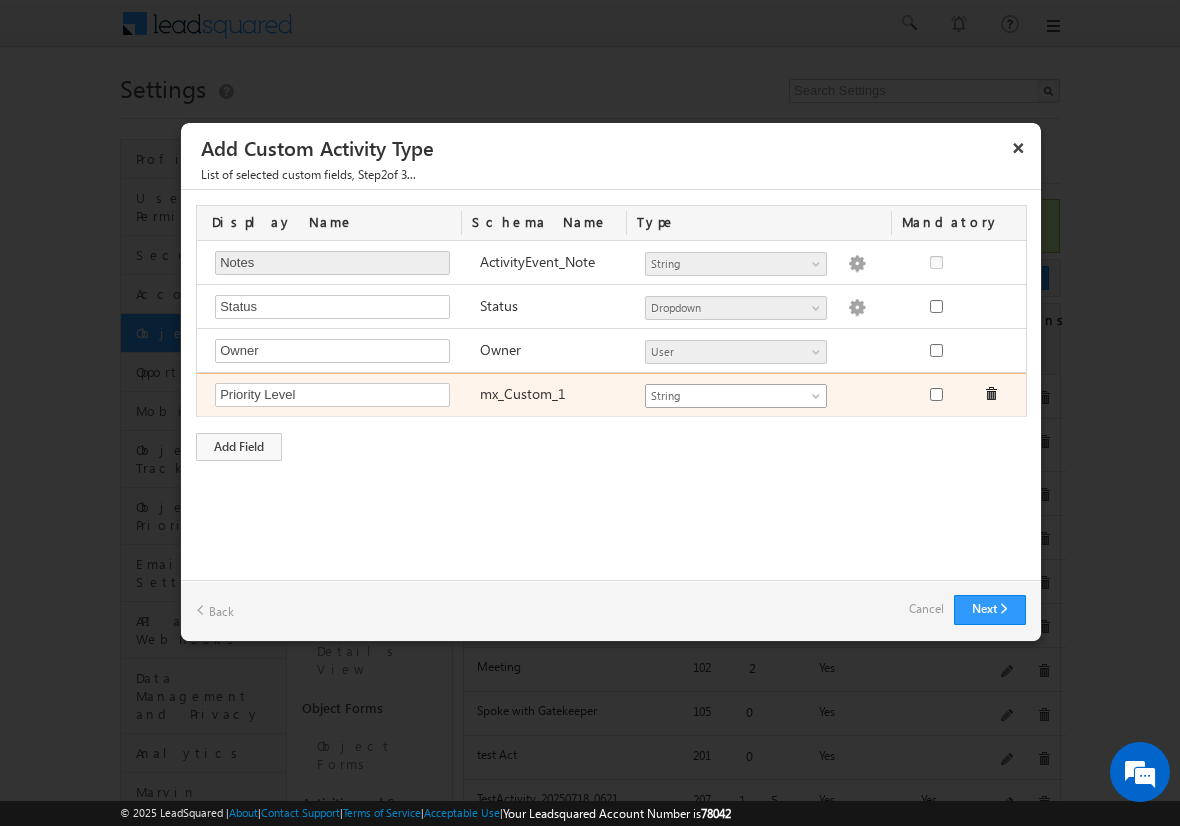 type on "Priority Level" 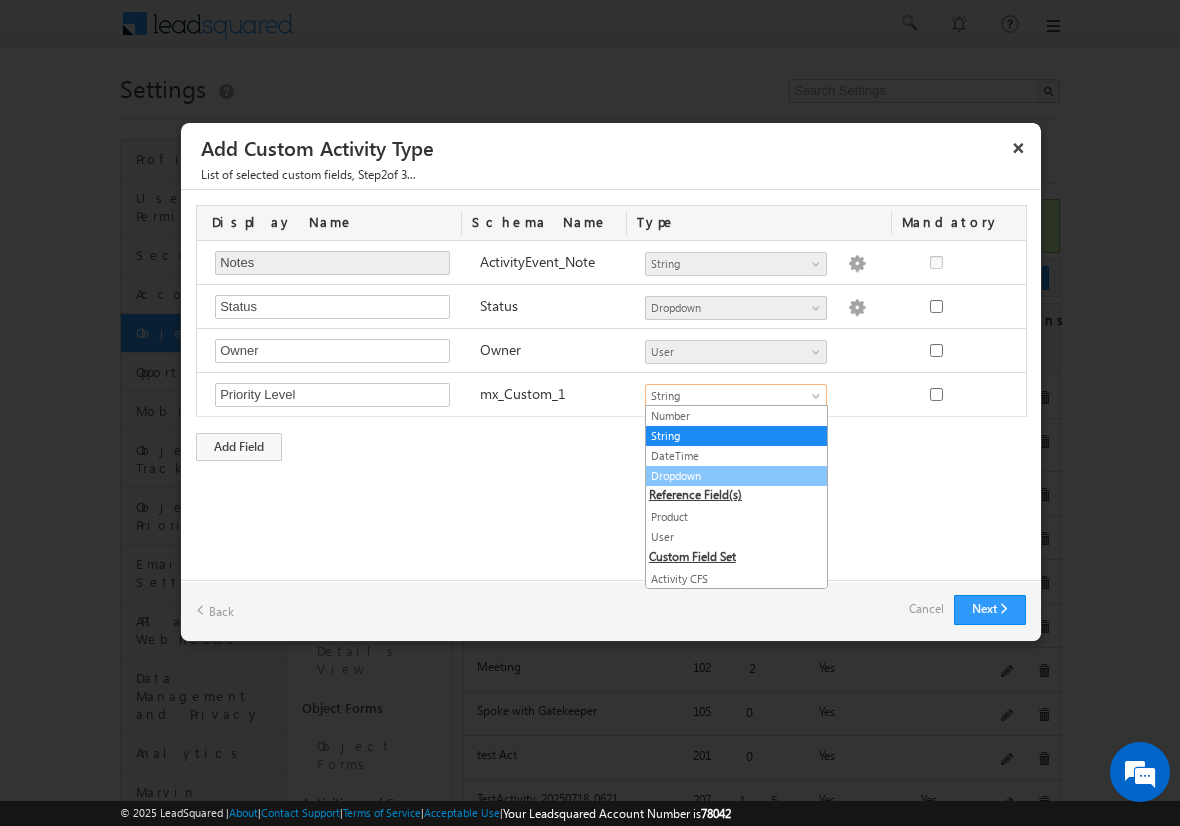click on "Dropdown" at bounding box center (736, 476) 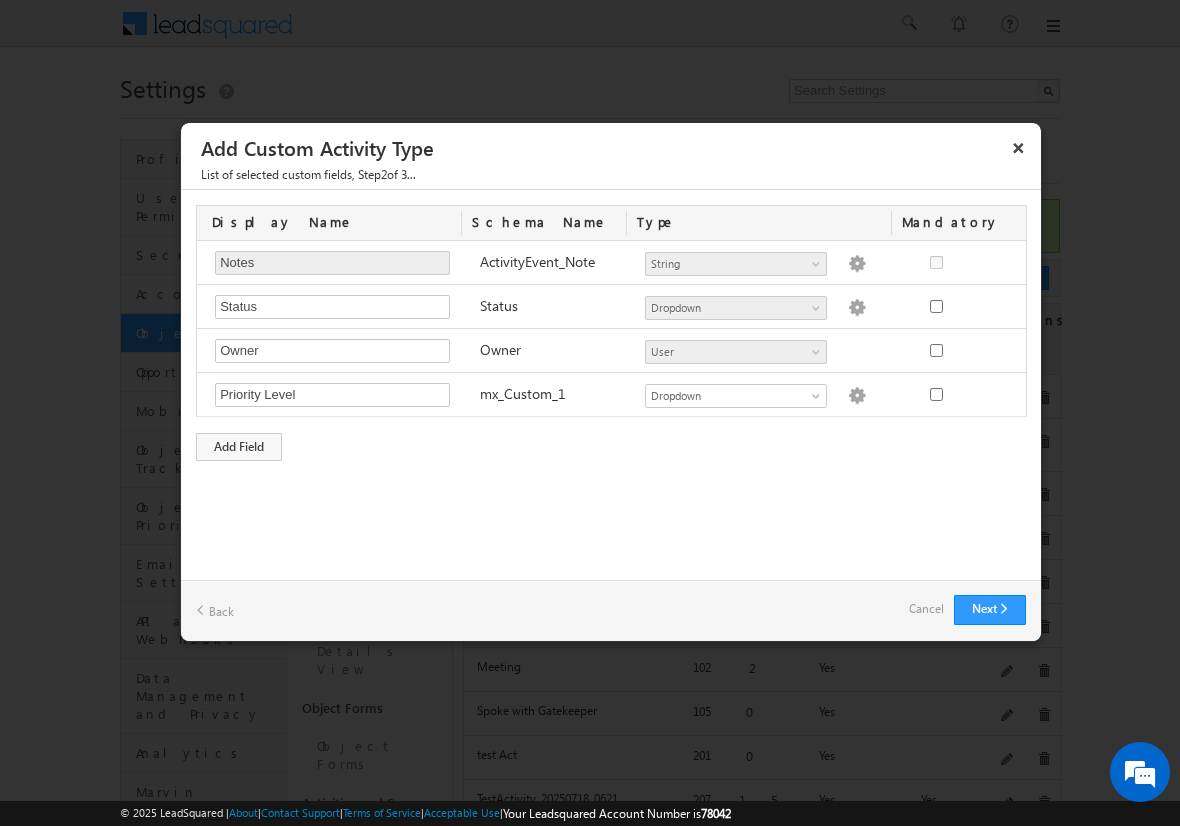 click on "Display Name
Schema Name
Type
Mandatory
Notes
Required Field
ActivityEvent_Note
Number
String
DateTime
Dropdown
Product User Activity CFS Both CFS Geolocation Main cfs 2 mx_Source mx_Status String
Dropdown options not provided
Status" at bounding box center [611, 333] 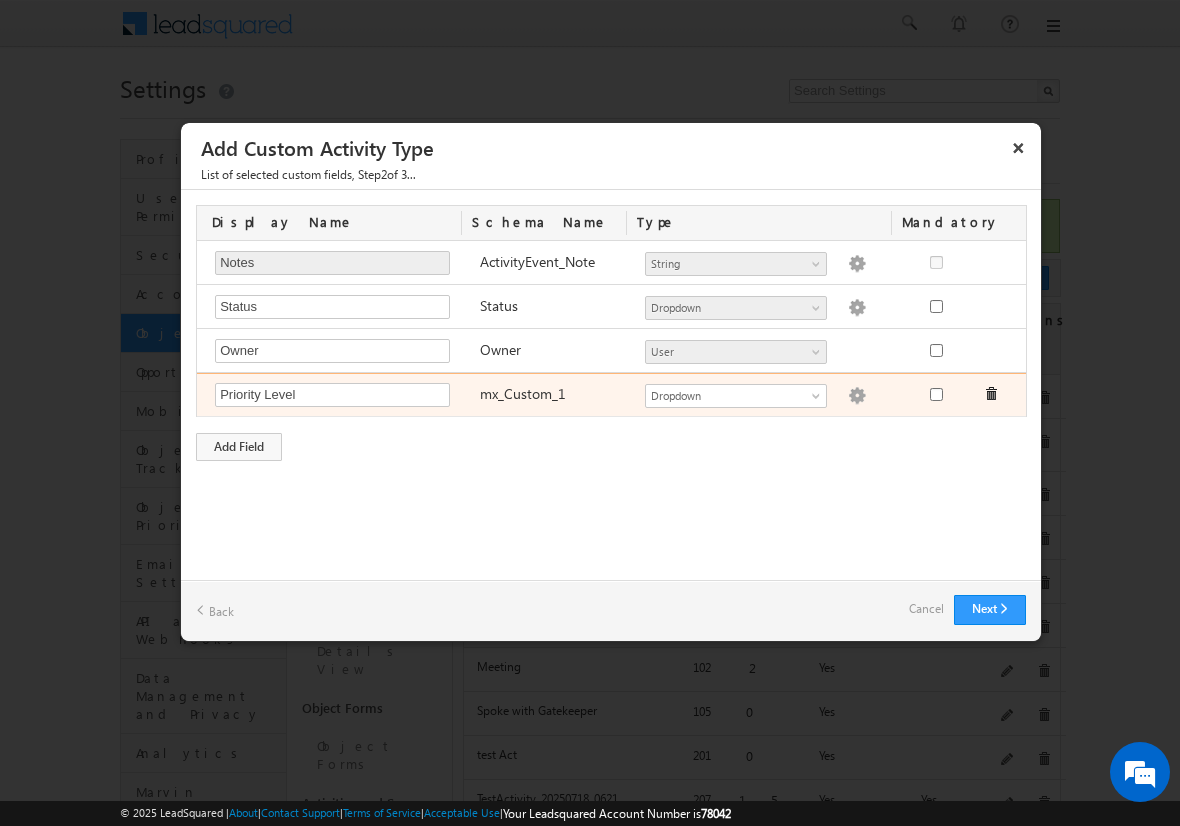 click at bounding box center (857, 396) 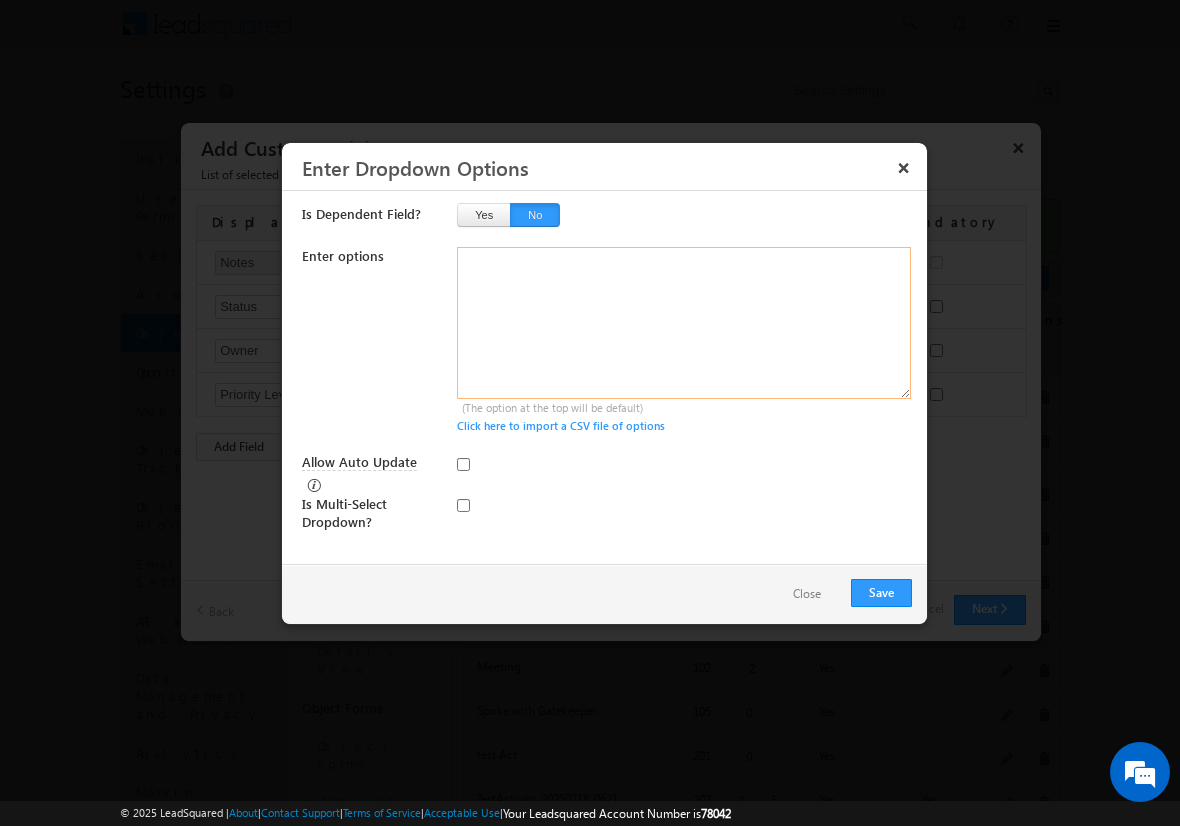 click at bounding box center (683, 323) 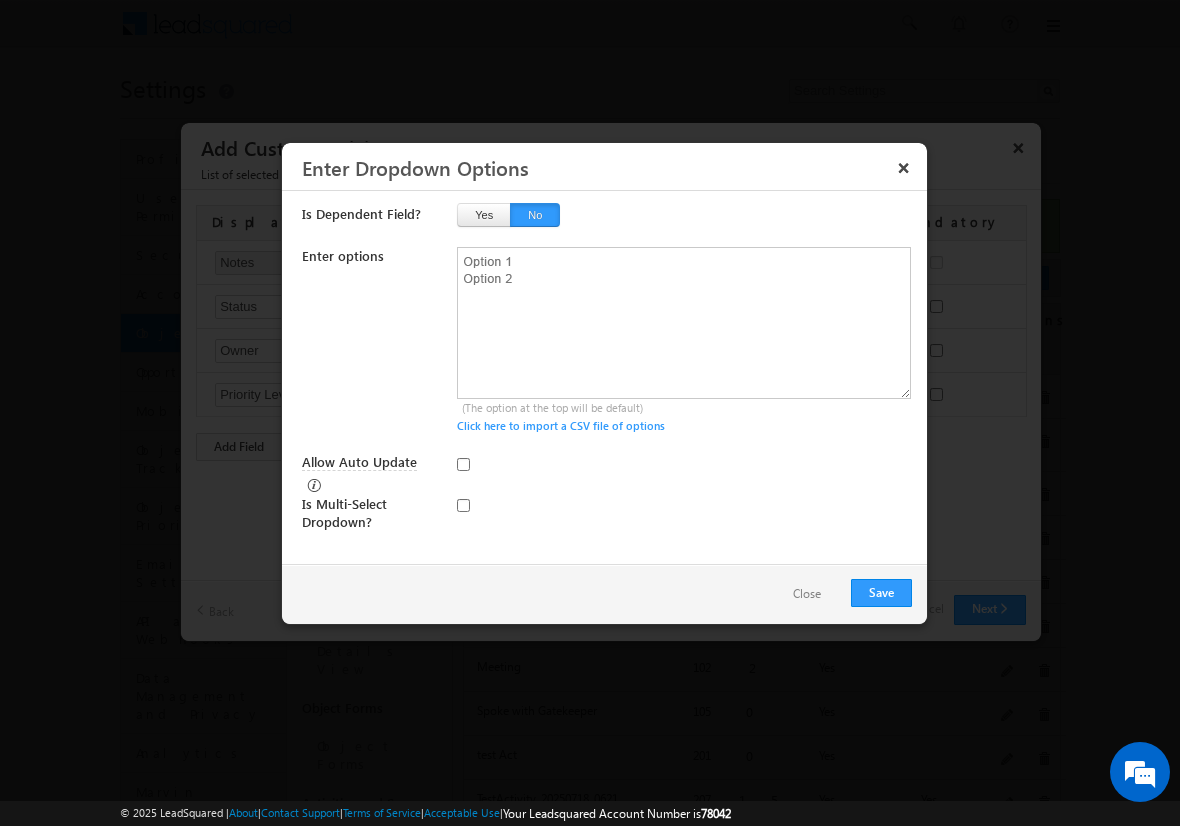 click on "Close" at bounding box center [807, 594] 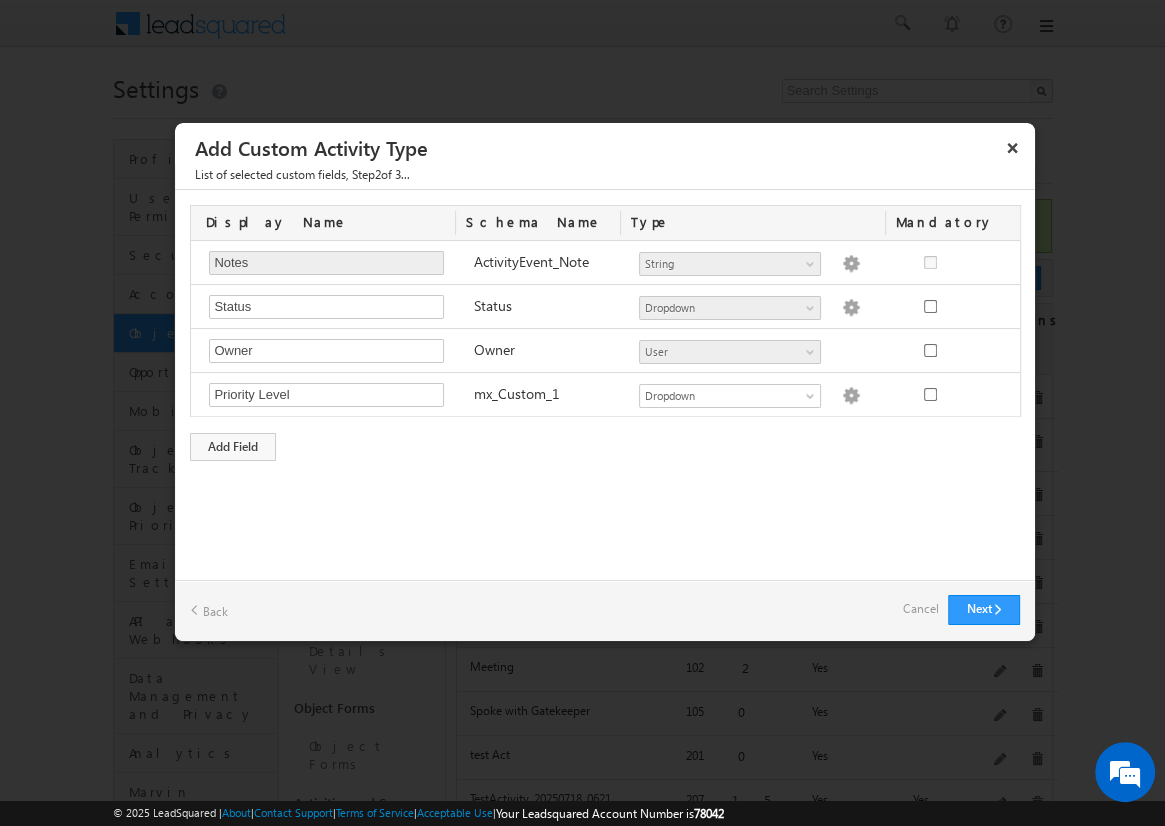 click on "Cancel" at bounding box center [920, 609] 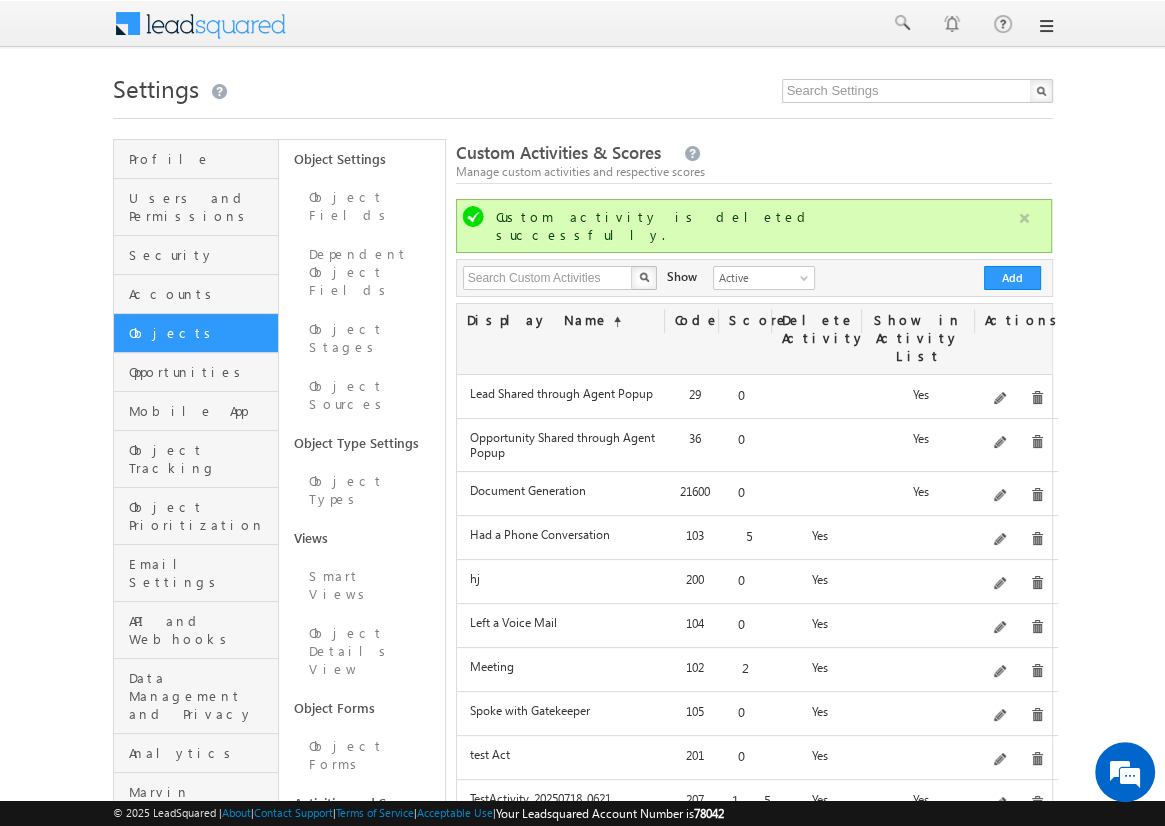 click at bounding box center [1024, 218] 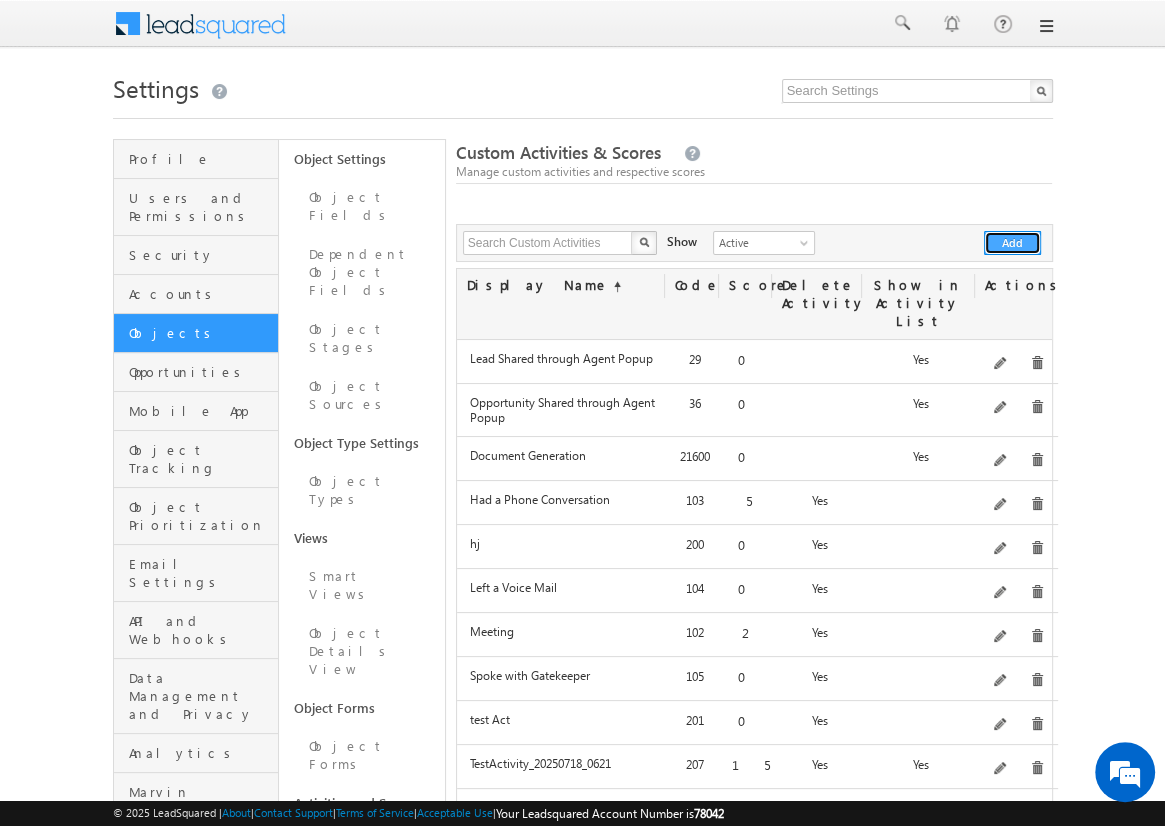 click on "Add" at bounding box center [1012, 243] 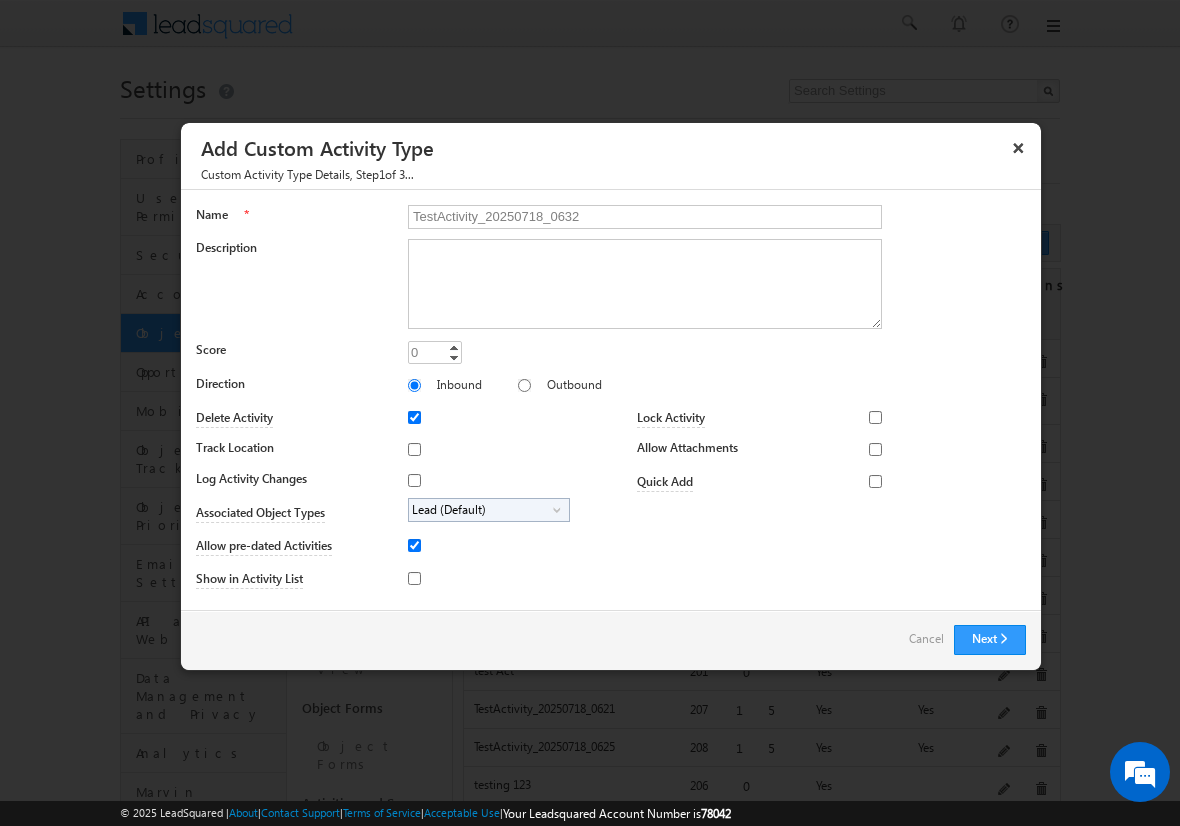 type on "TestActivity_20250718_0632" 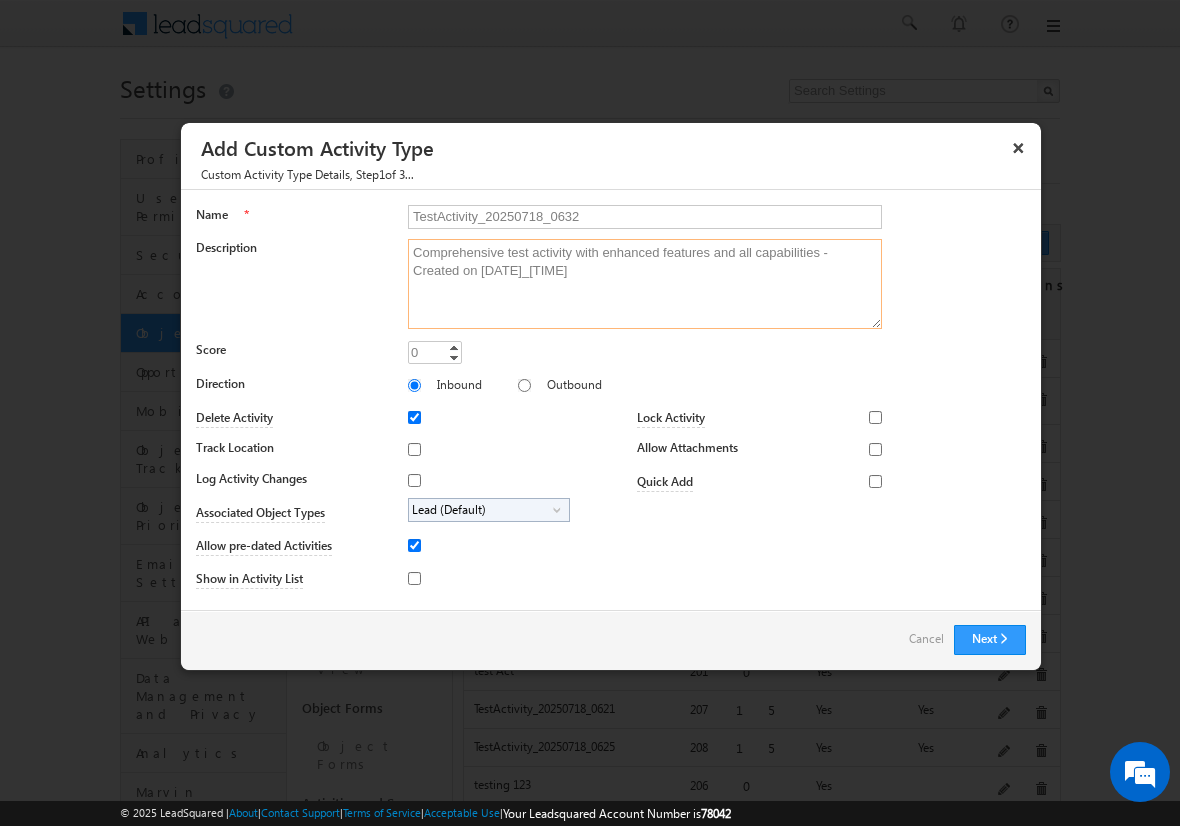 type on "Comprehensive test activity with enhanced features and all capabilities - Created on [DATE]_[TIME]" 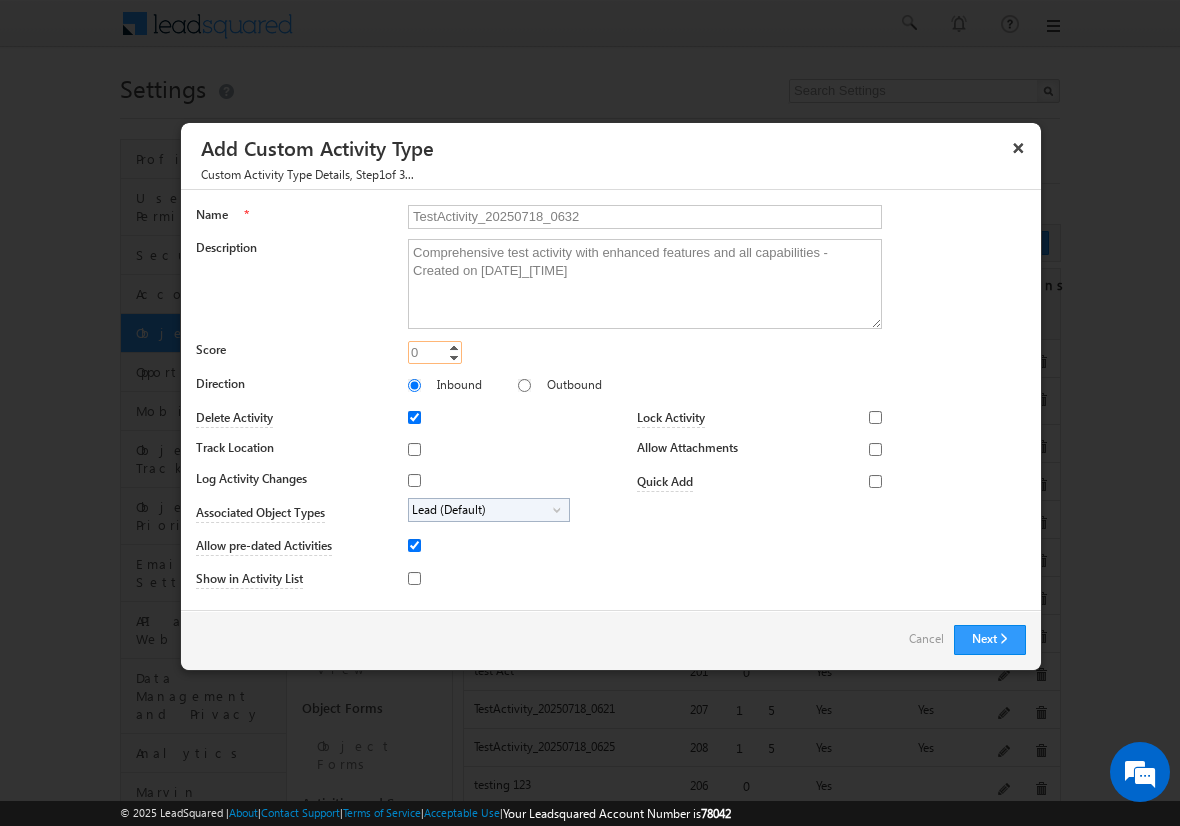 type on "15" 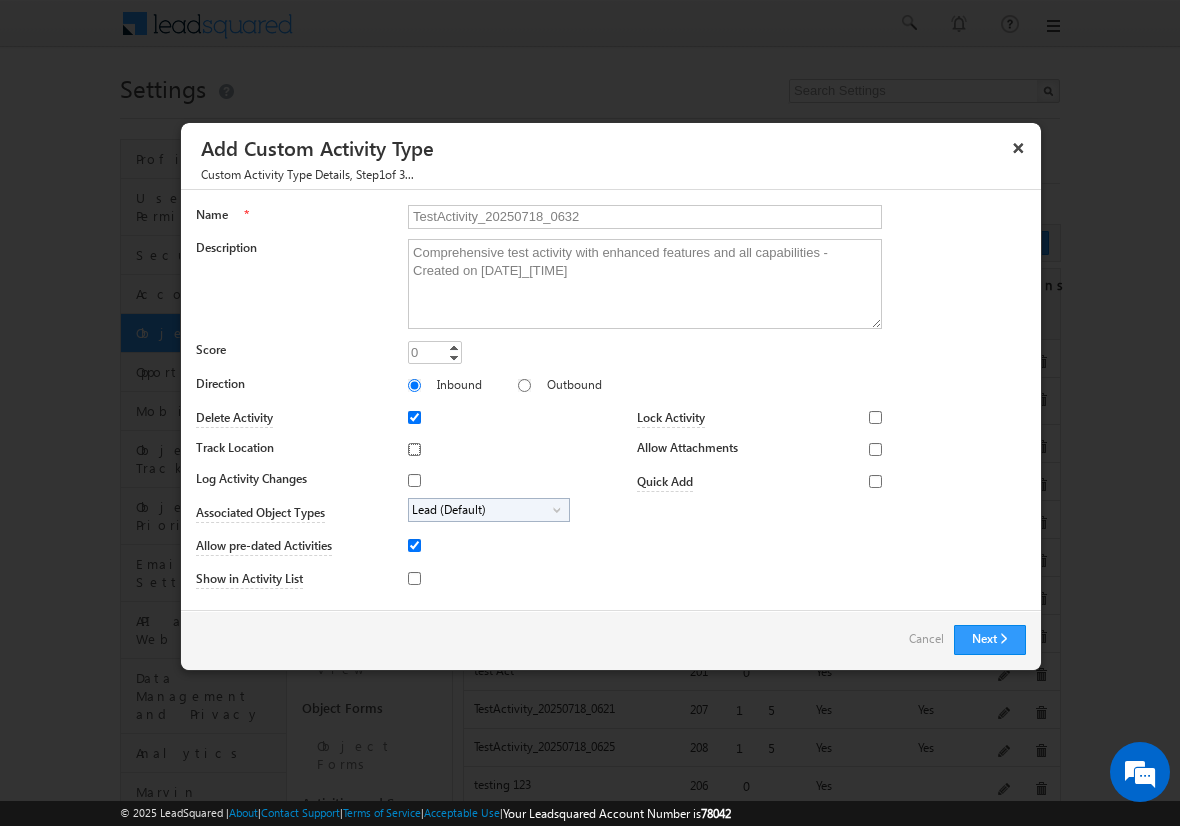 click on "Track Location" at bounding box center [414, 449] 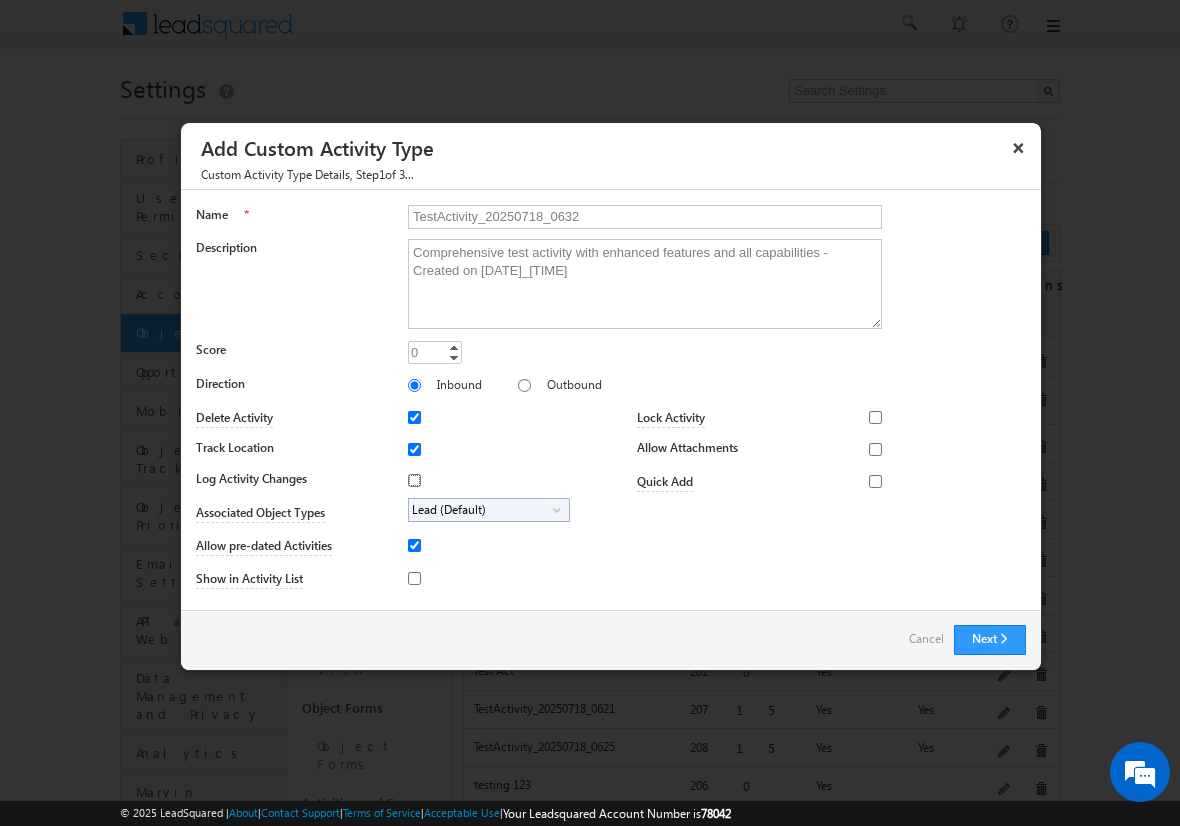 click on "Log Activity Changes" at bounding box center (414, 480) 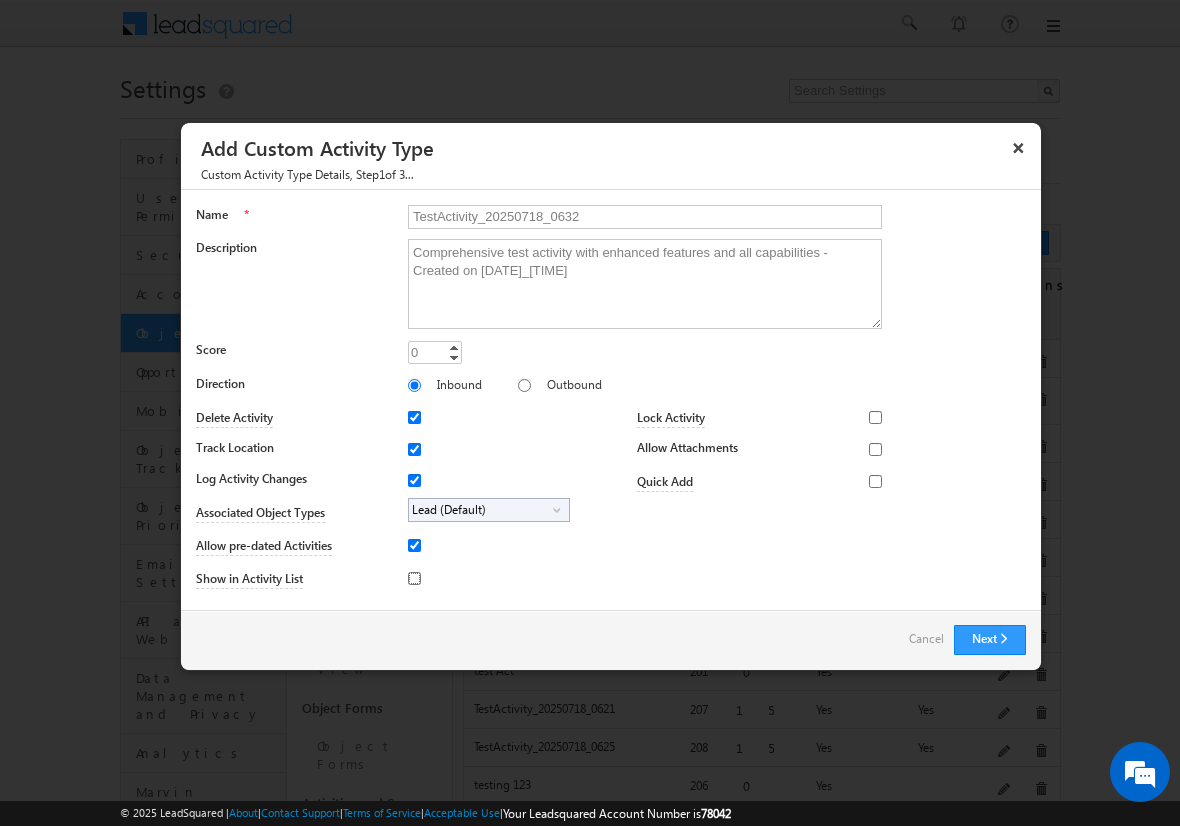 click on "Show in Activity List" at bounding box center [414, 578] 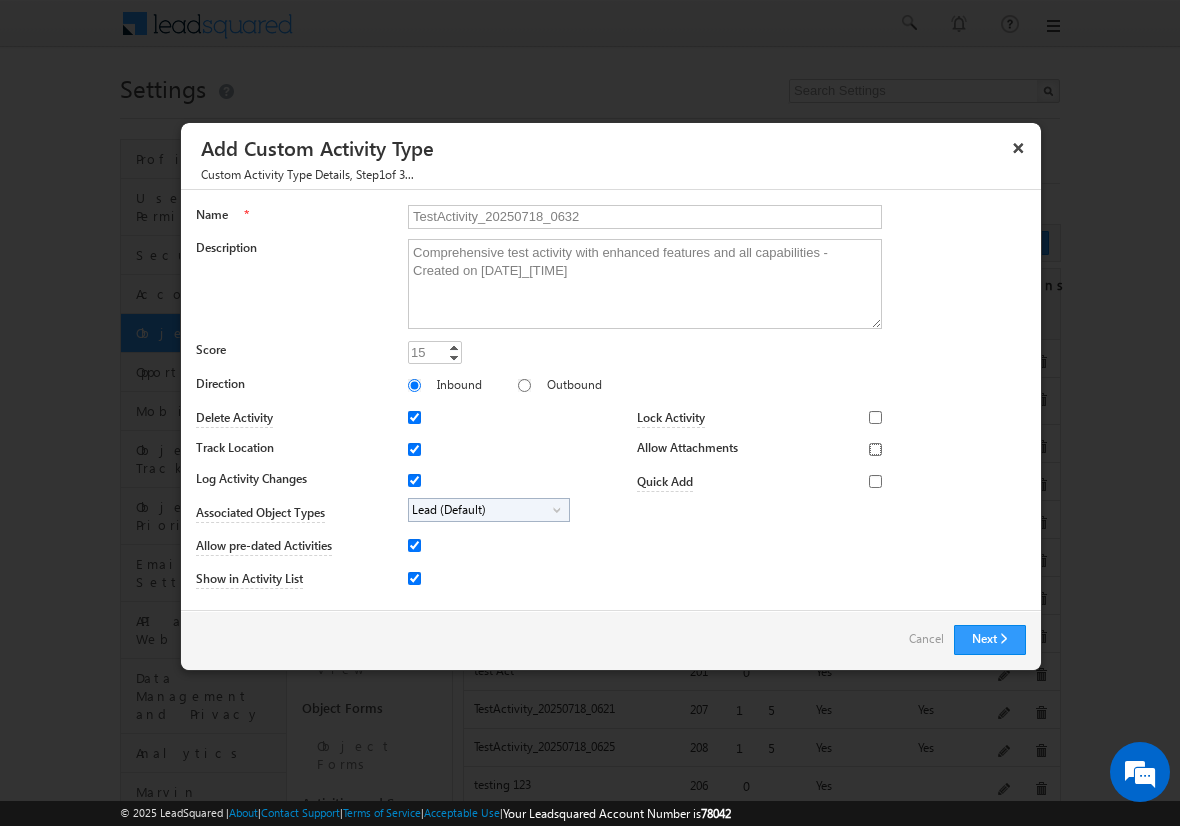 click on "Allow Attachments" at bounding box center (875, 449) 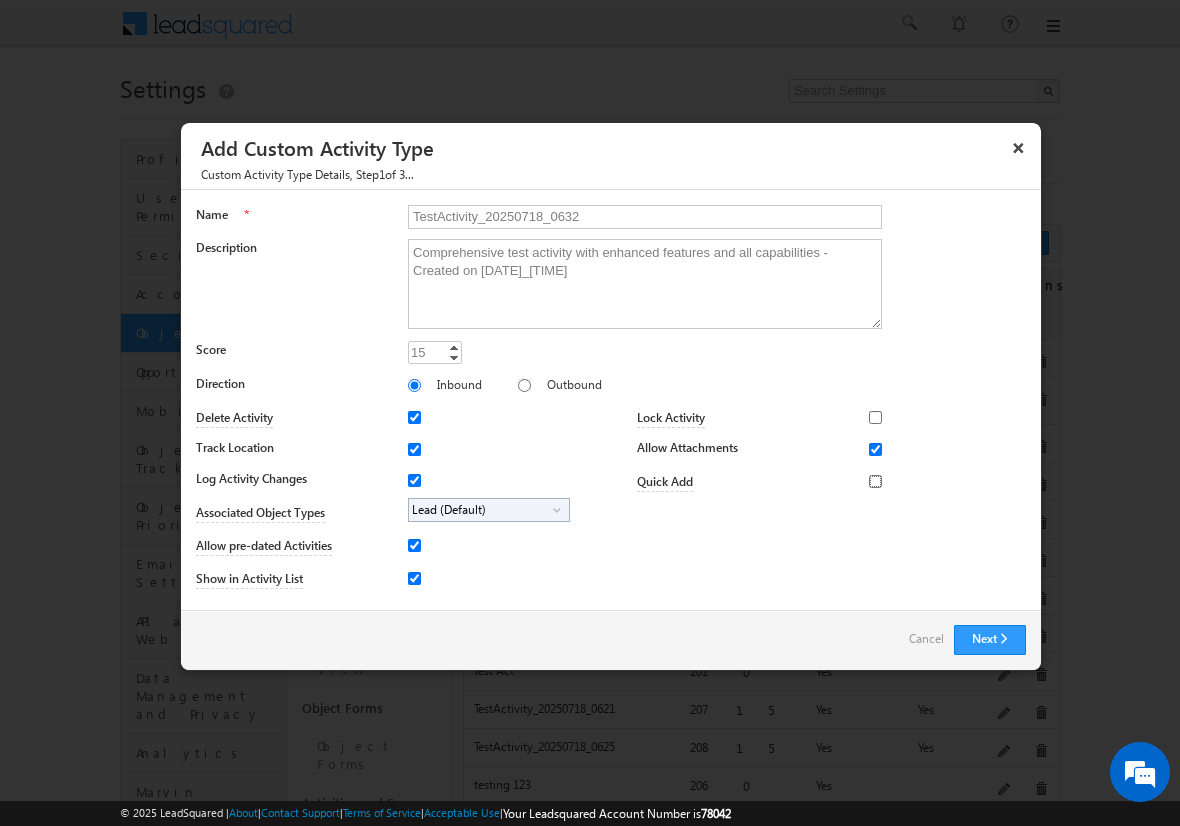 click on "Quick Add" at bounding box center [875, 481] 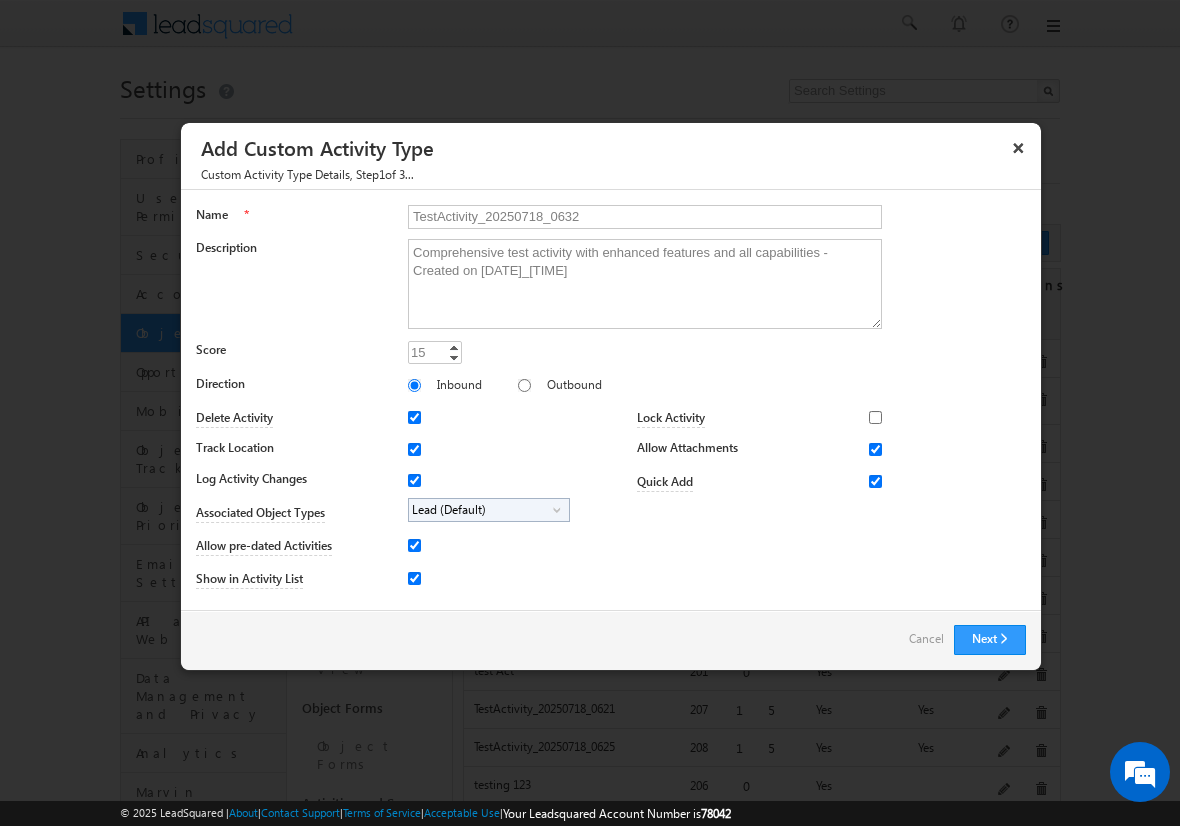 click on "Lead (Default)" at bounding box center [481, 510] 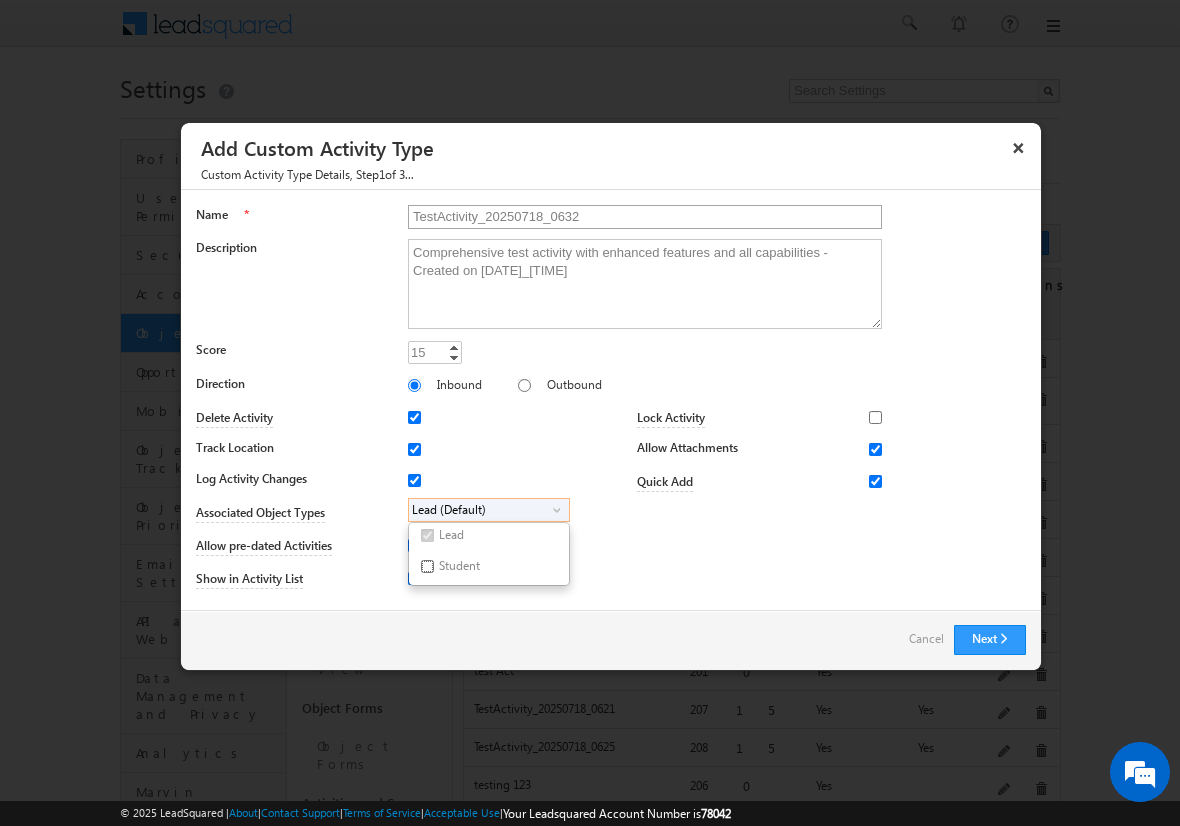 click on "Student" at bounding box center (427, 566) 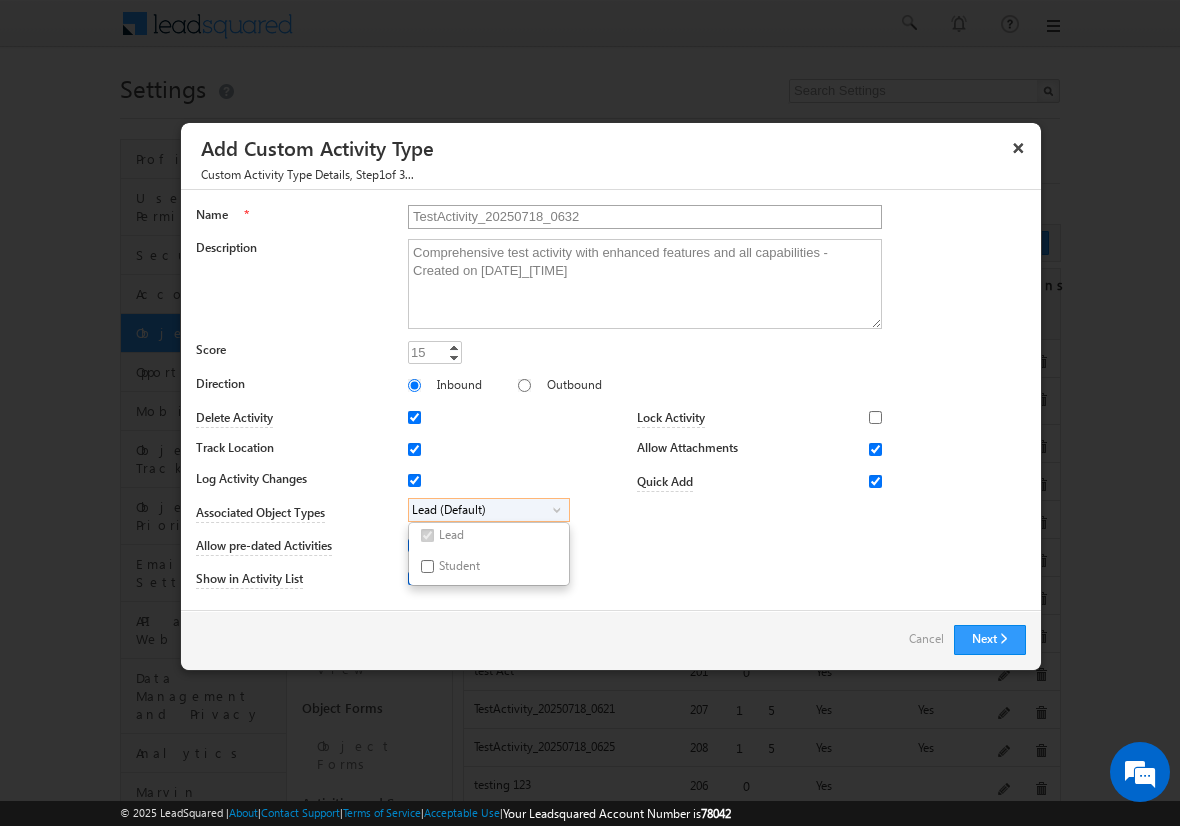 checkbox on "true" 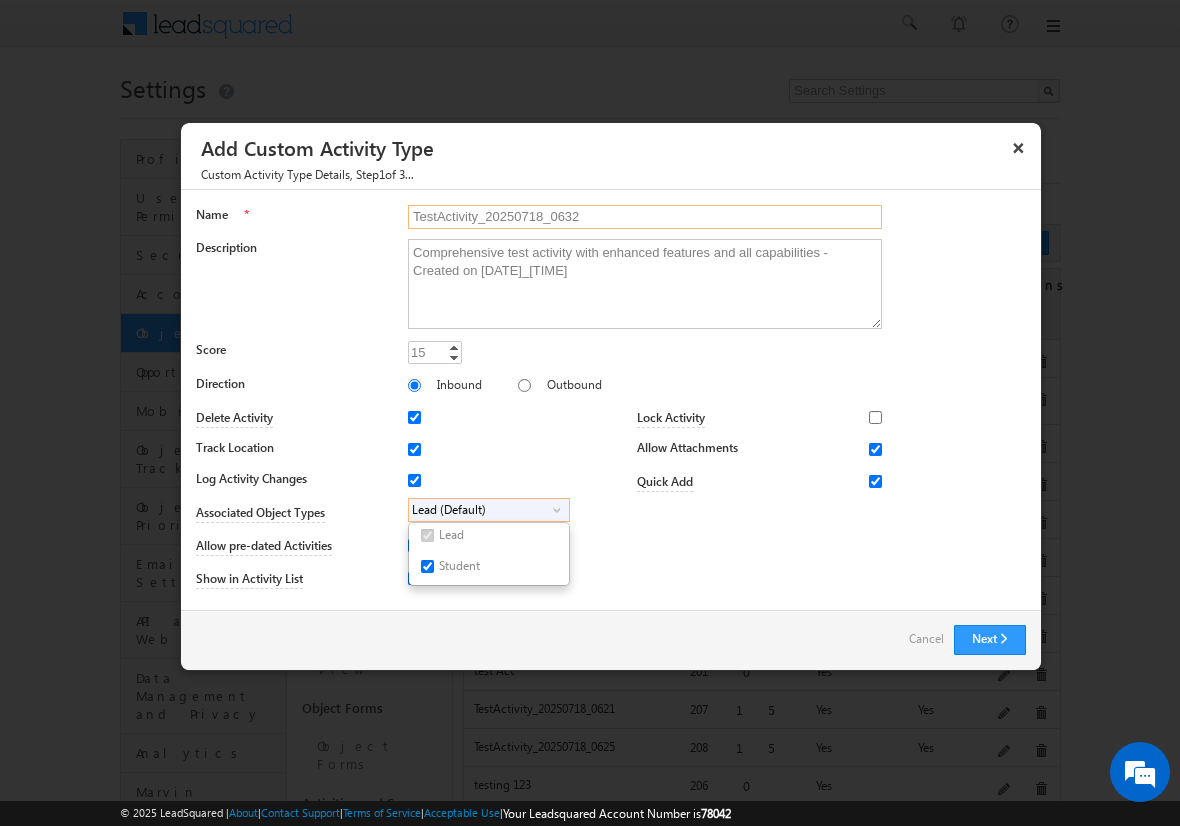 click on "TestActivity_20250718_0632" at bounding box center [645, 217] 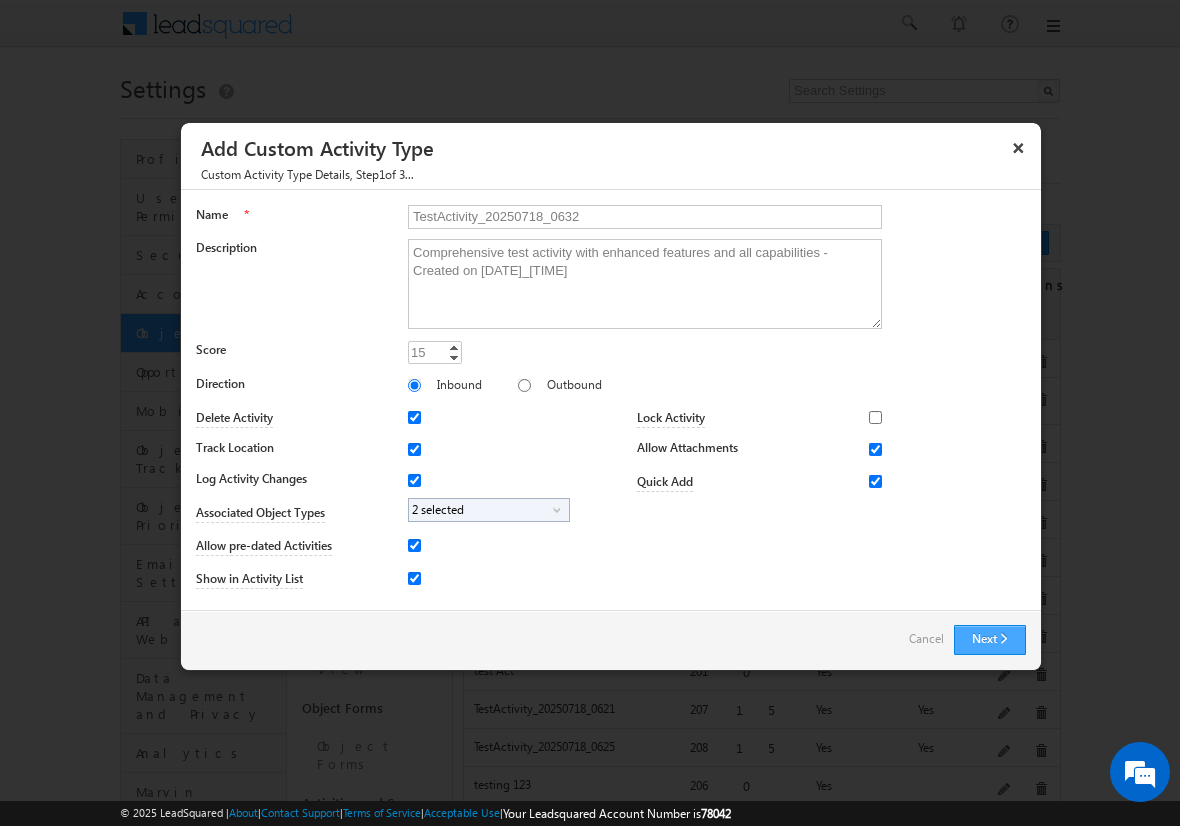 click on "Next" at bounding box center (990, 640) 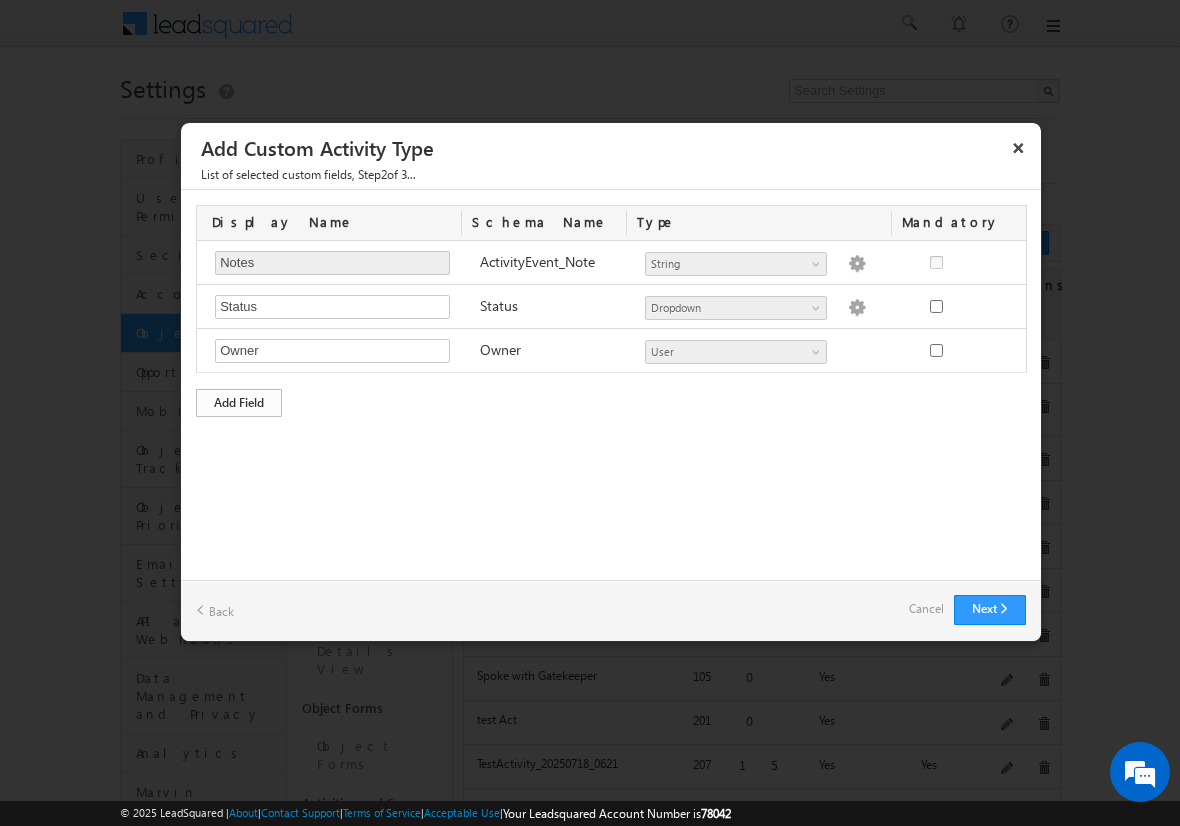 click on "Add Field" at bounding box center (239, 403) 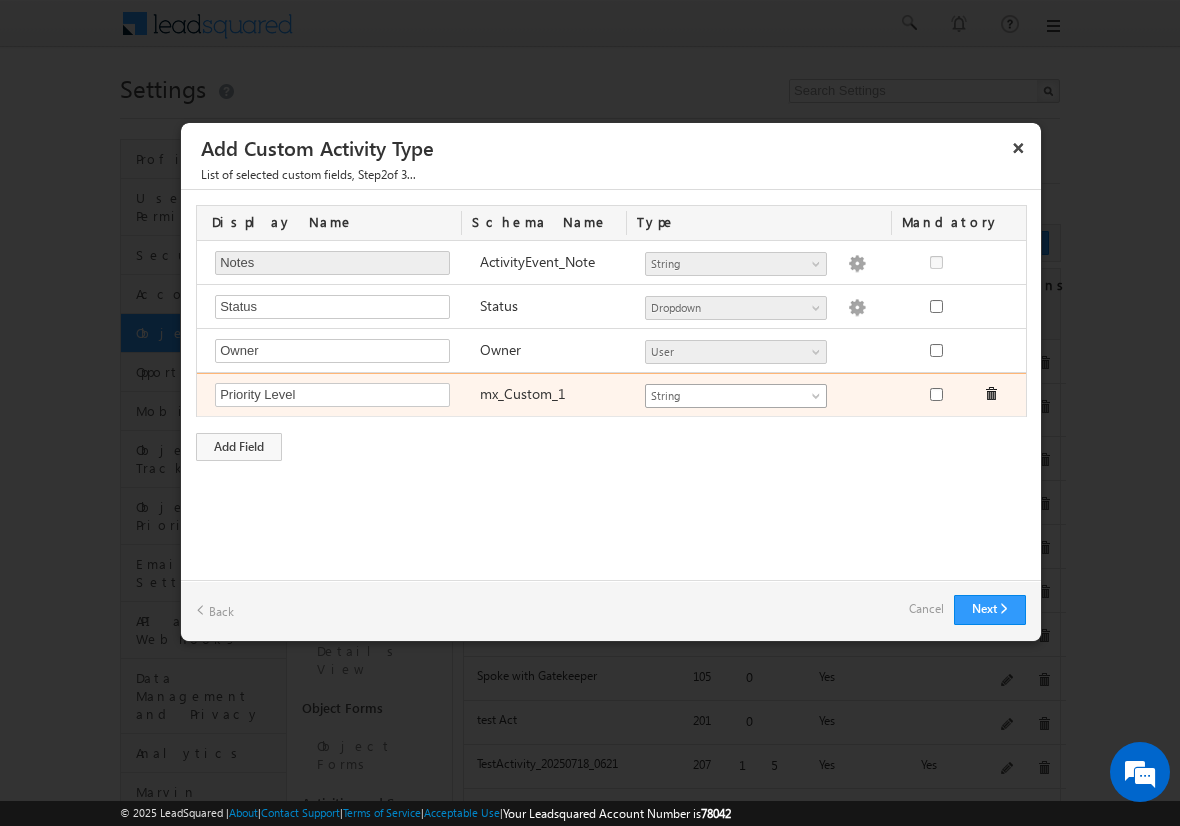 type on "Priority Level" 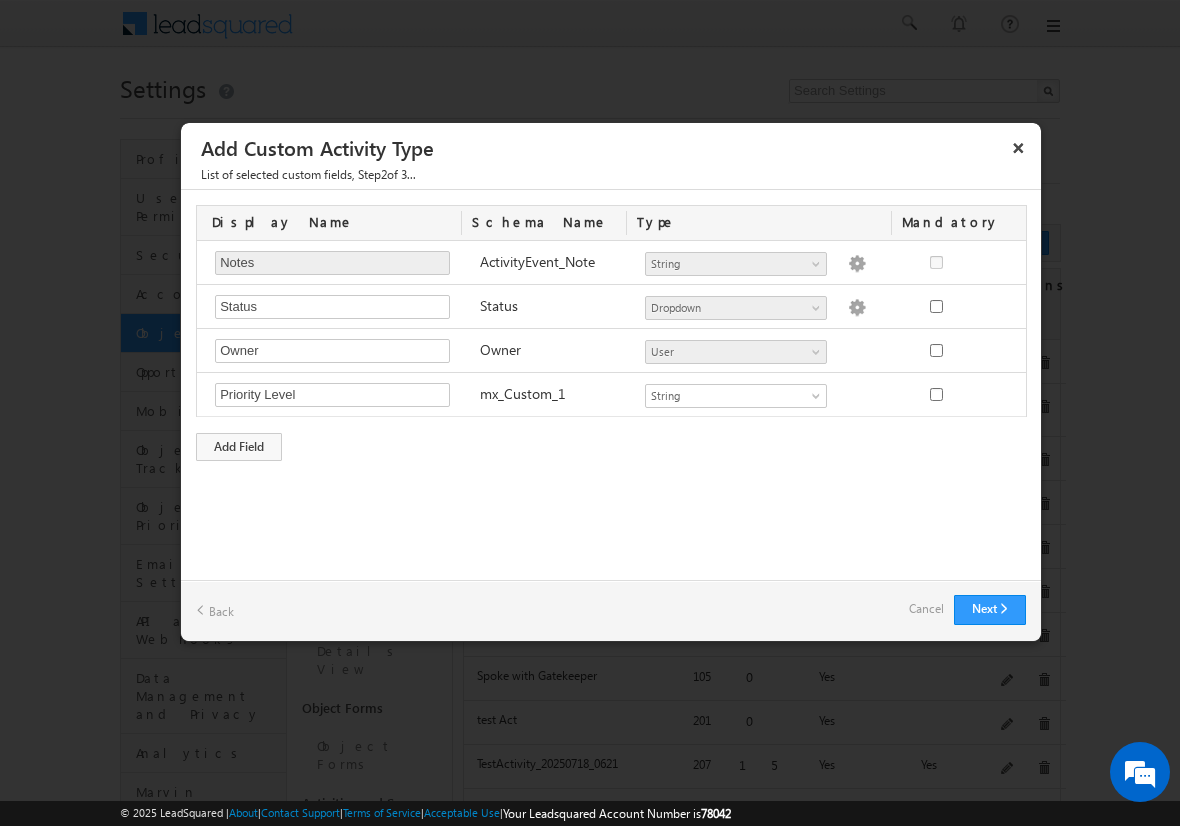 click on "Cancel" at bounding box center (926, 609) 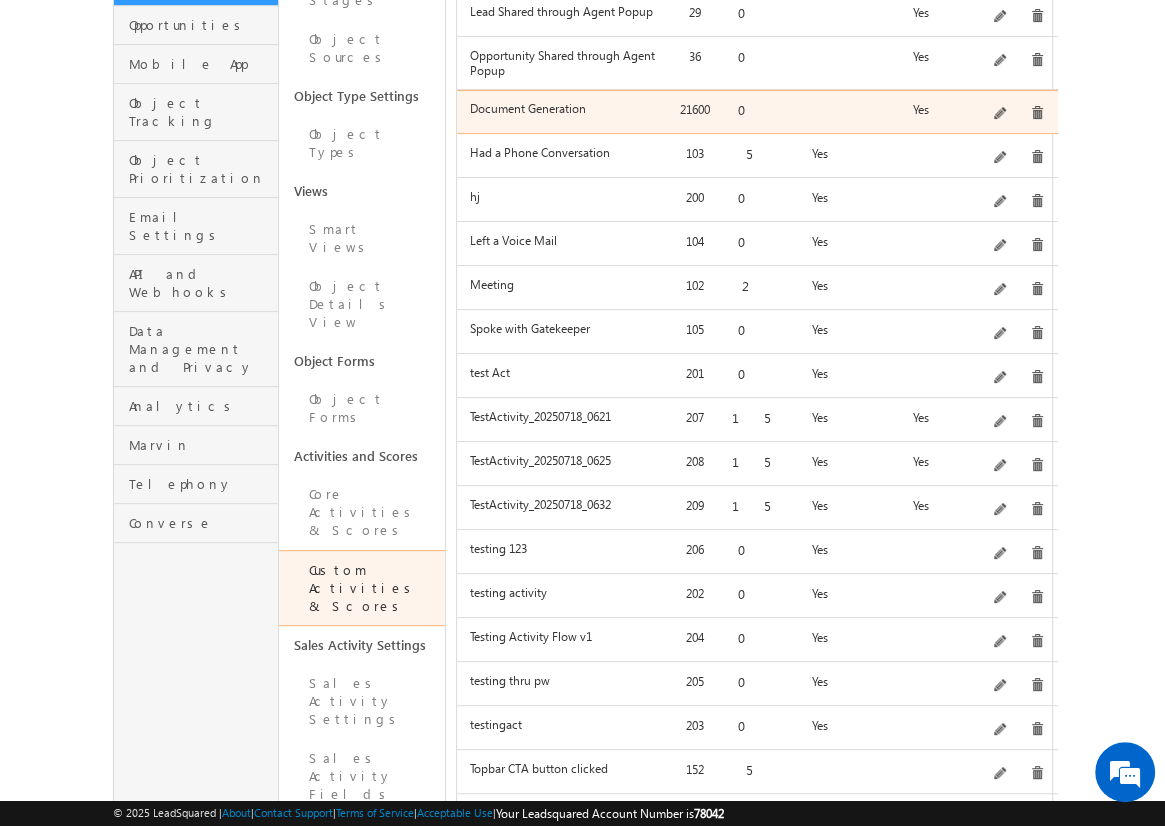 scroll, scrollTop: 354, scrollLeft: 0, axis: vertical 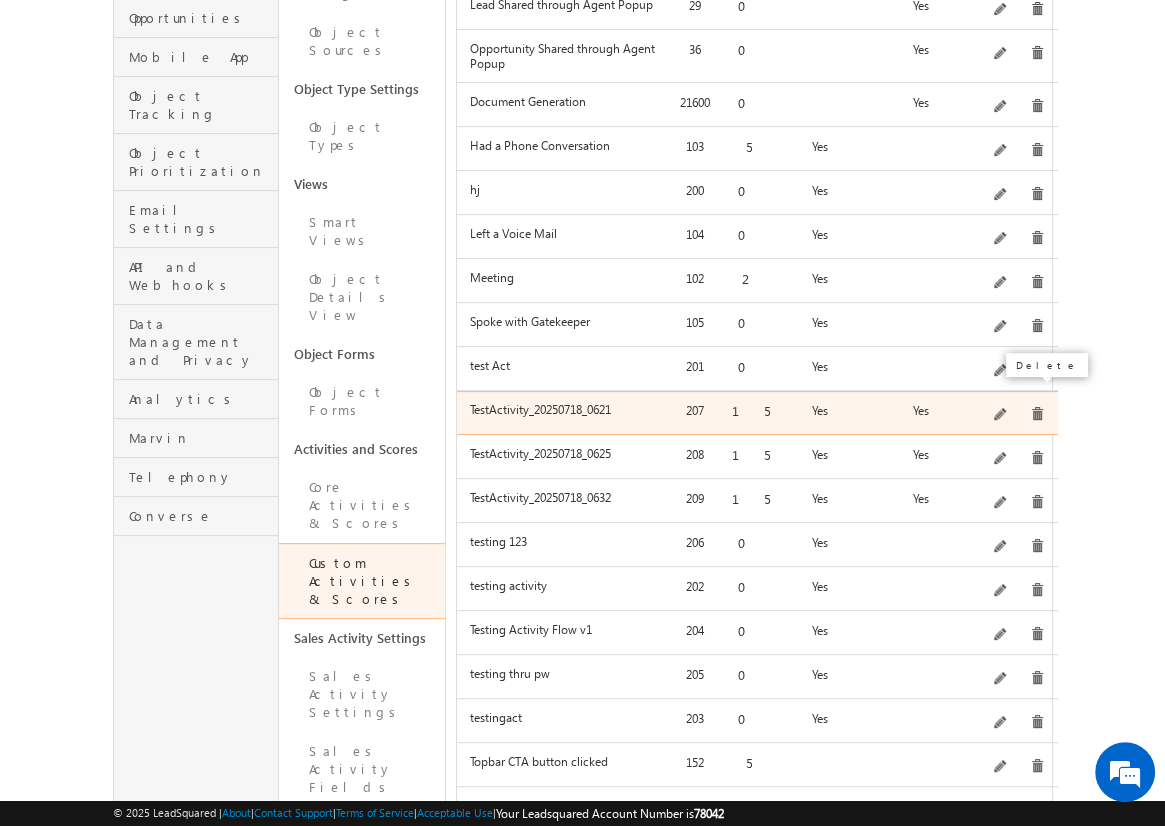 click at bounding box center (1037, 414) 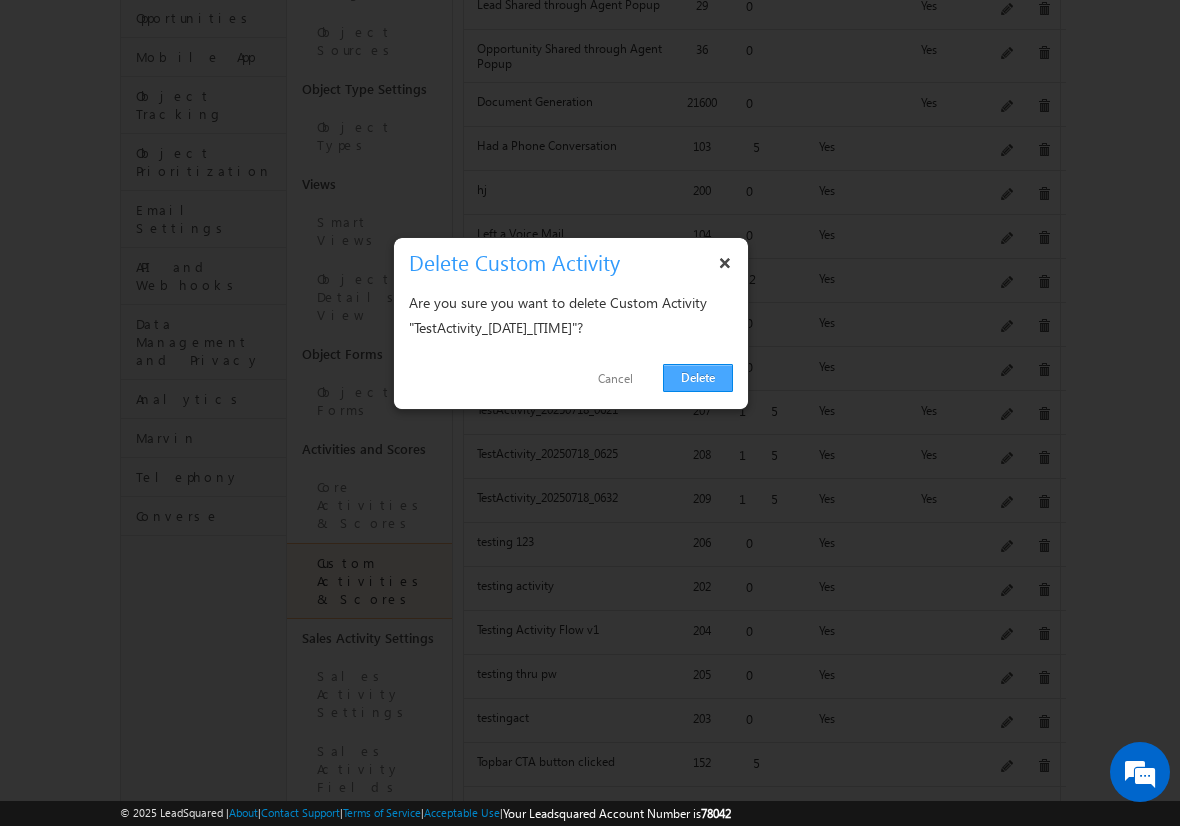 click on "Delete" at bounding box center [698, 378] 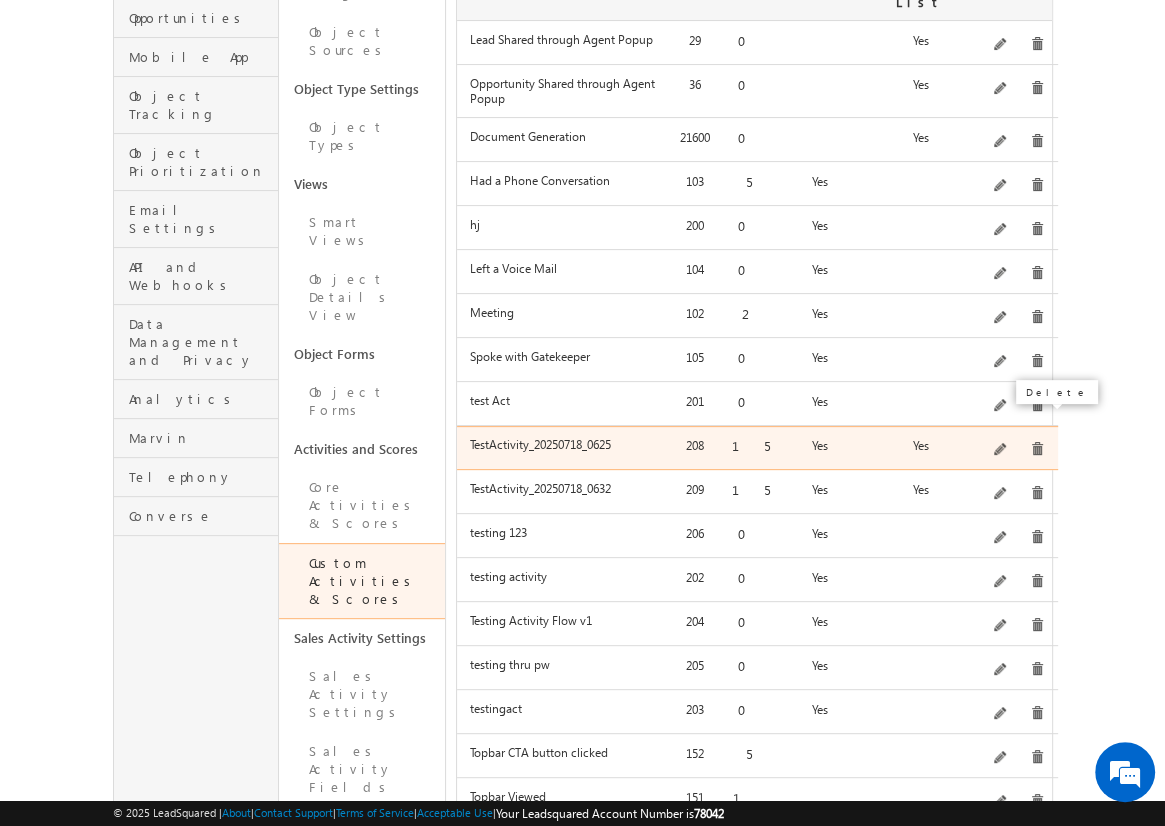 click at bounding box center (1037, 449) 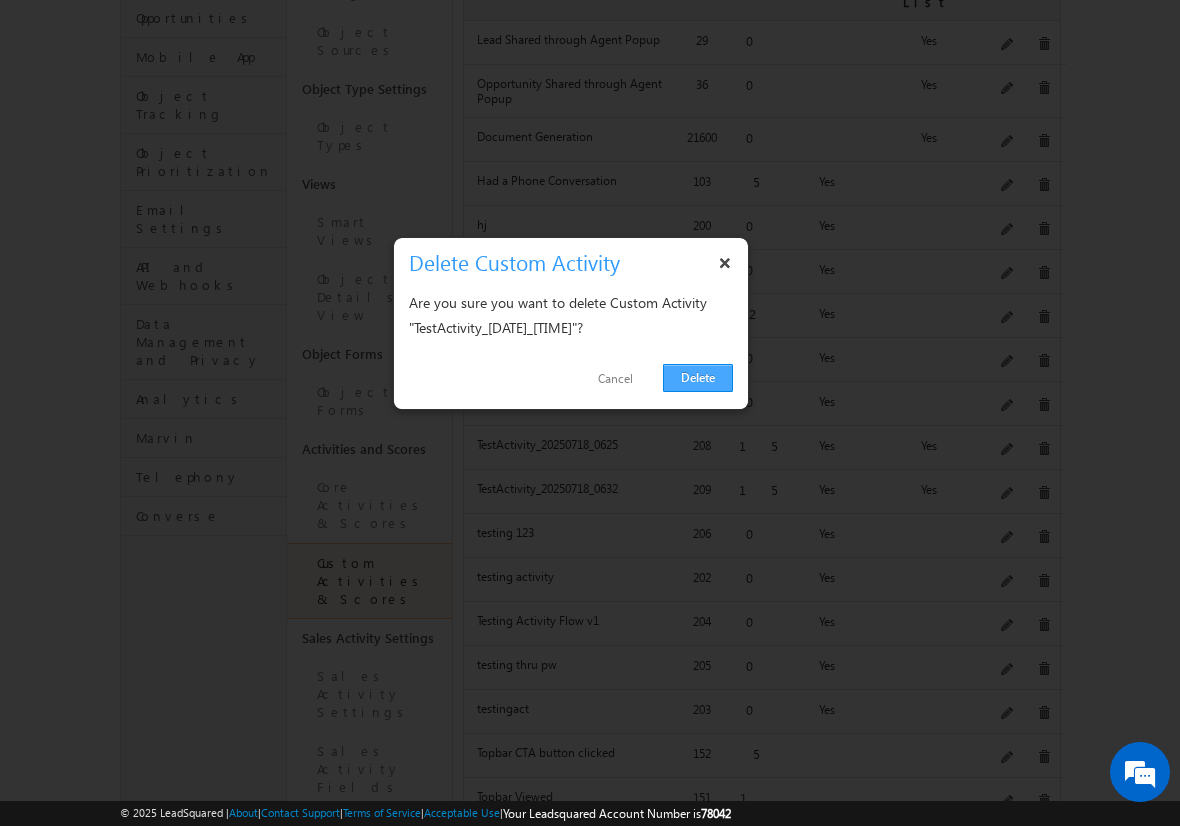 click on "Delete" at bounding box center [698, 378] 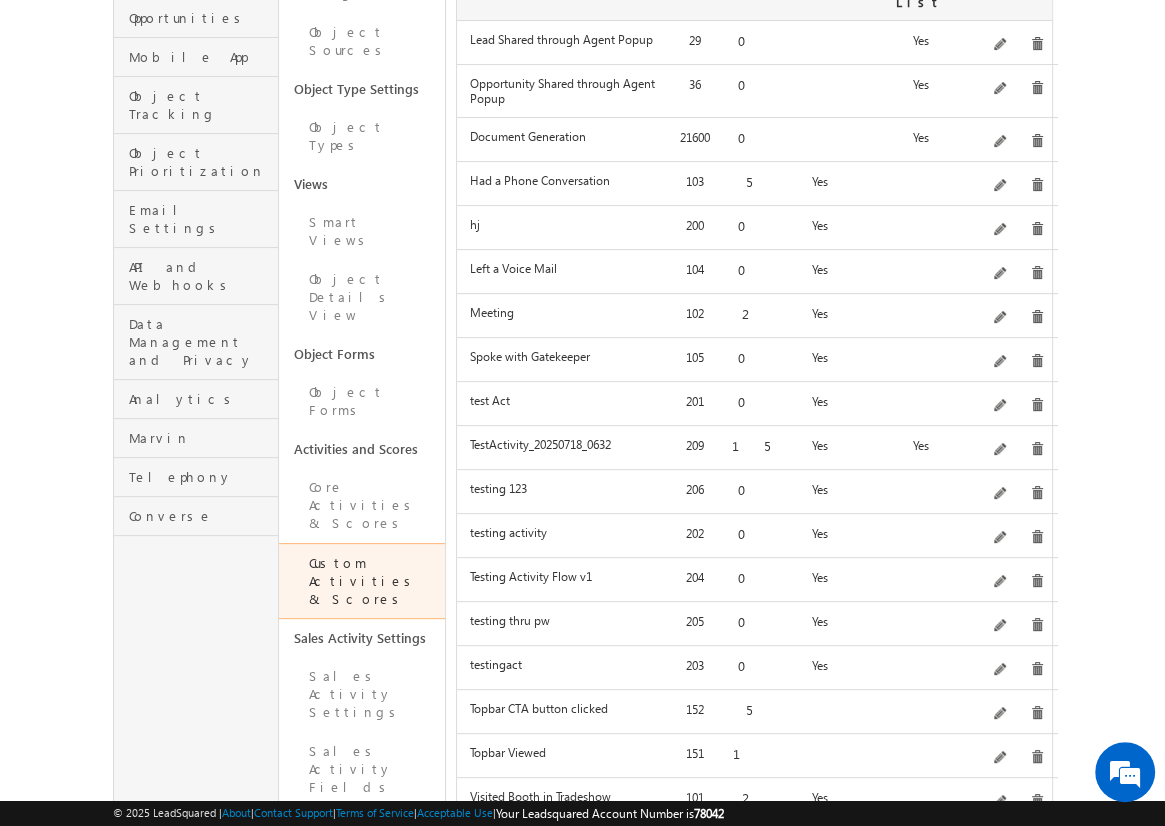click on "Add" at bounding box center (1012, -76) 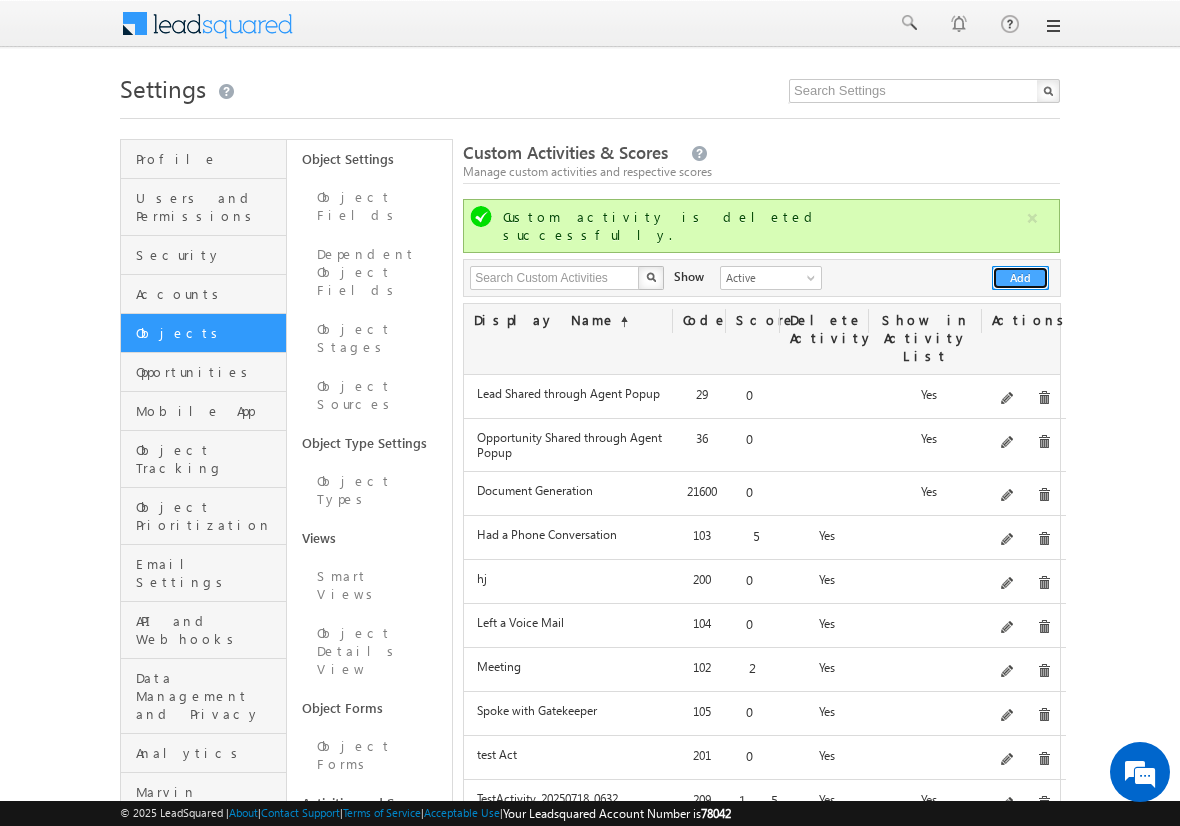 type 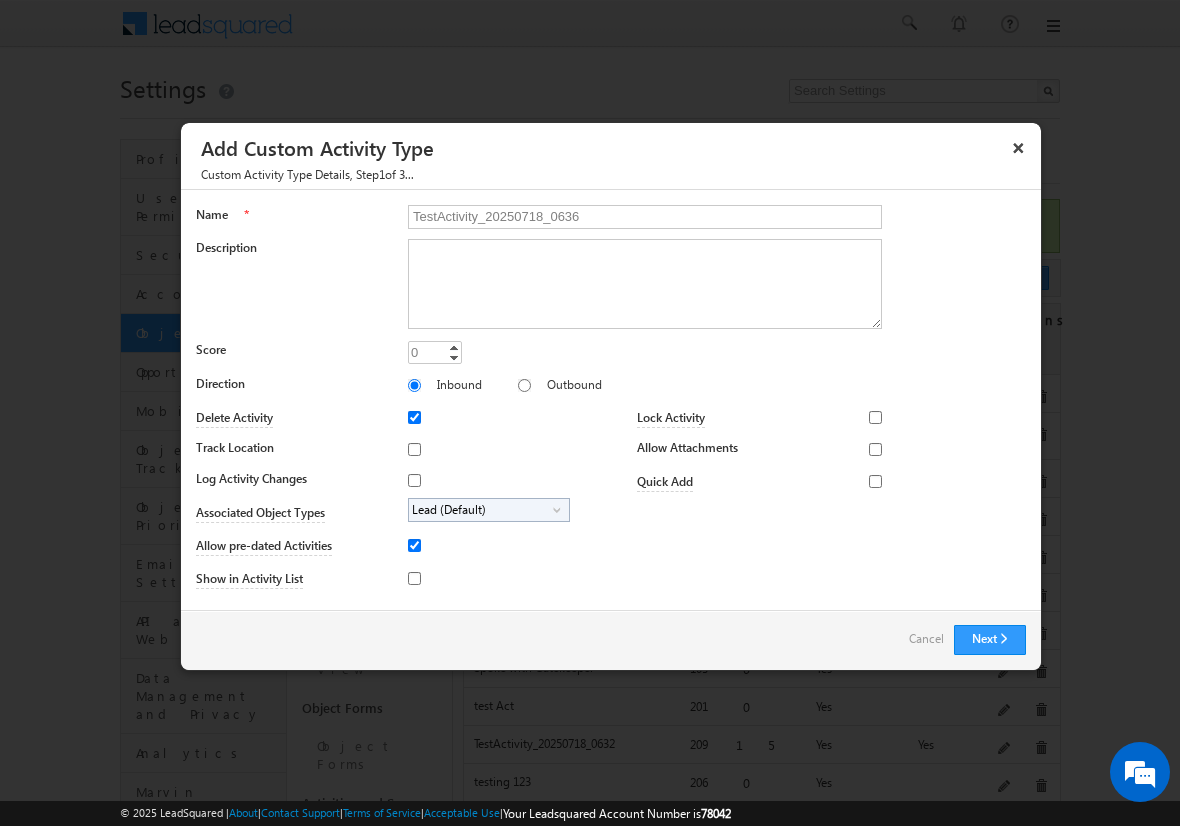 type on "TestActivity_20250718_0636" 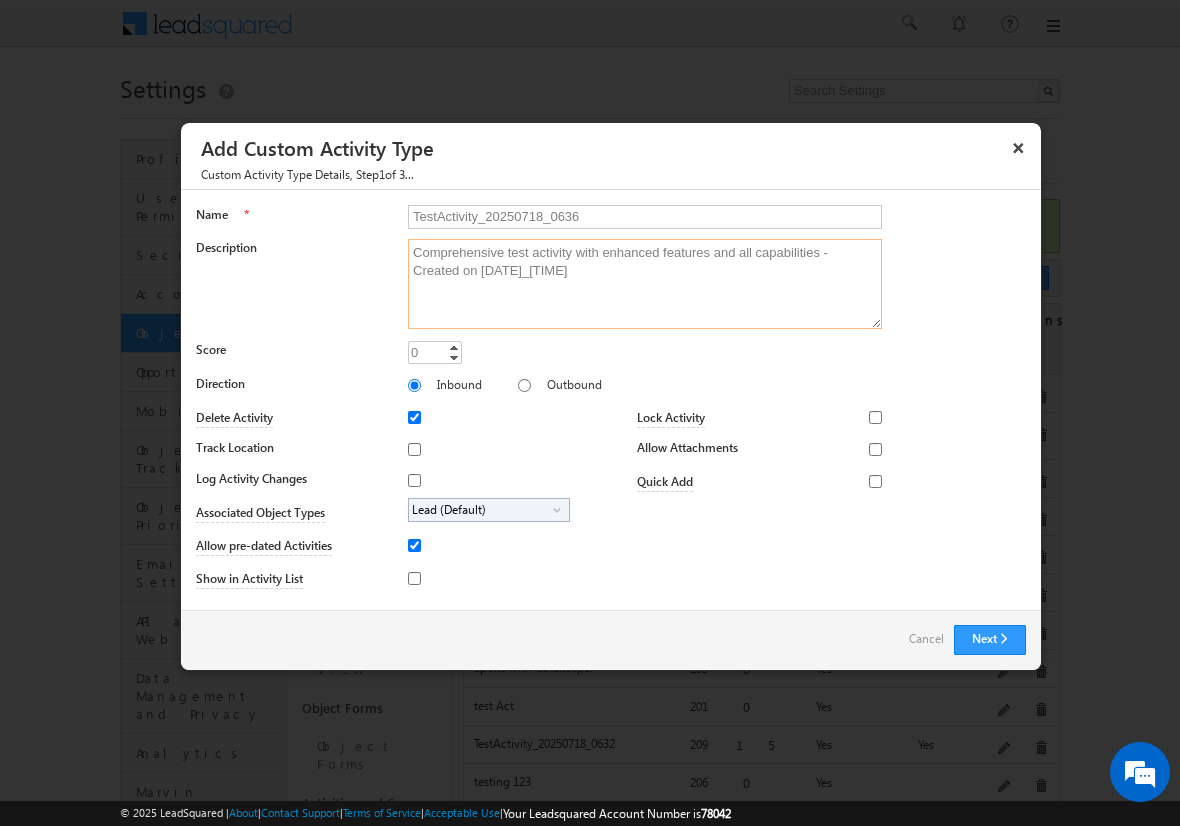type on "Comprehensive test activity with enhanced features and all capabilities - Created on [DATE]_[TIME]" 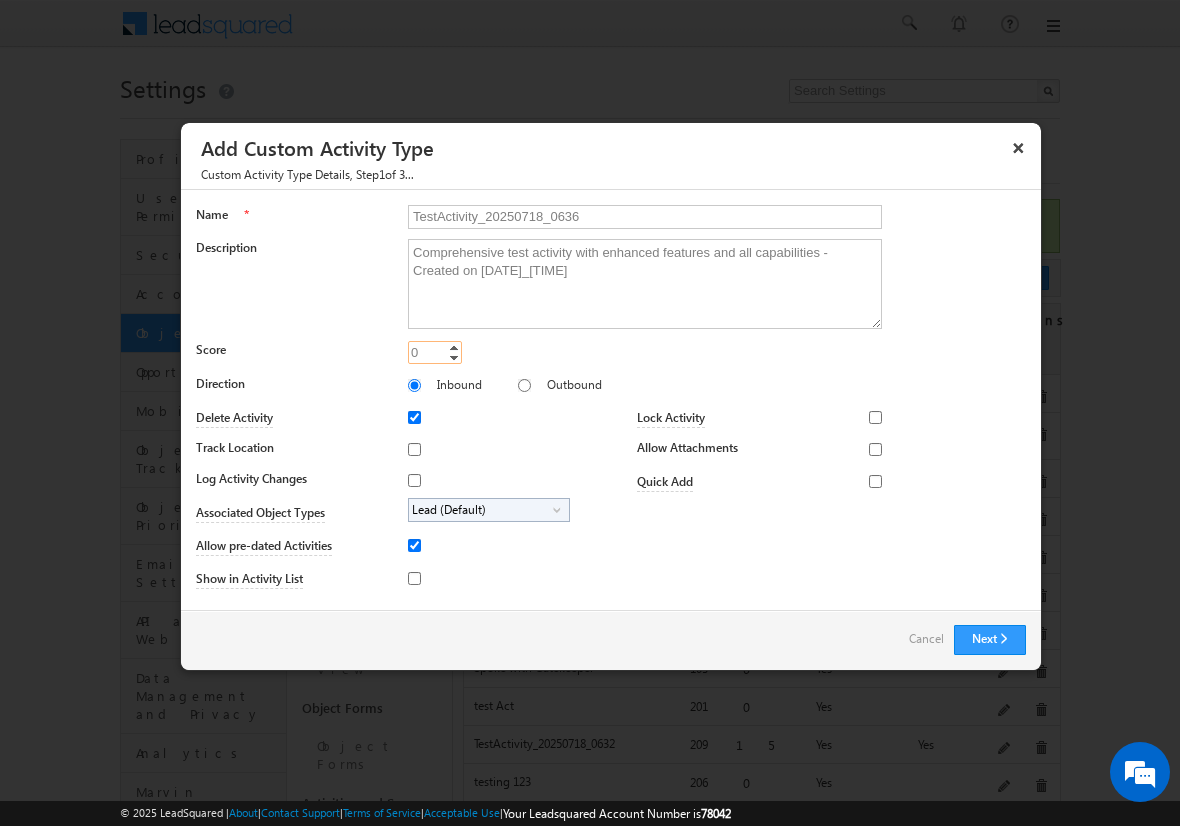 type on "15" 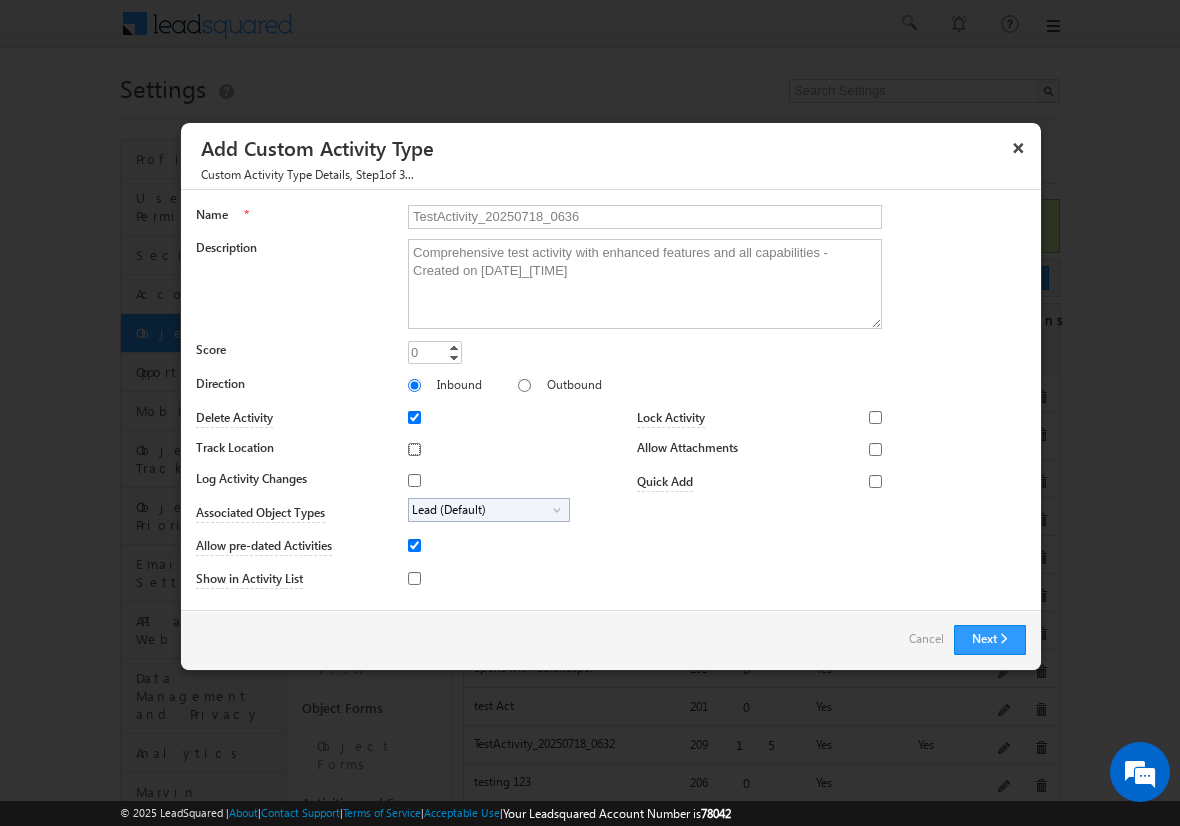 click on "Track Location" at bounding box center (414, 449) 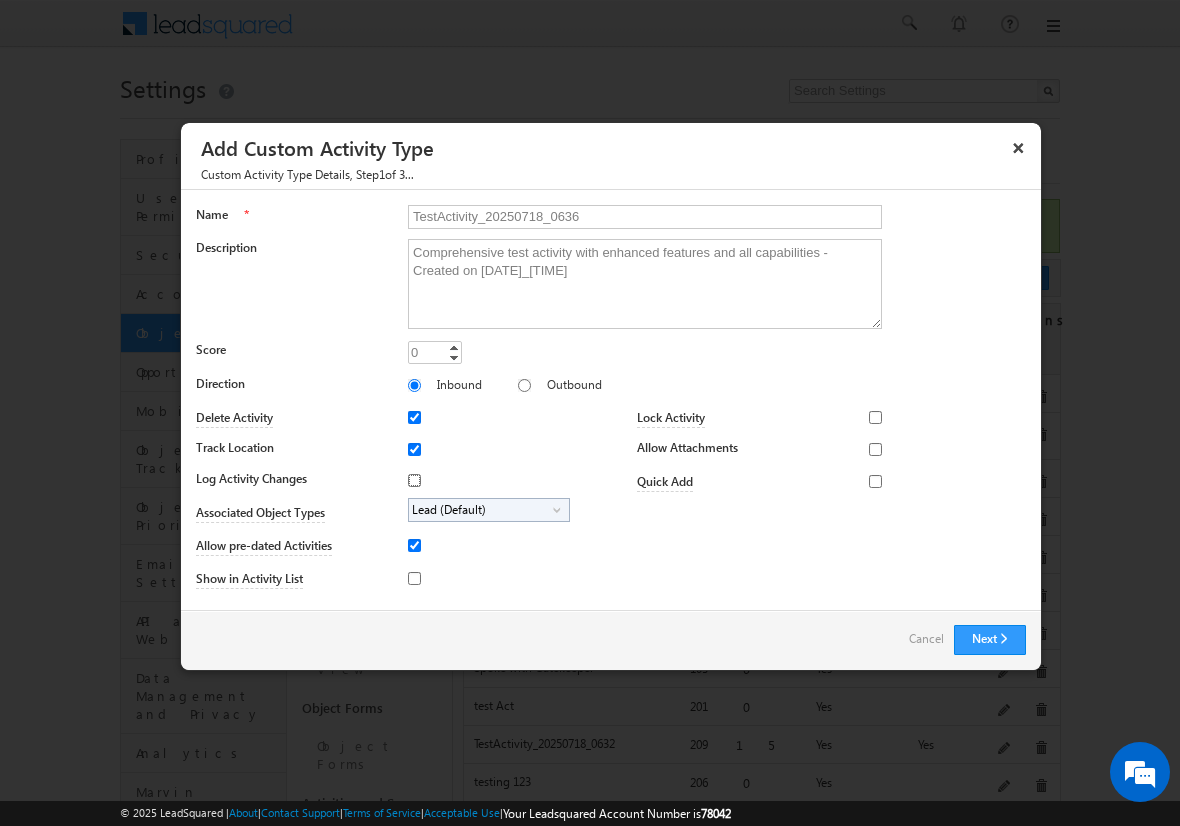 click on "Log Activity Changes" at bounding box center (414, 480) 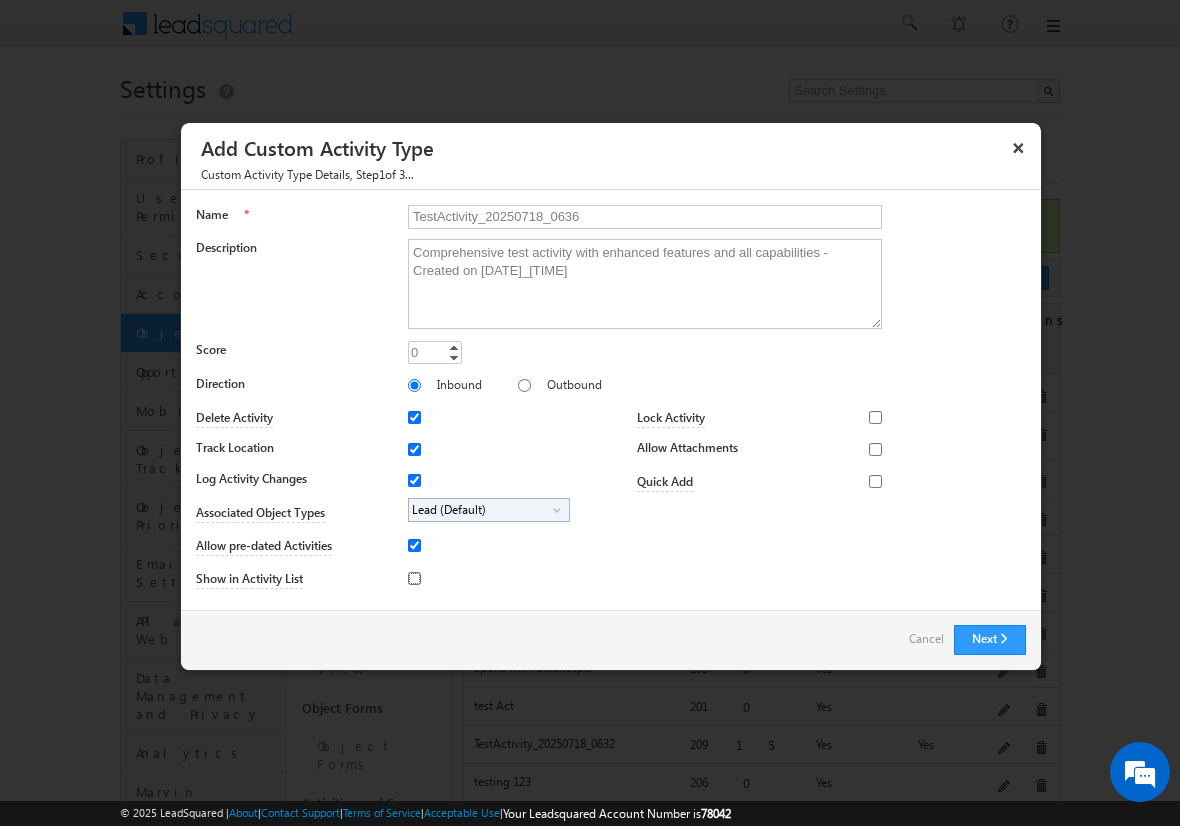 click on "Show in Activity List" at bounding box center [414, 578] 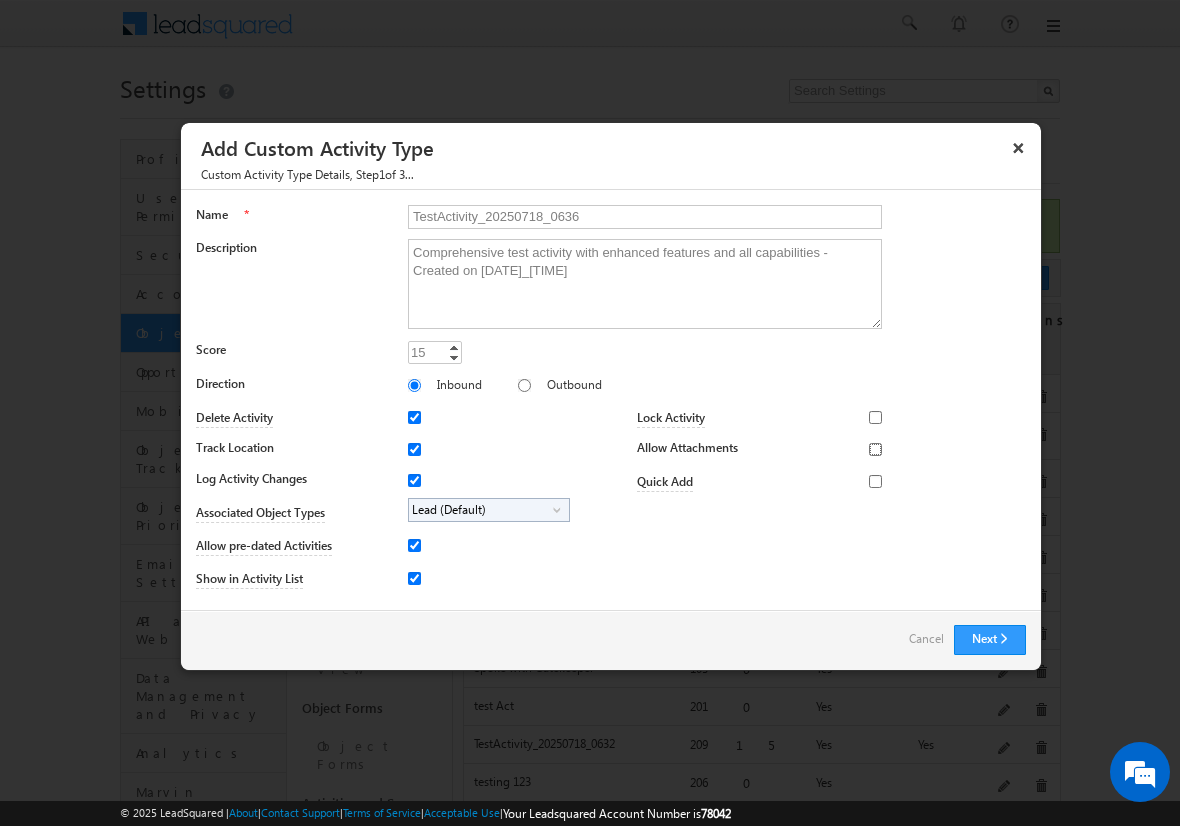 click on "Allow Attachments" at bounding box center (875, 449) 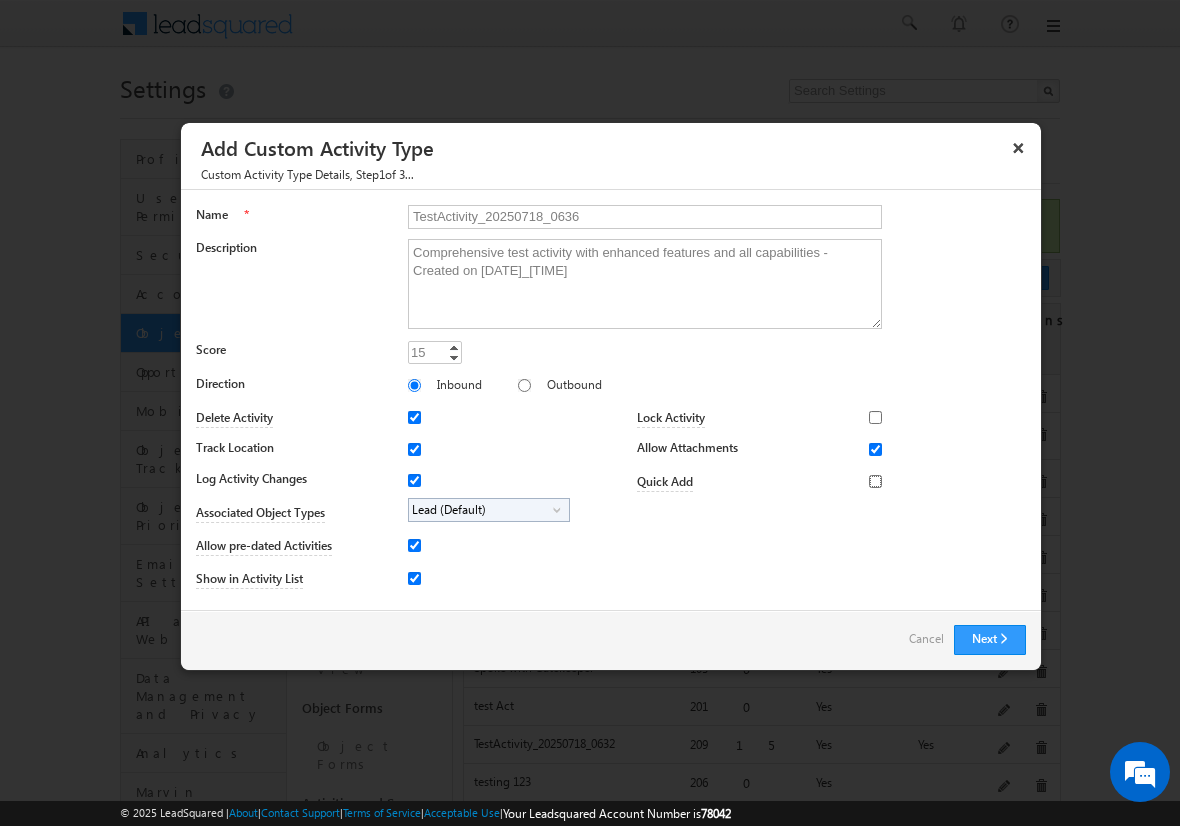 click on "Quick Add" at bounding box center (875, 481) 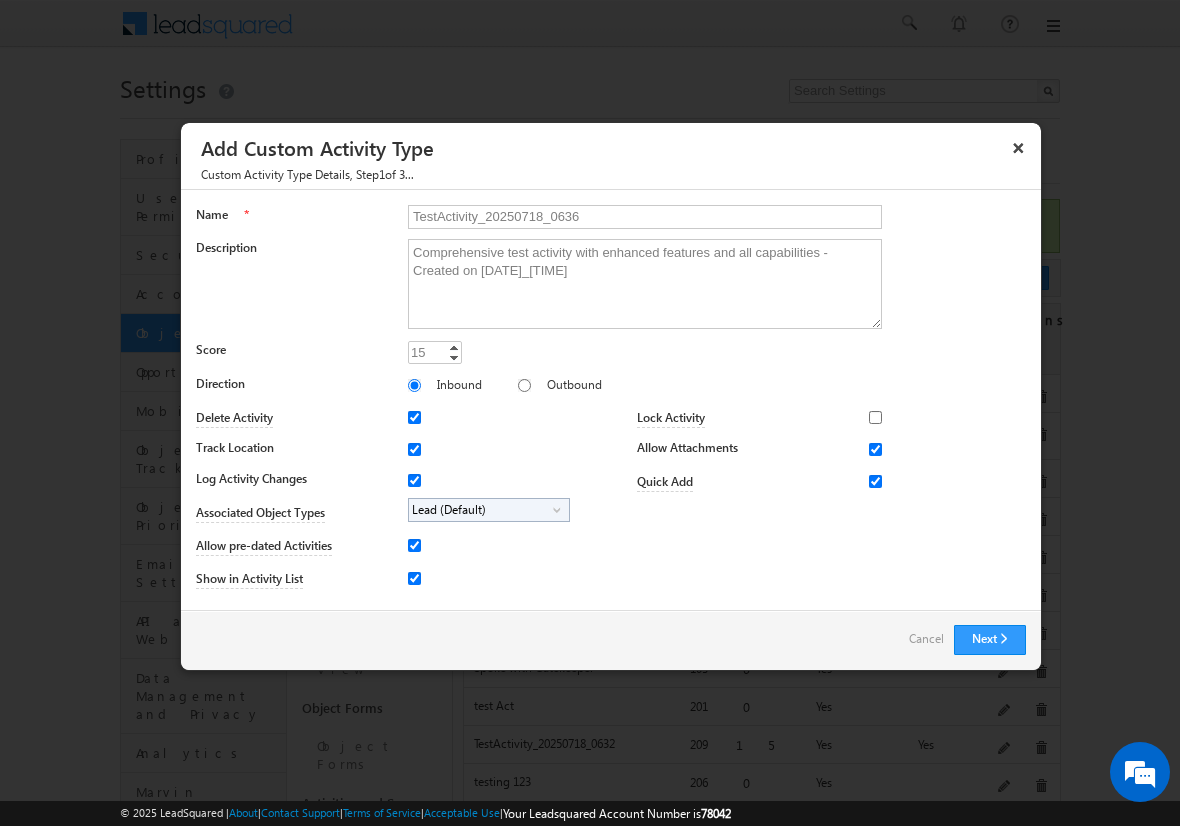 click on "Lead (Default)" at bounding box center (481, 510) 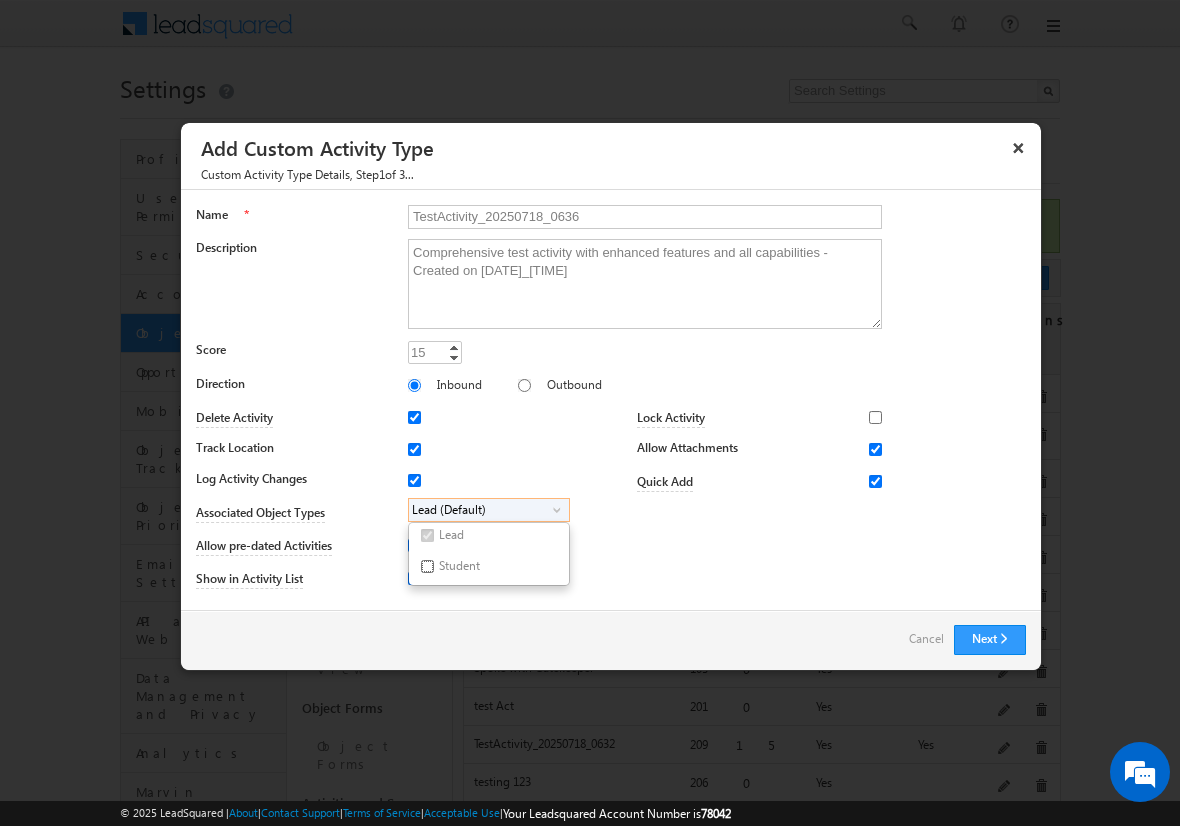 click on "Student" at bounding box center [427, 566] 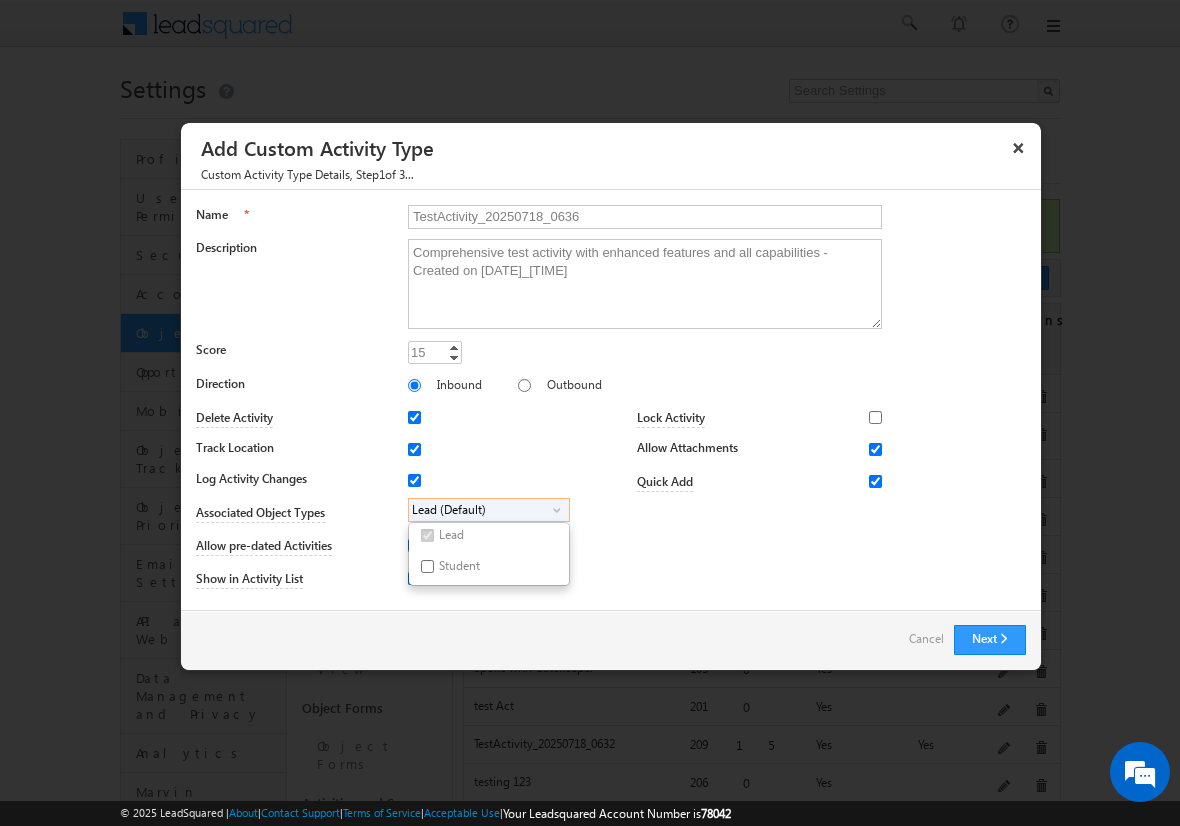 checkbox on "true" 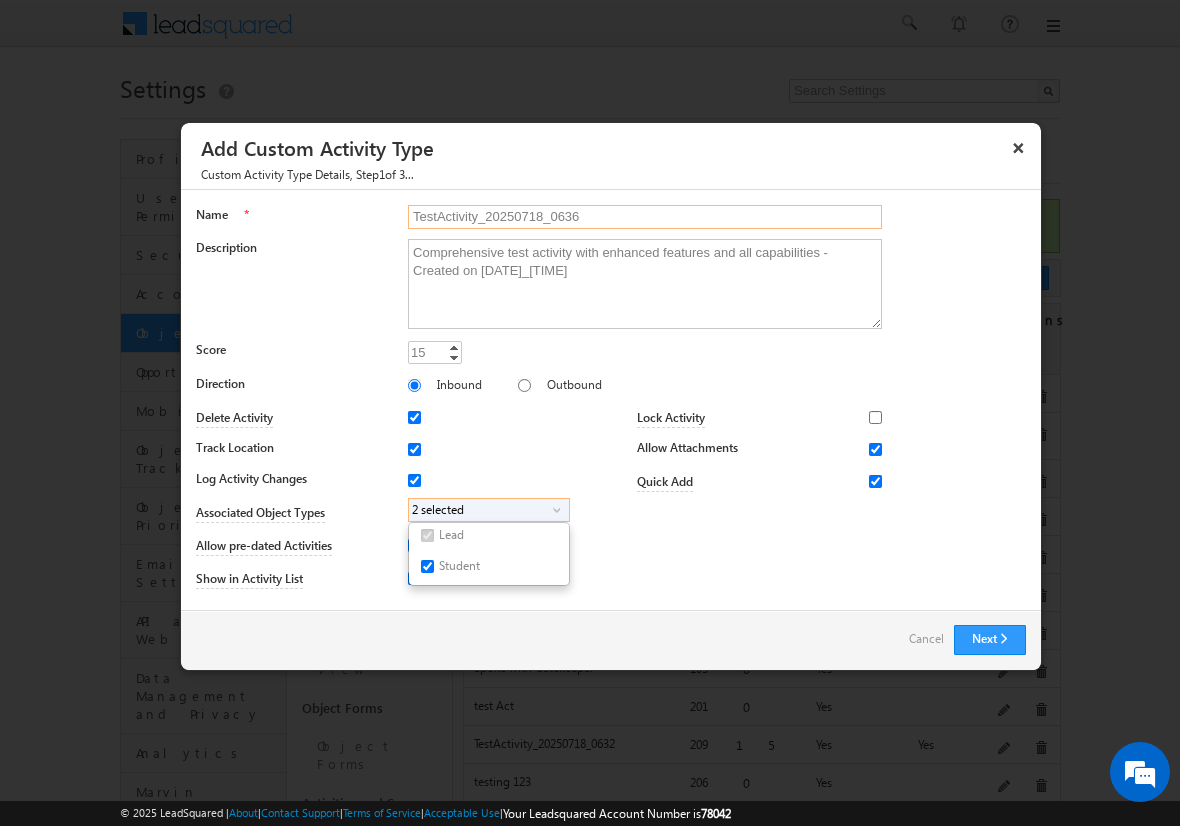 click on "TestActivity_20250718_0636" at bounding box center (645, 217) 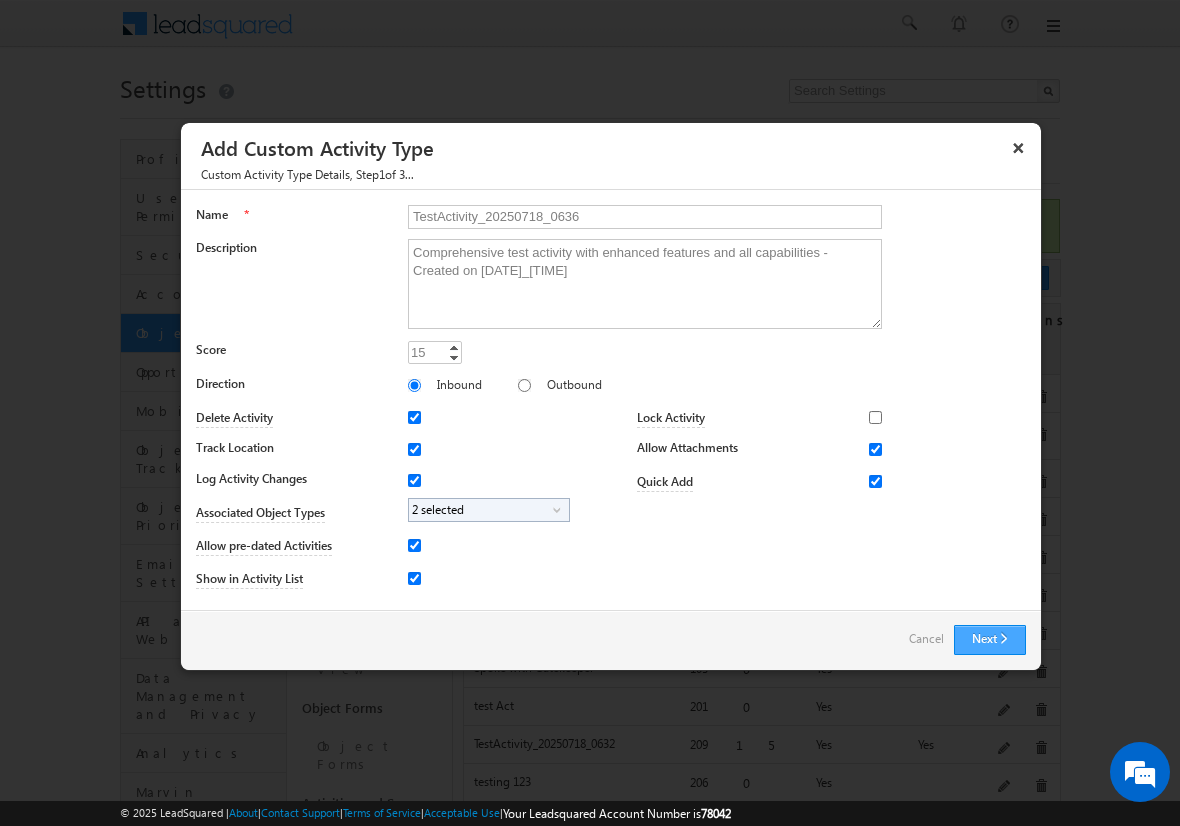 click on "Next" at bounding box center (990, 640) 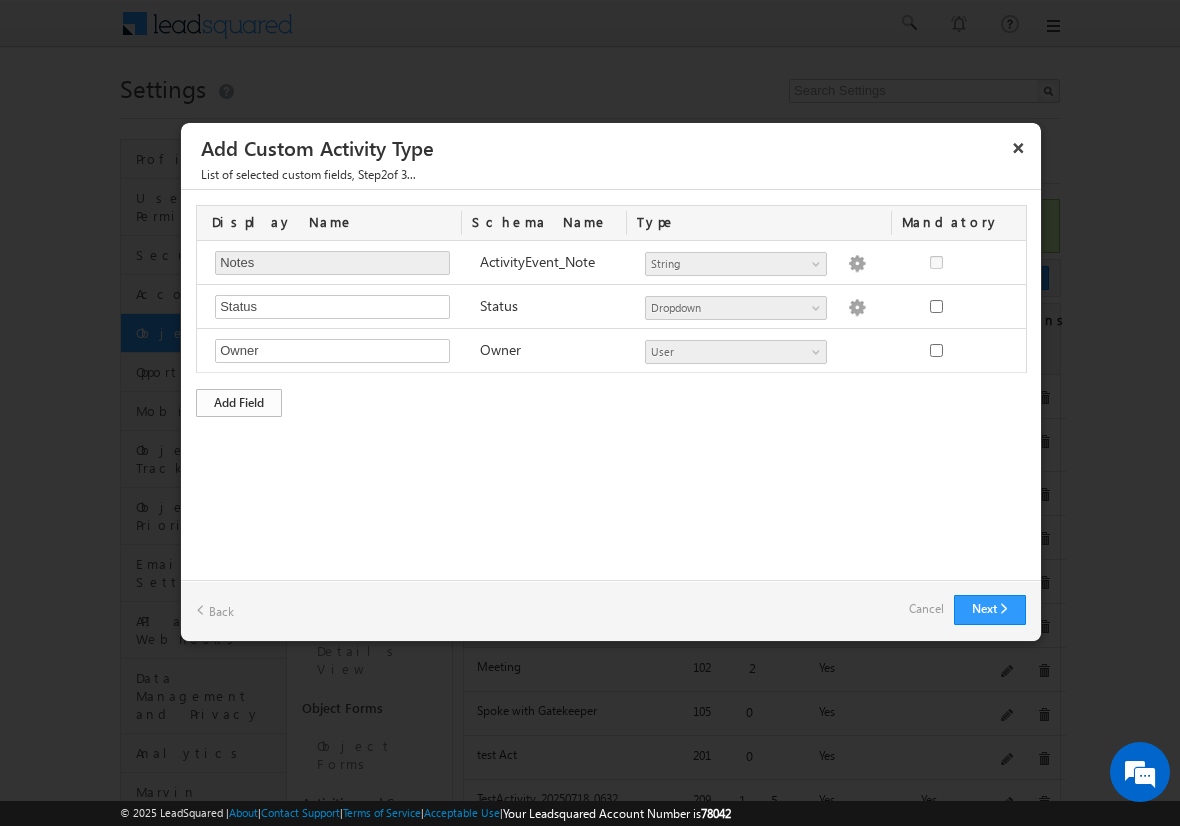 click on "Add Field" at bounding box center (239, 403) 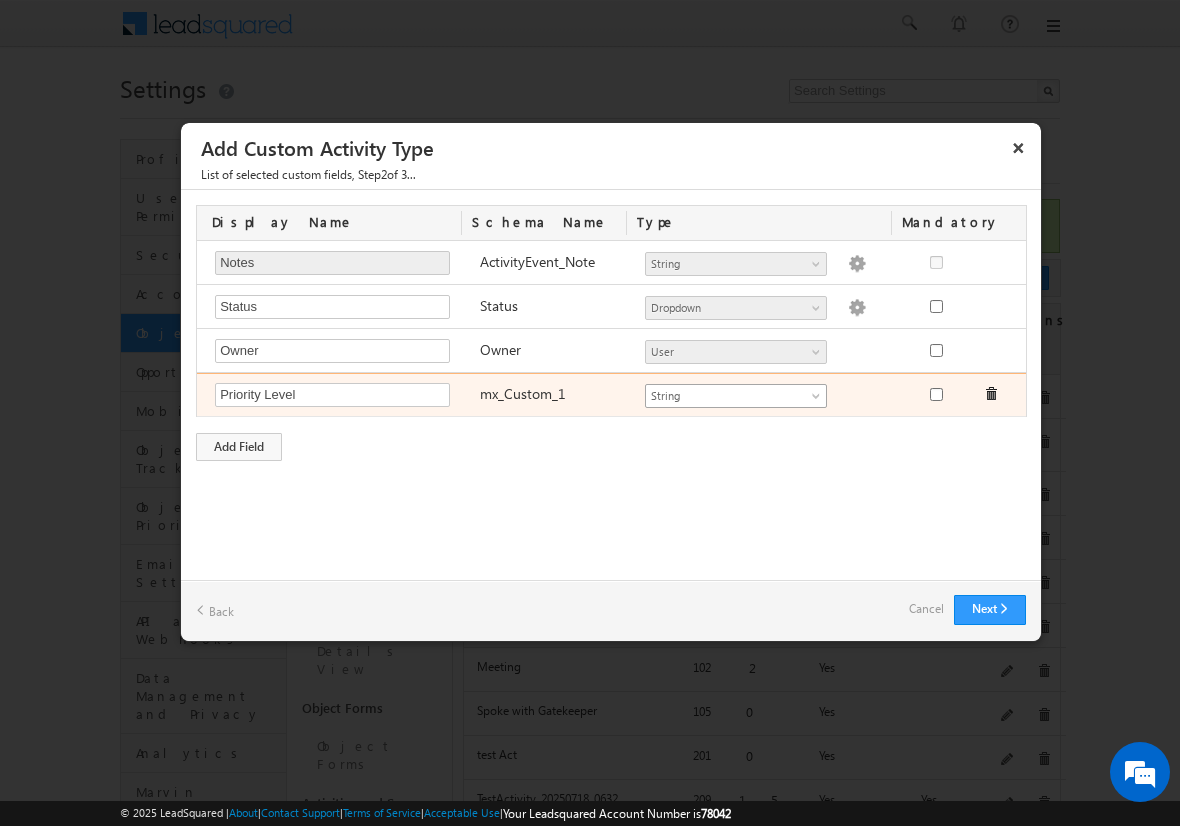type on "Priority Level" 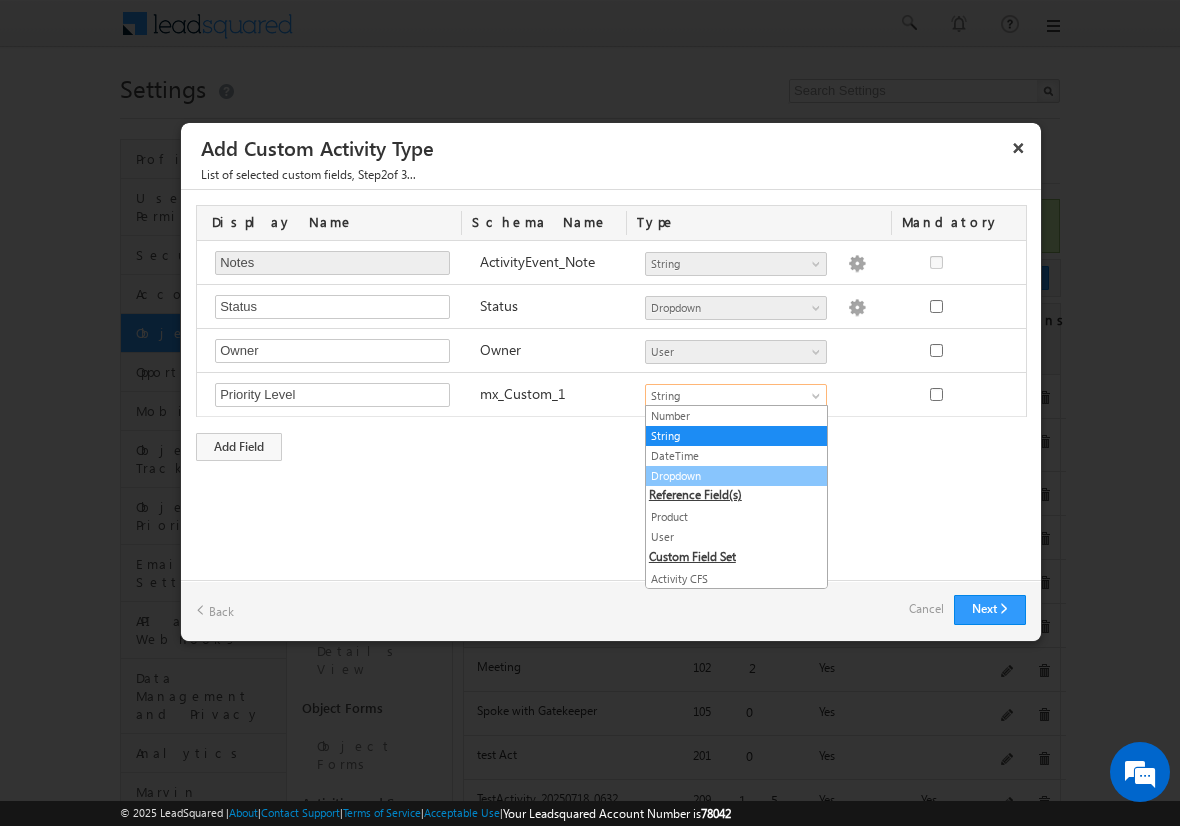 click on "Dropdown" at bounding box center [736, 476] 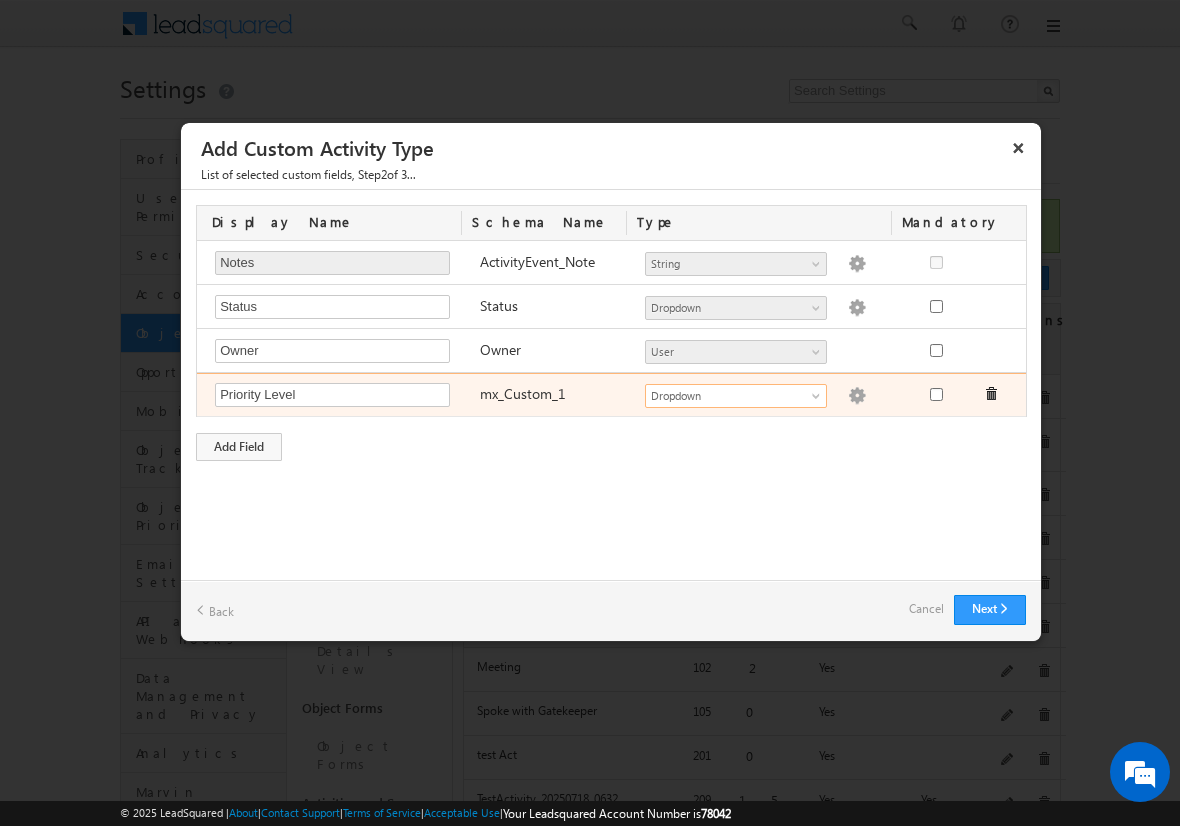 click at bounding box center [857, 396] 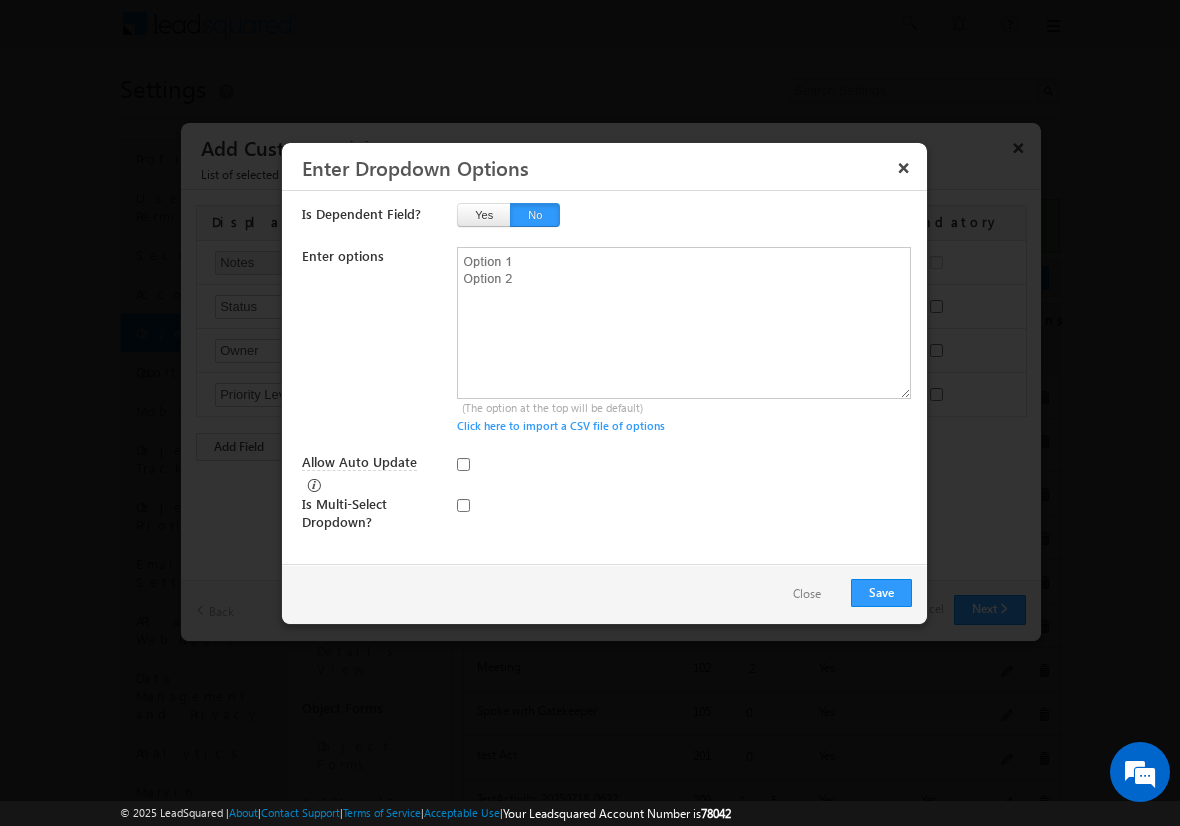 click on "Close" at bounding box center (807, 594) 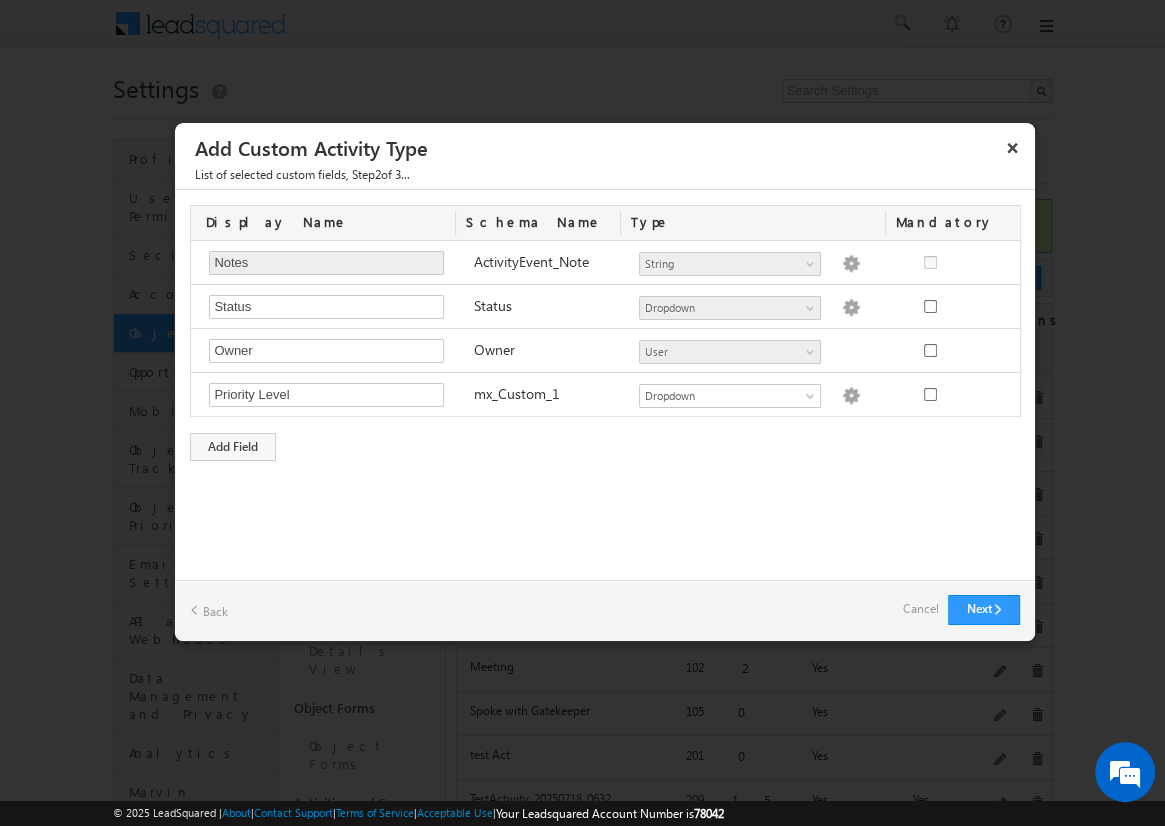 click on "Cancel" at bounding box center [920, 609] 